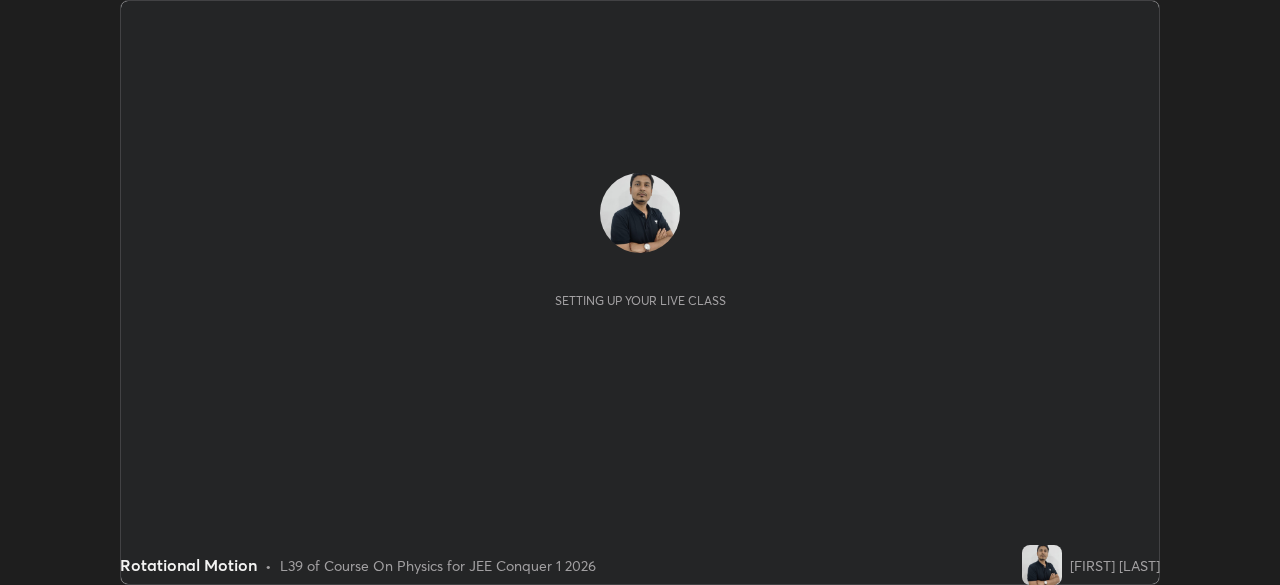 scroll, scrollTop: 0, scrollLeft: 0, axis: both 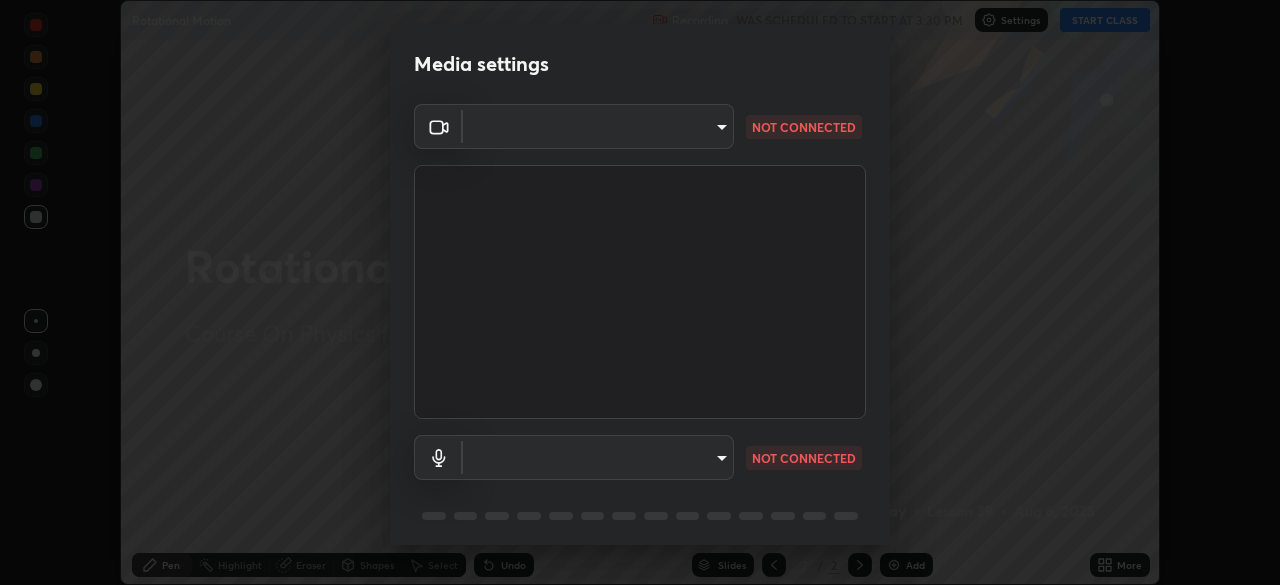 type on "d5d1096bb91751ddbc4e14a102c0e37309a205399cb77019be1f1076424a97fc" 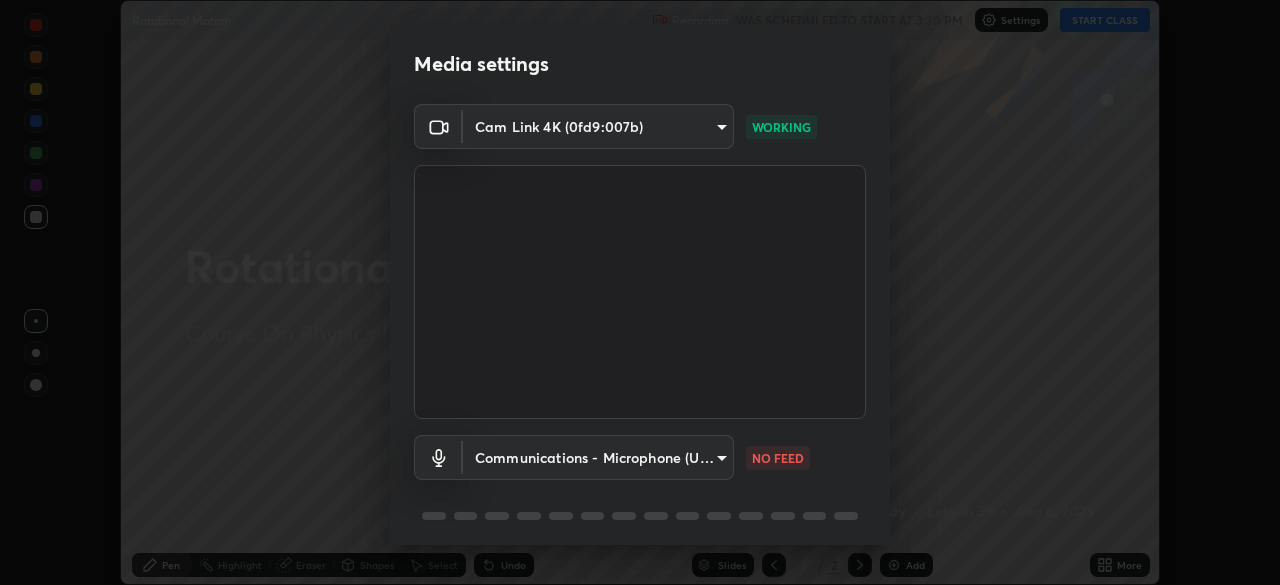 click on "Erase all Rotational Motion Recording WAS SCHEDULED TO START AT  3:30 PM Settings START CLASS Setting up your live class Rotational Motion • L39 of Course On Physics for JEE Conquer 1 2026 [FIRST] [LAST] Pen Highlight Eraser Shapes Select Undo Slides 2 / 2 Add More No doubts shared Encourage your learners to ask a doubt for better clarity Report an issue Reason for reporting Buffering Chat not working Audio - Video sync issue Educator video quality low ​ Attach an image Report Media settings Cam Link 4K (0fd9:007b) d5d1096bb91751ddbc4e14a102c0e37309a205399cb77019be1f1076424a97fc WORKING Communications - Microphone (USB PnP Sound Device) communications NO FEED 1 / 5 Next" at bounding box center (640, 292) 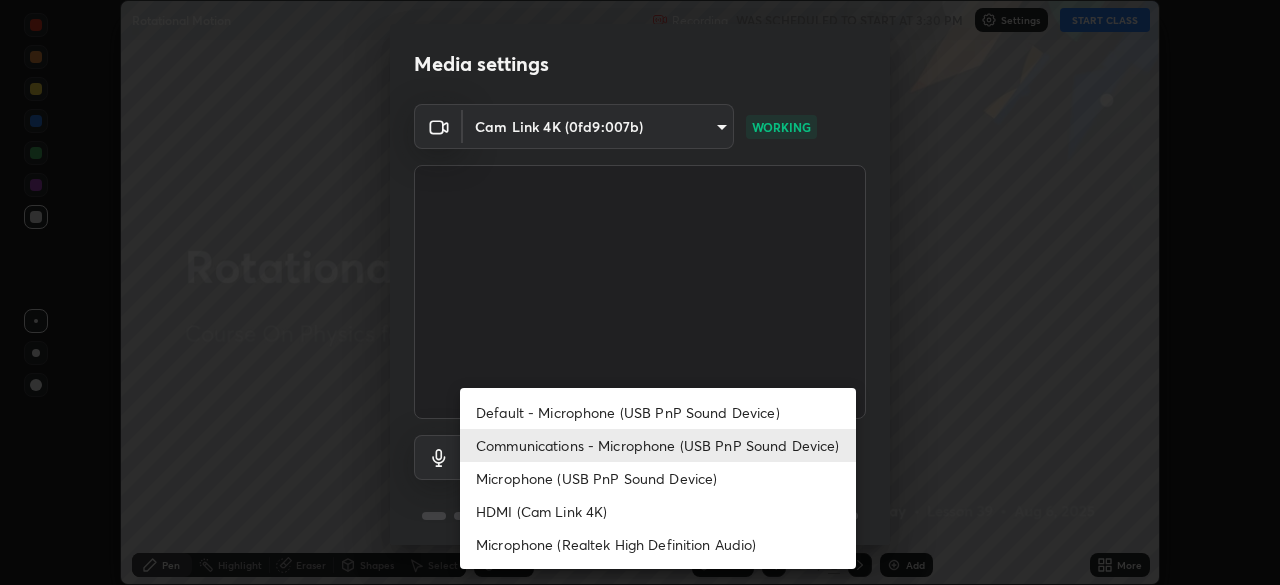click on "Microphone (USB PnP Sound Device)" at bounding box center (658, 478) 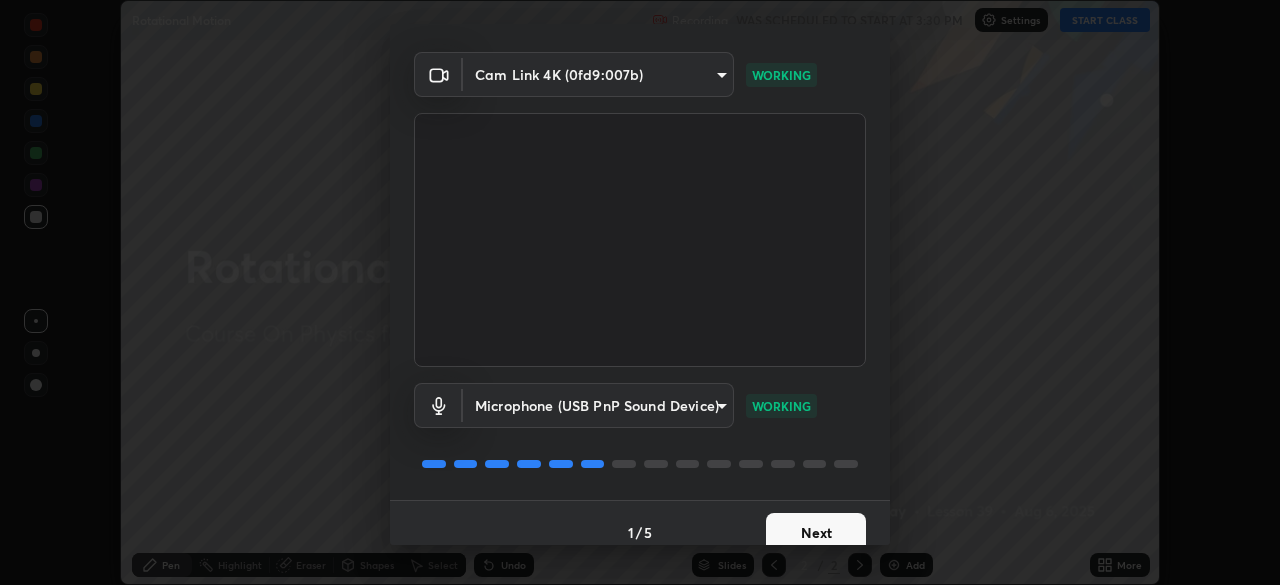 scroll, scrollTop: 71, scrollLeft: 0, axis: vertical 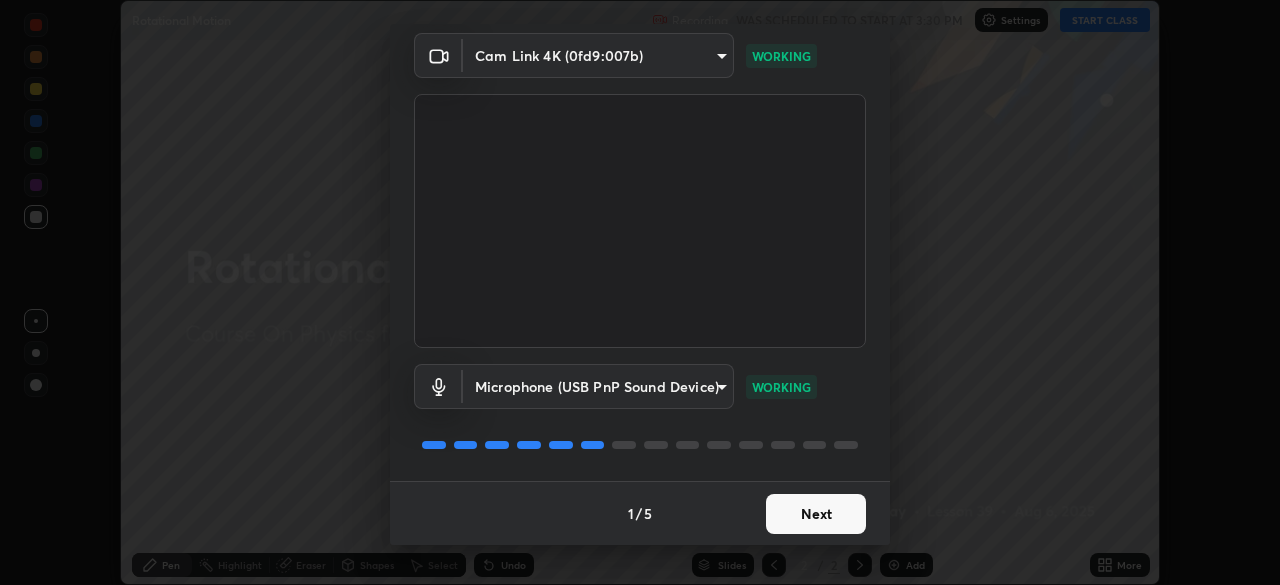 click on "Next" at bounding box center (816, 514) 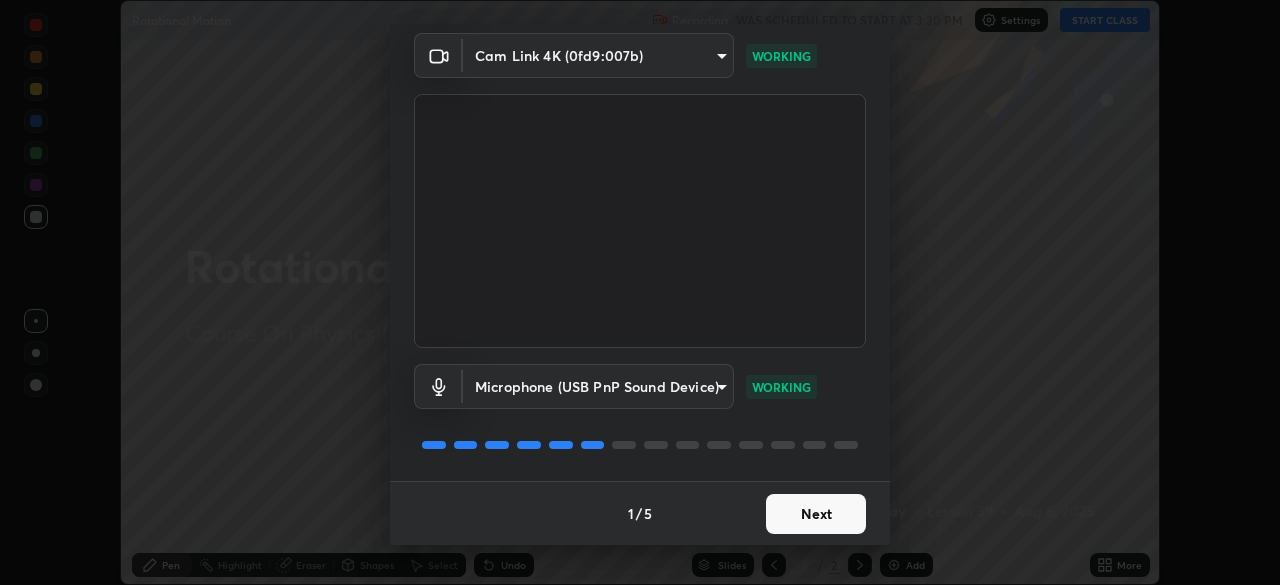 scroll, scrollTop: 0, scrollLeft: 0, axis: both 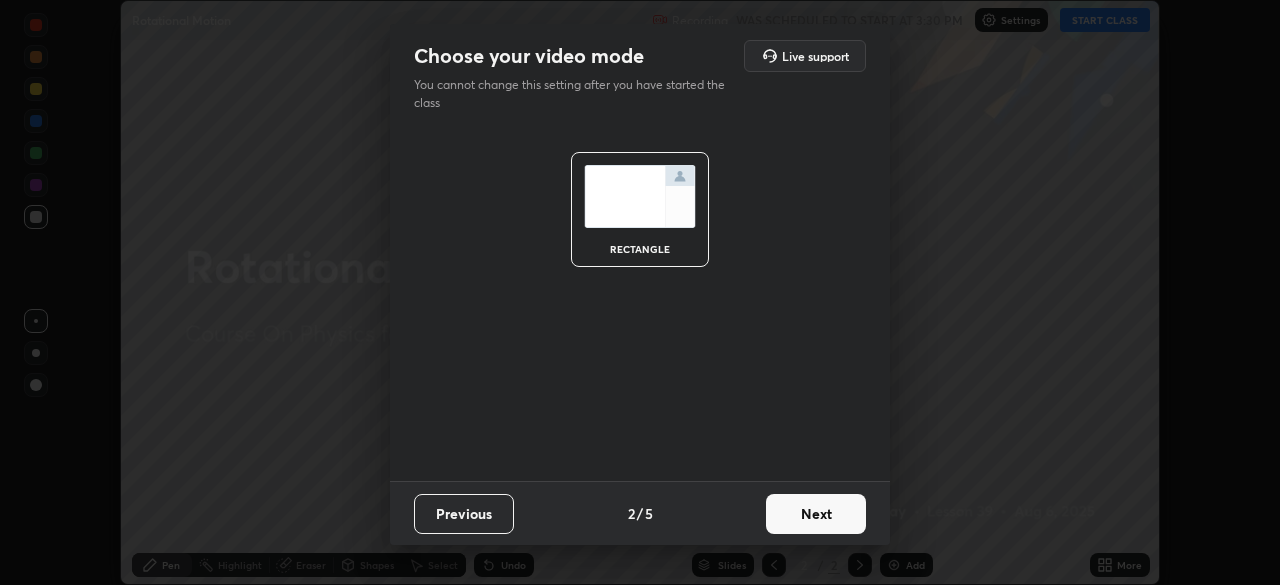 click on "Next" at bounding box center [816, 514] 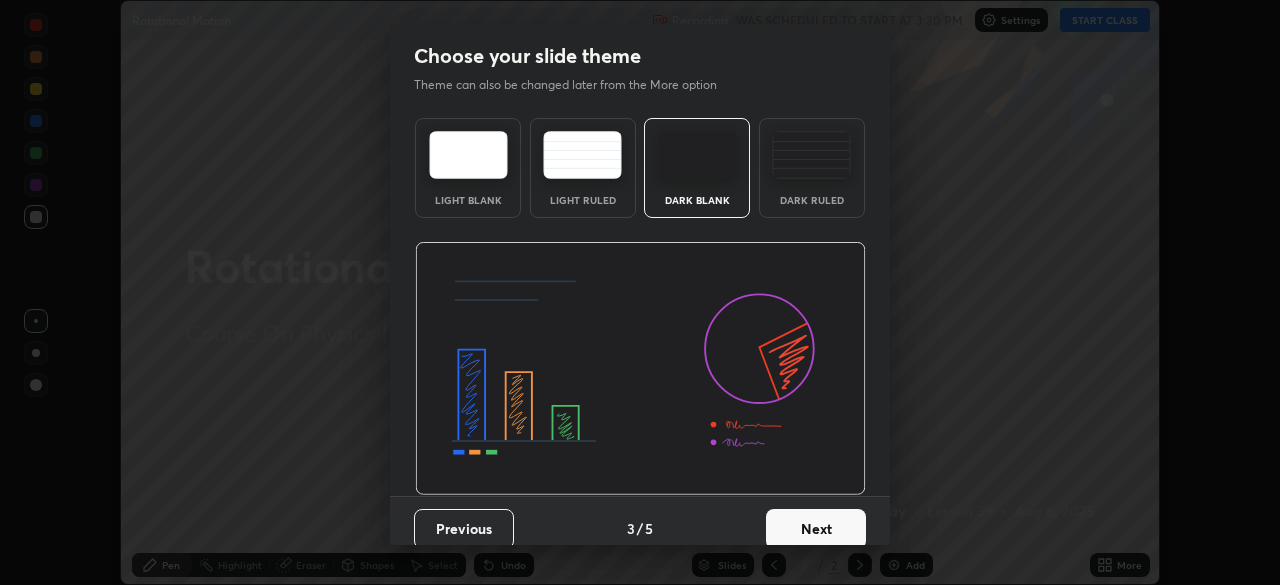 click on "Next" at bounding box center (816, 529) 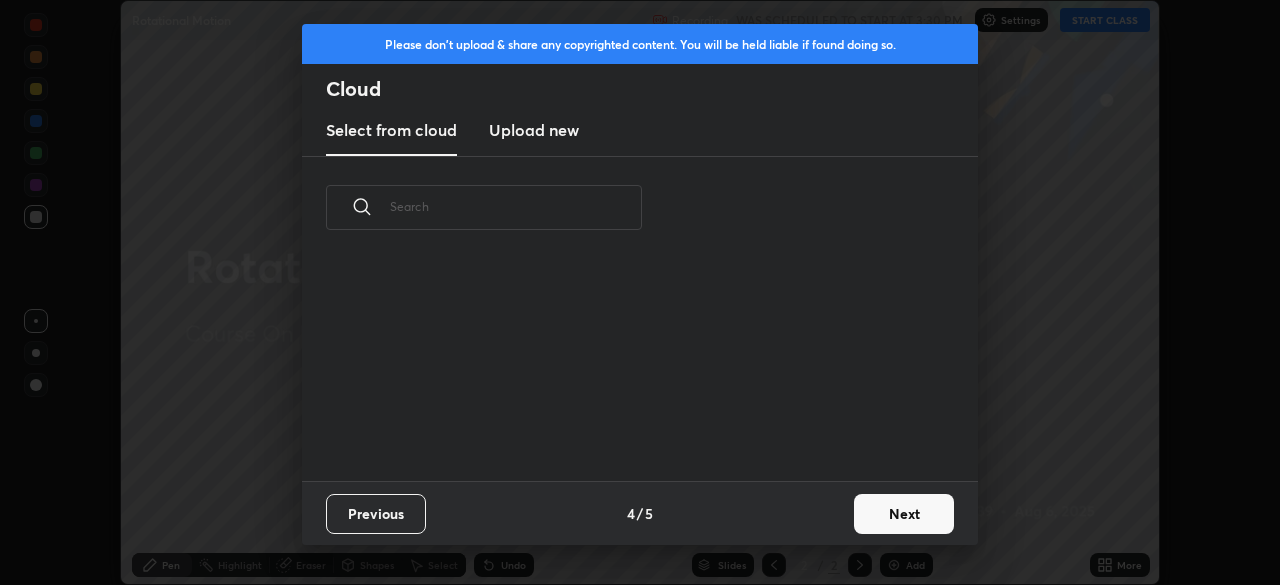 click on "Next" at bounding box center (904, 514) 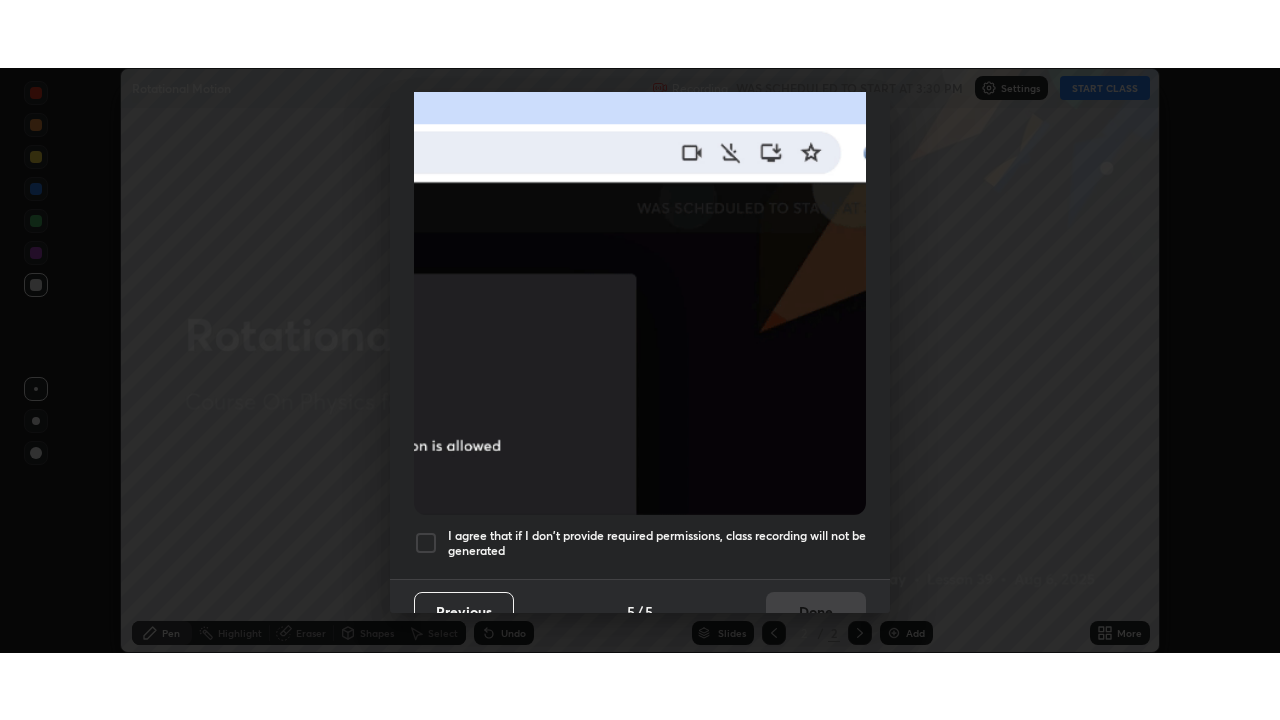 scroll, scrollTop: 479, scrollLeft: 0, axis: vertical 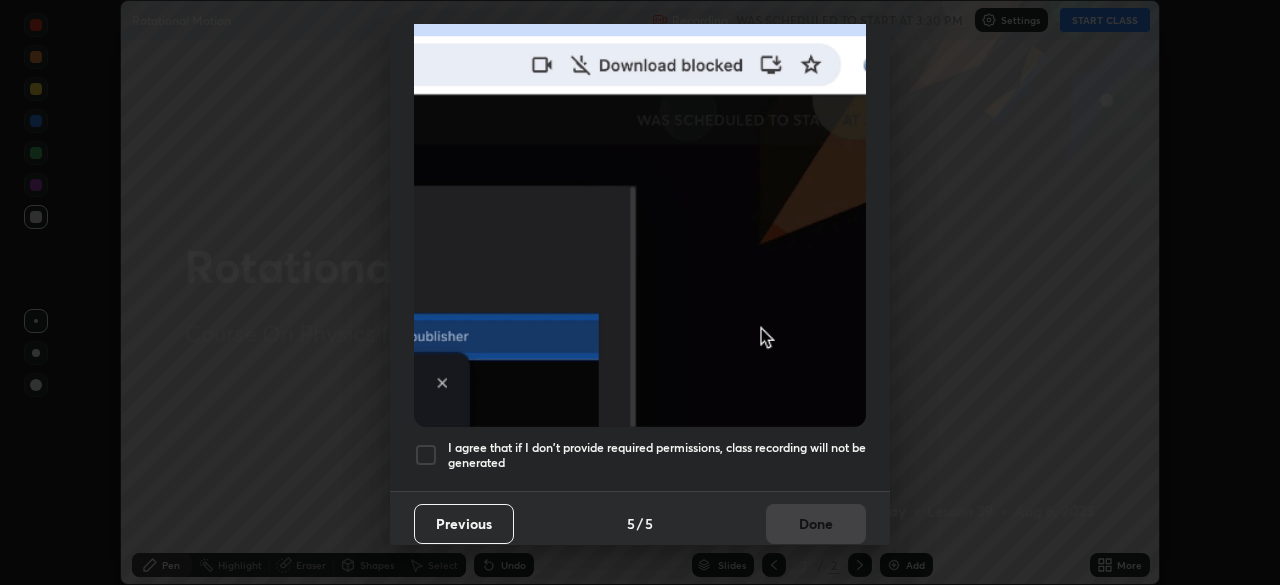 click at bounding box center [426, 455] 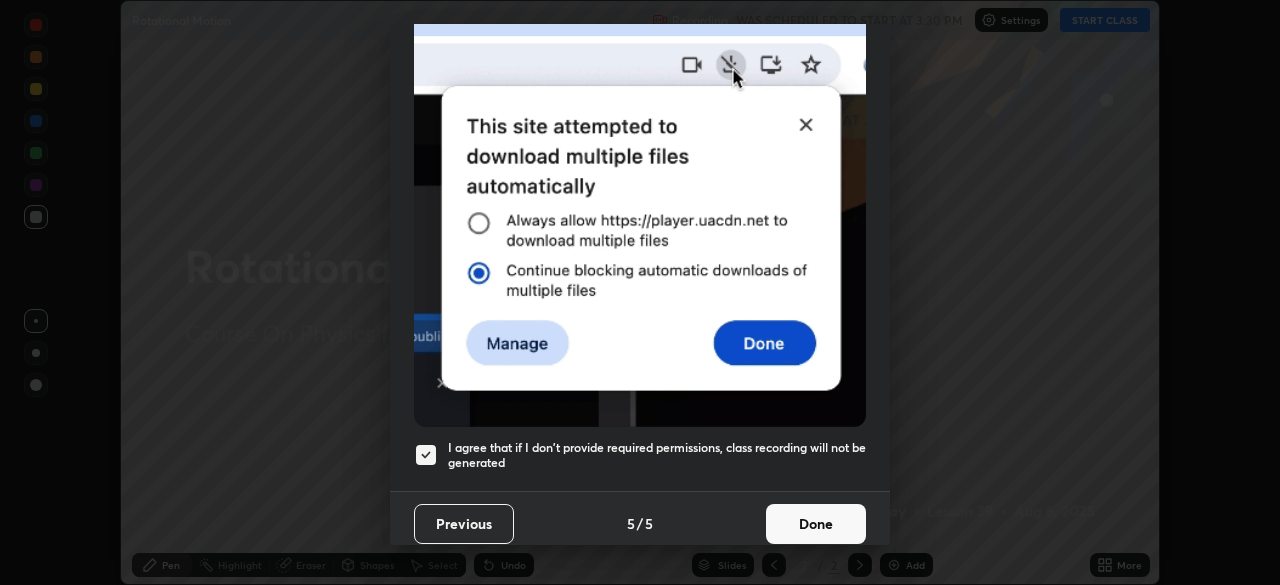click on "Done" at bounding box center (816, 524) 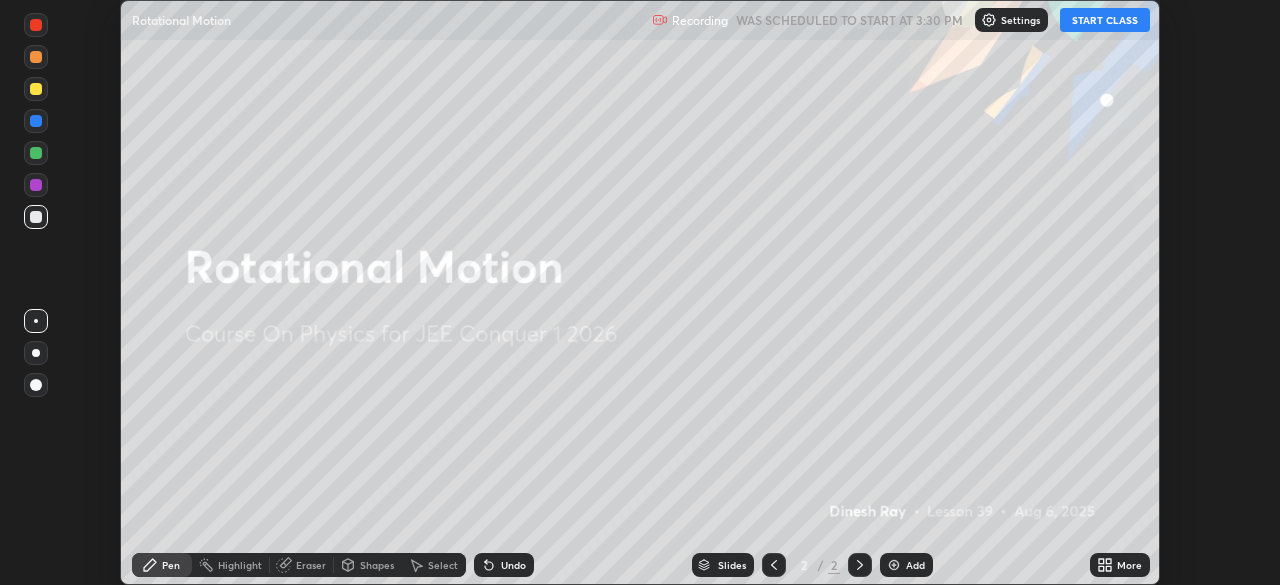 click on "More" at bounding box center (1120, 565) 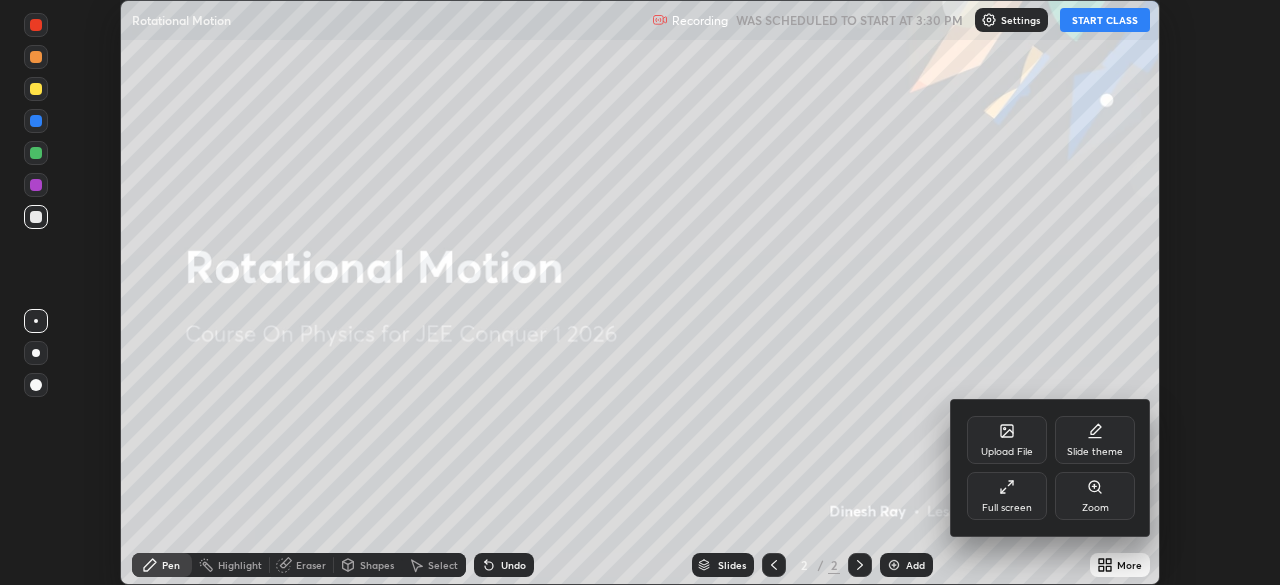 click on "Full screen" at bounding box center (1007, 496) 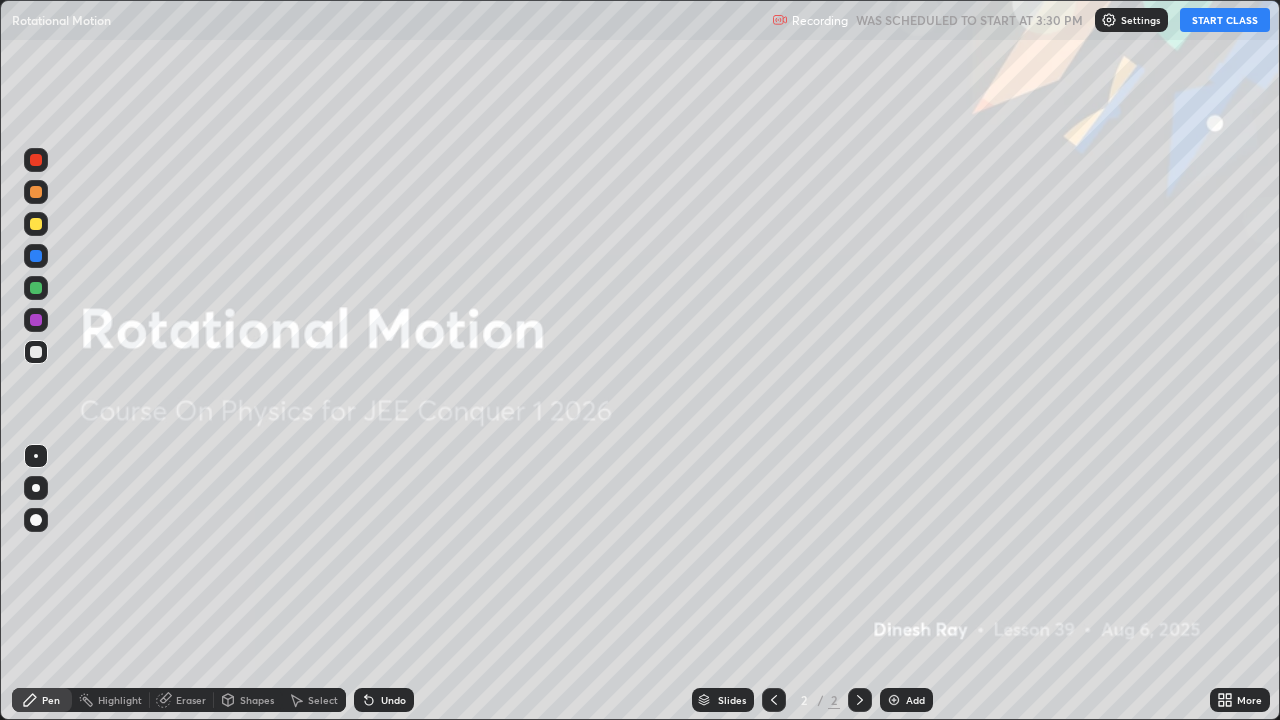 scroll, scrollTop: 99280, scrollLeft: 98720, axis: both 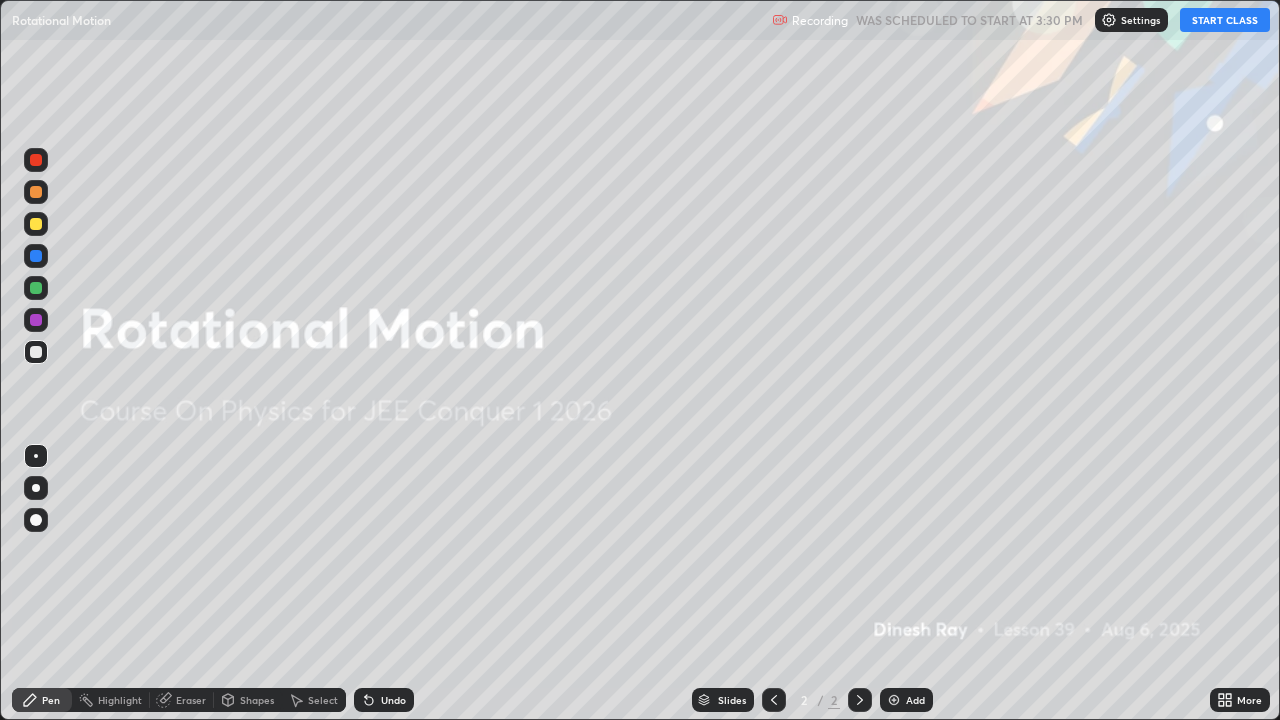 click on "START CLASS" at bounding box center (1225, 20) 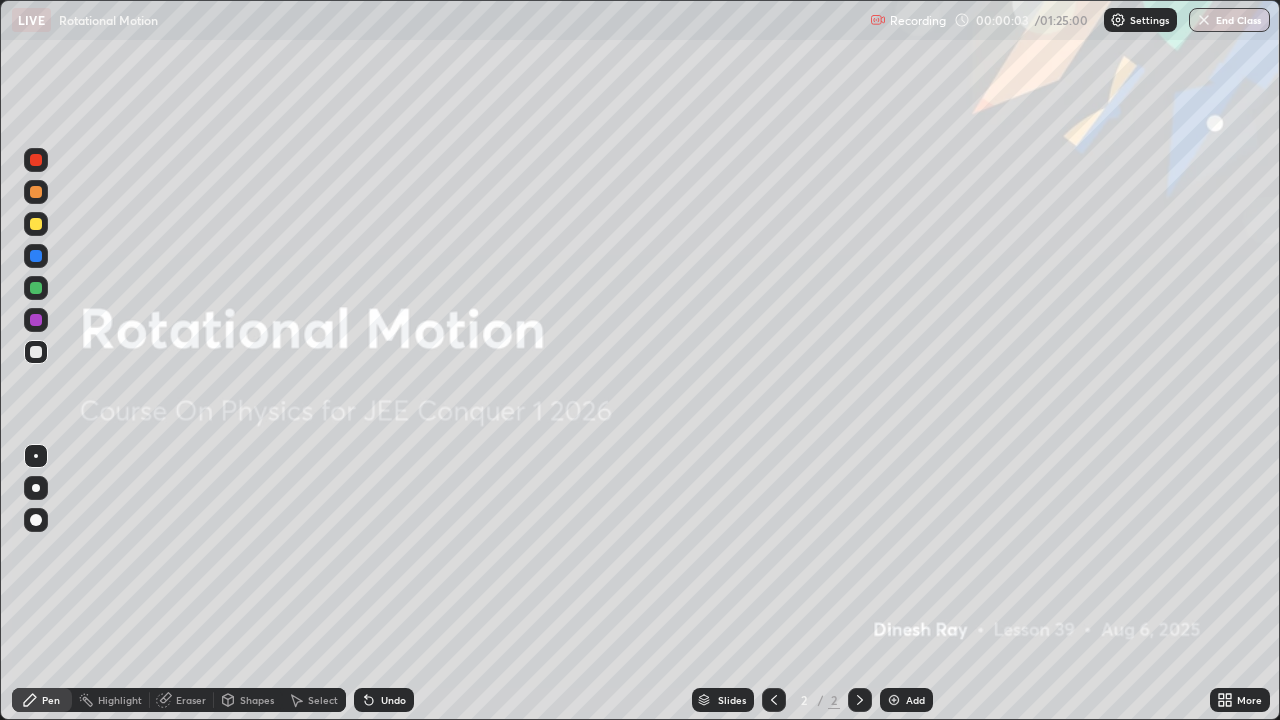 click at bounding box center (894, 700) 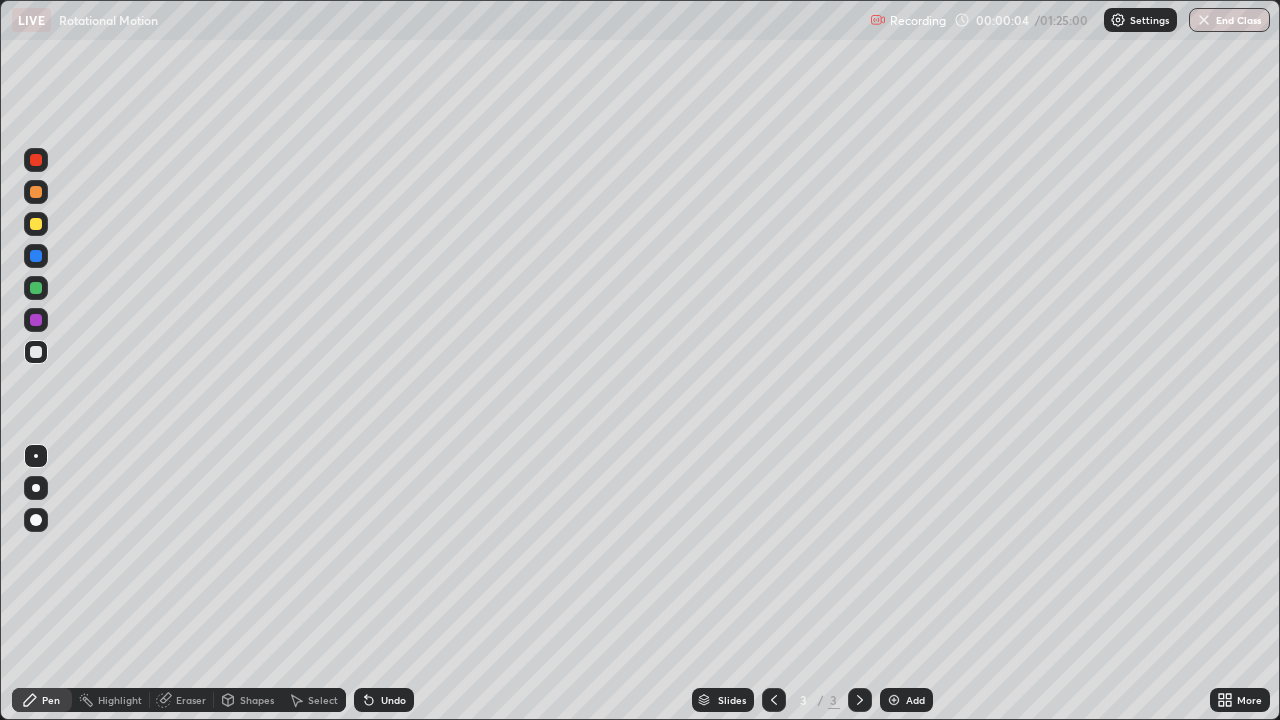 click at bounding box center [36, 224] 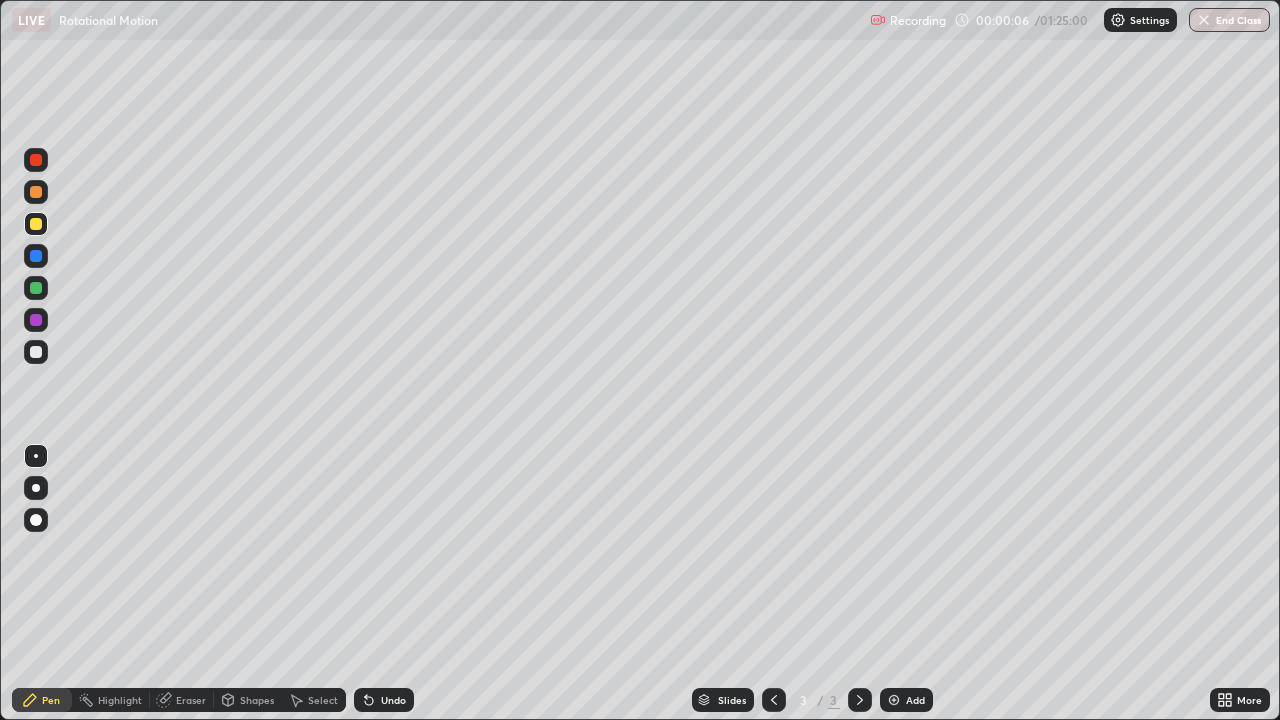 click at bounding box center [36, 488] 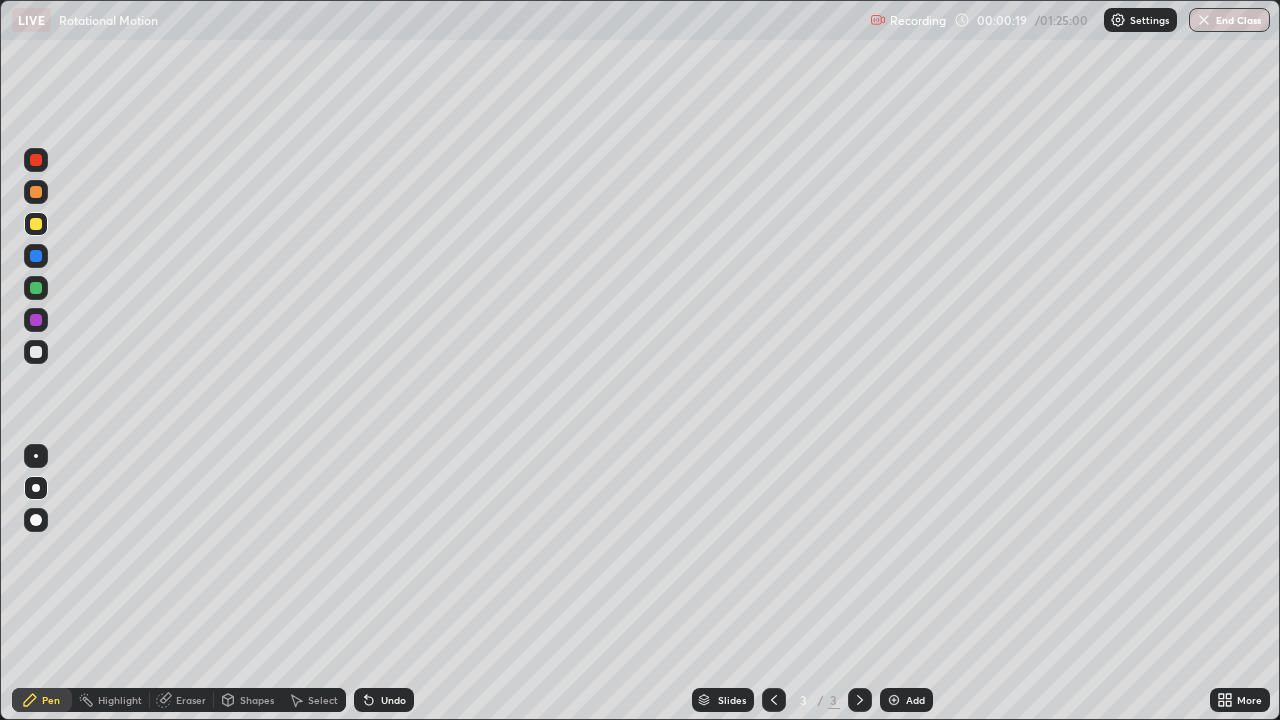 click at bounding box center [36, 352] 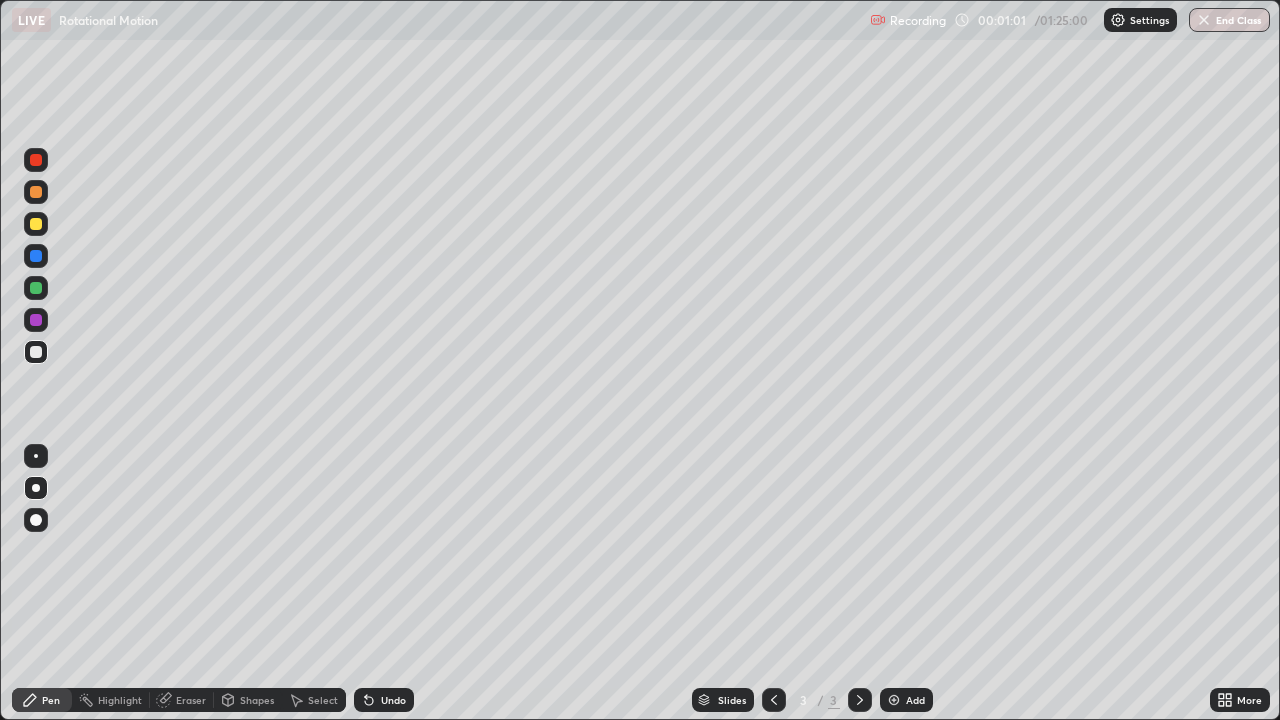 click on "Undo" at bounding box center (393, 700) 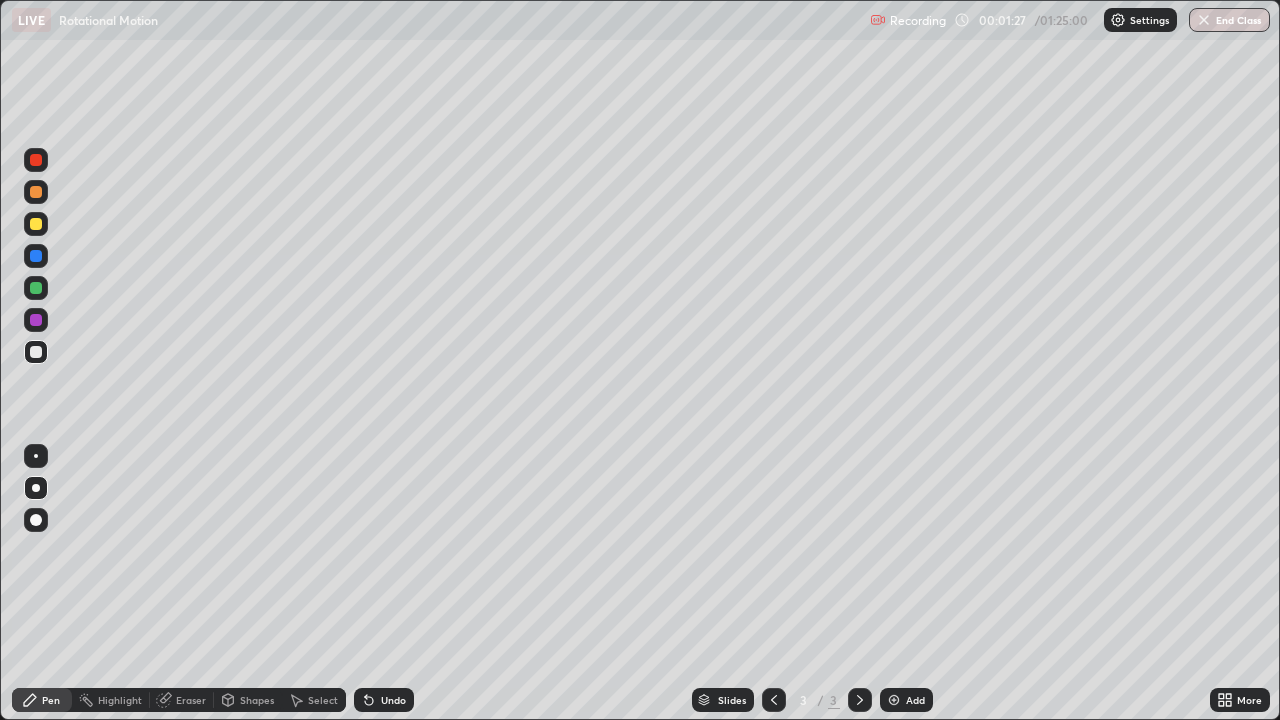 click at bounding box center (36, 224) 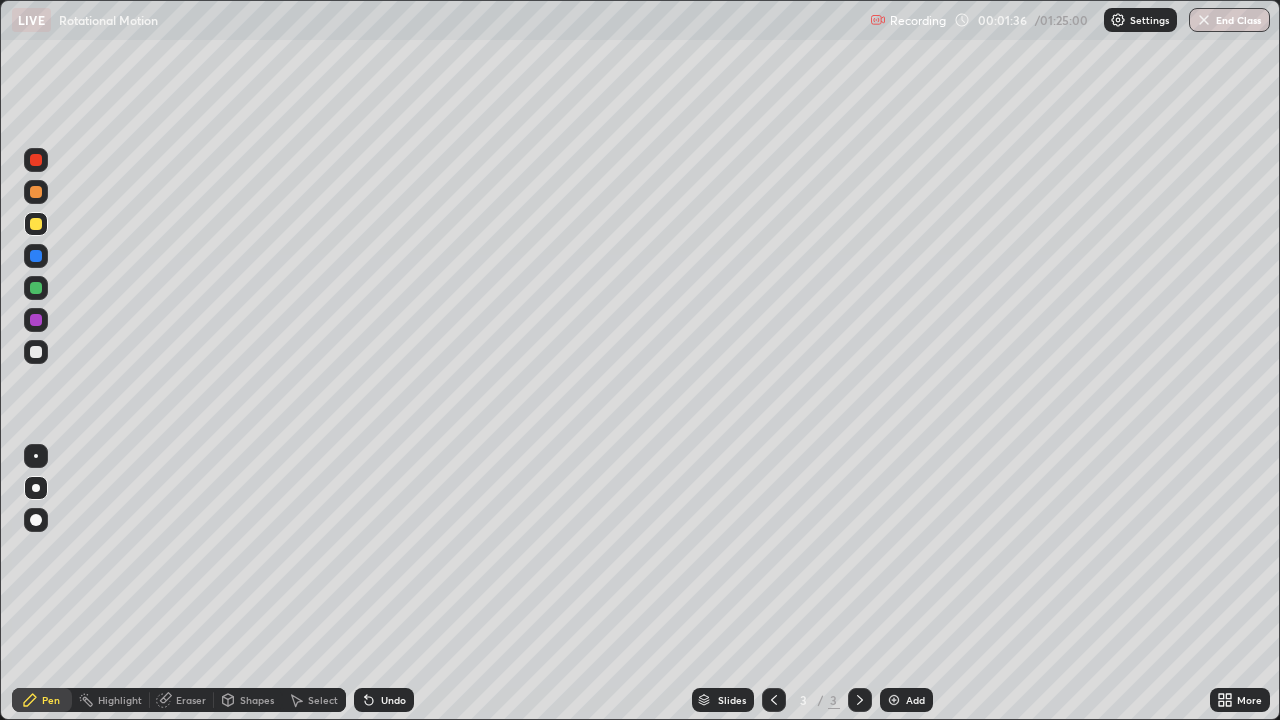 click on "Undo" at bounding box center [393, 700] 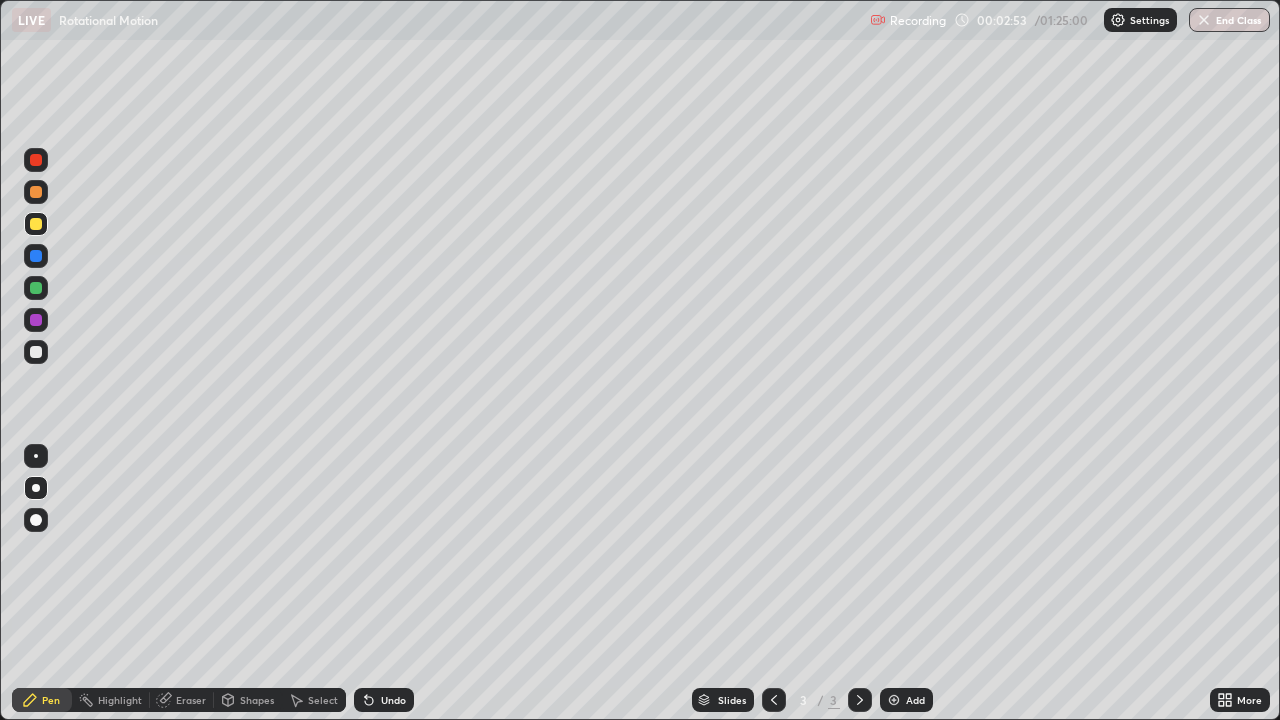 click on "Eraser" at bounding box center (191, 700) 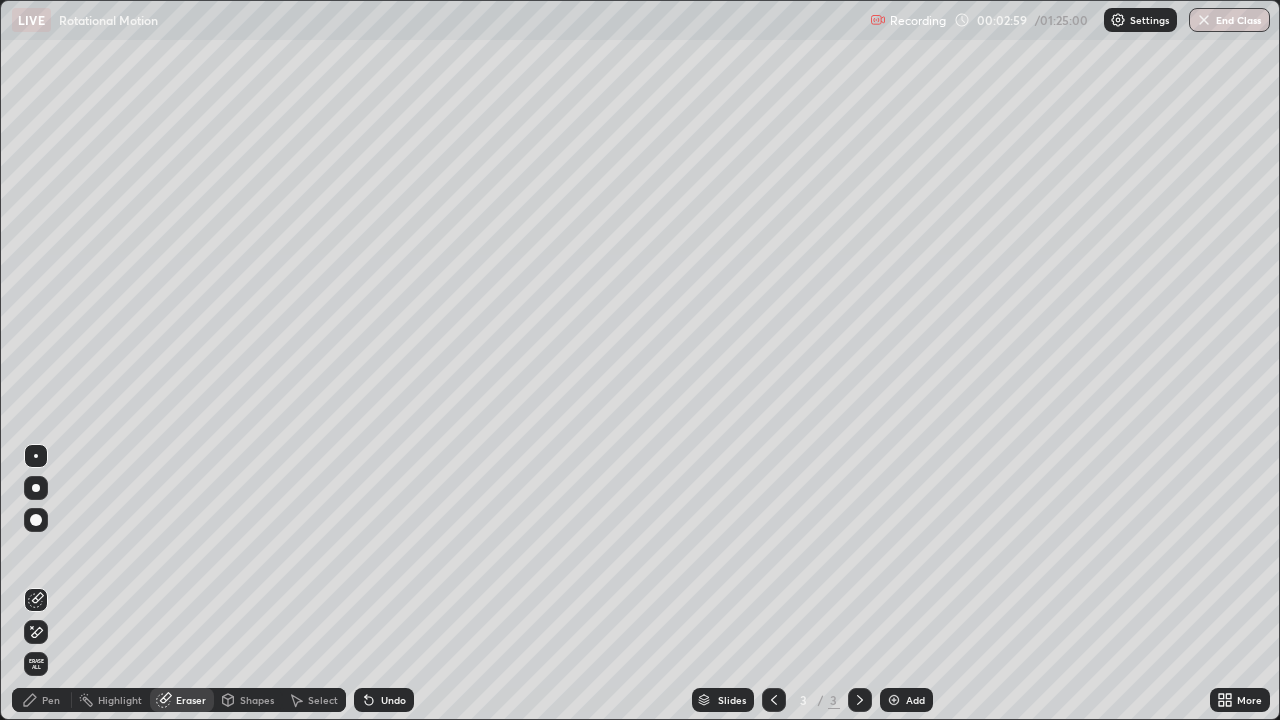 click on "Pen" at bounding box center [51, 700] 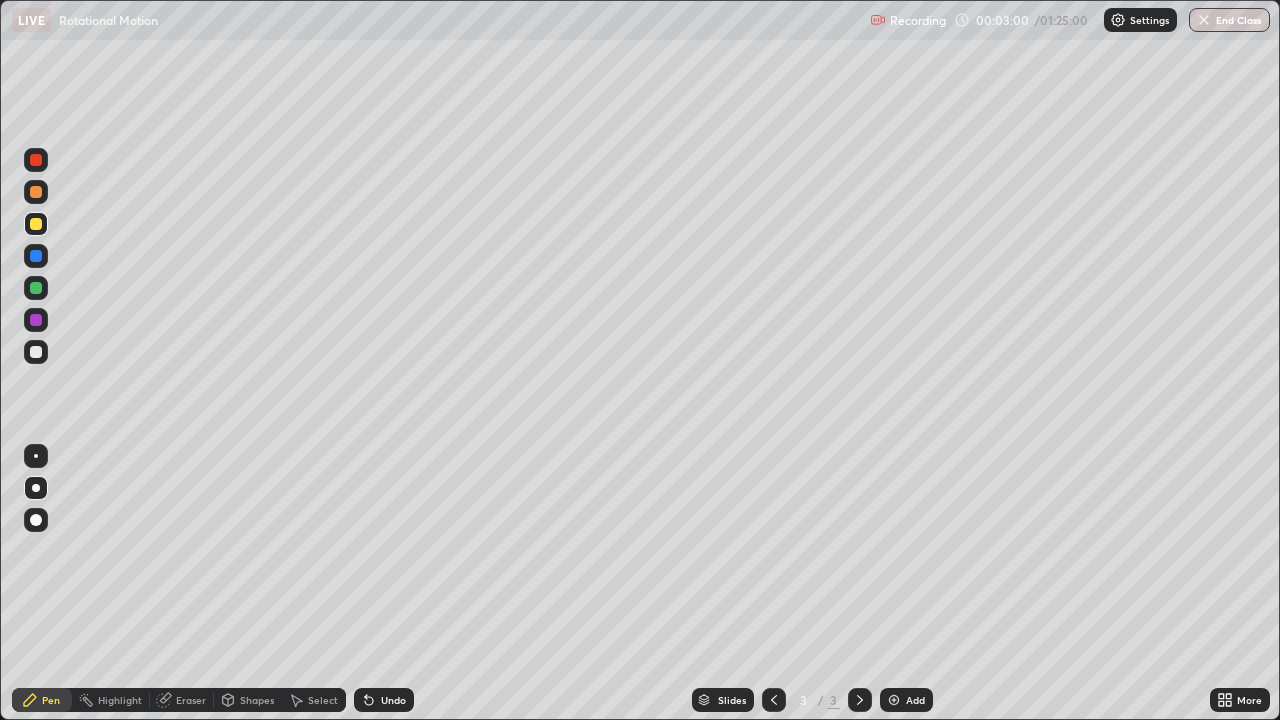 click at bounding box center [36, 224] 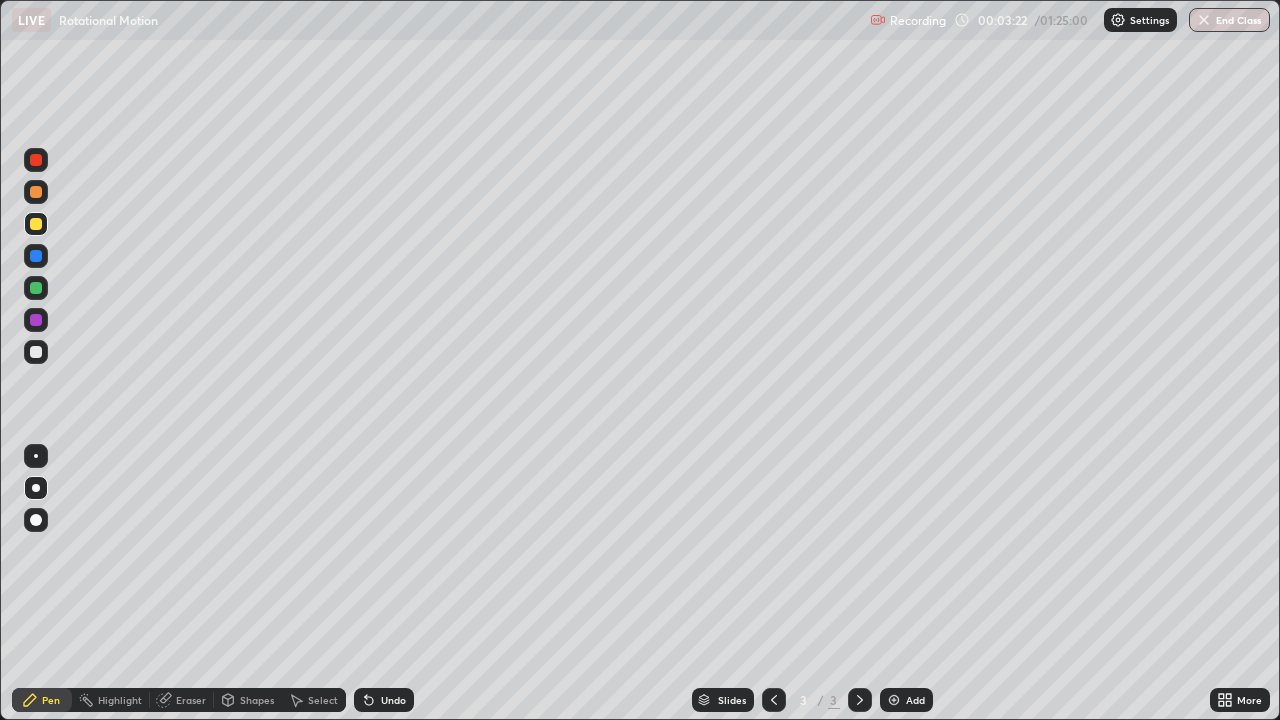 click on "Undo" at bounding box center [393, 700] 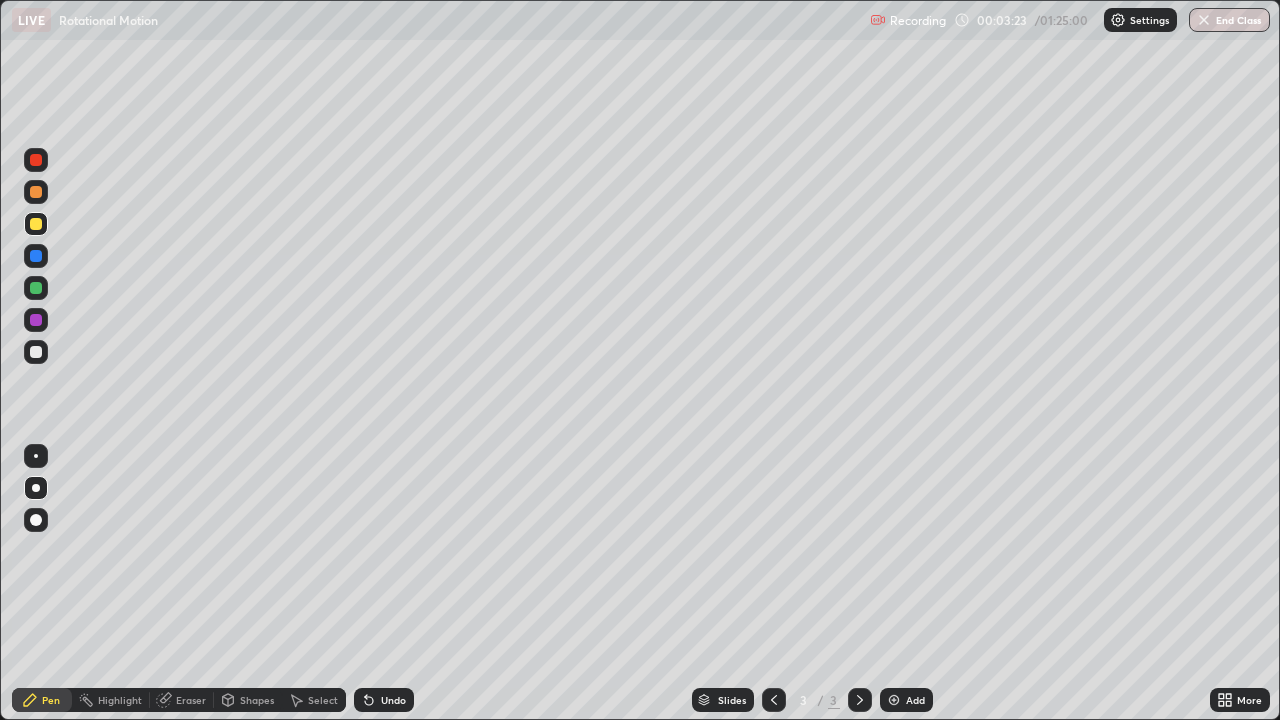click 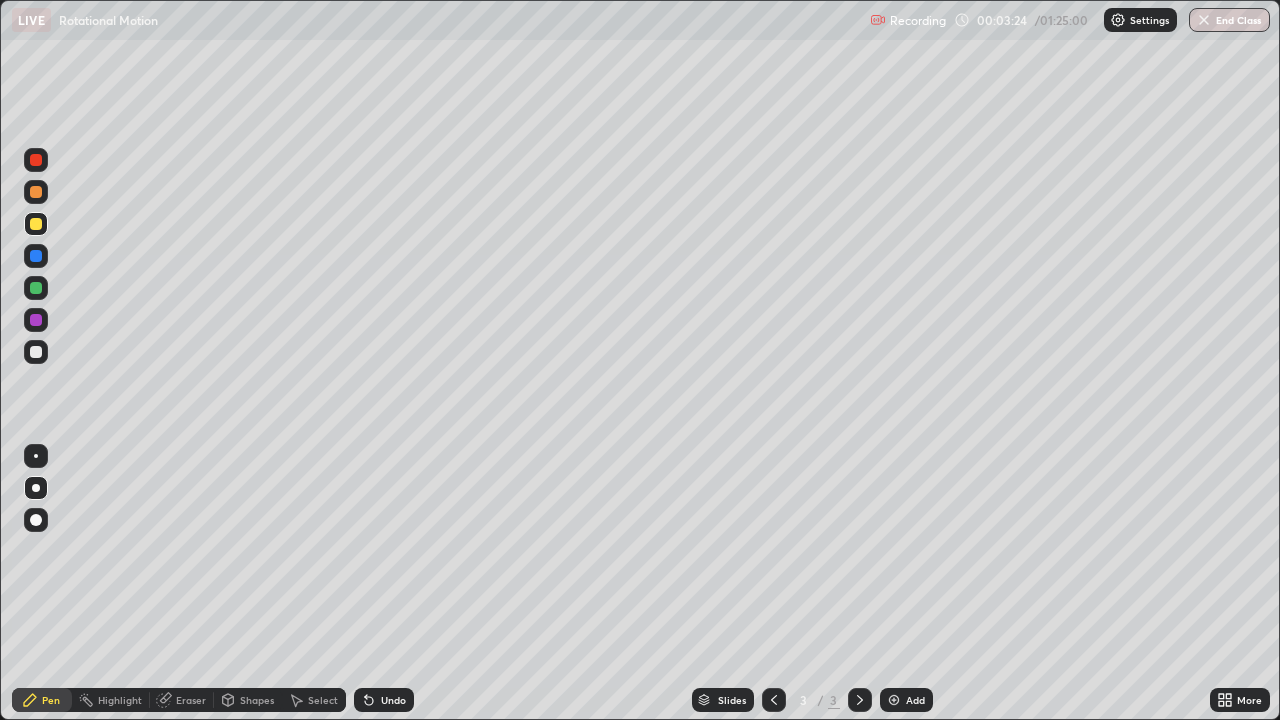 click 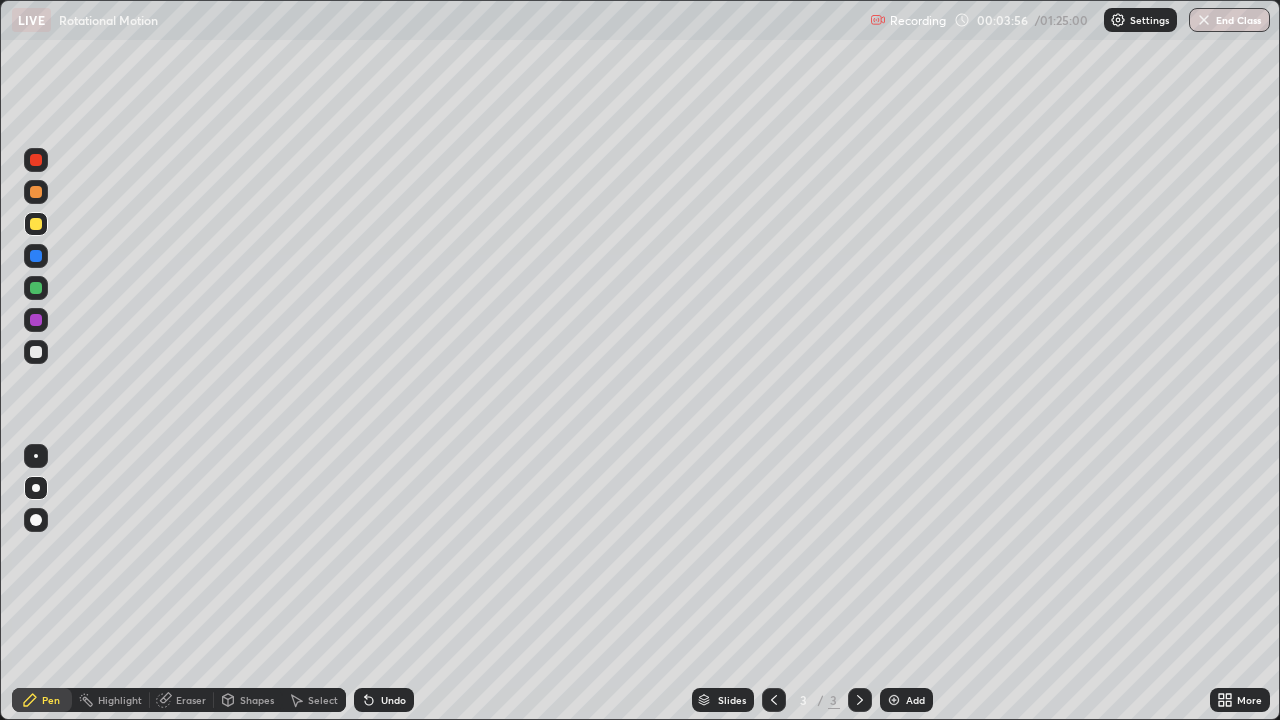 click on "Undo" at bounding box center [393, 700] 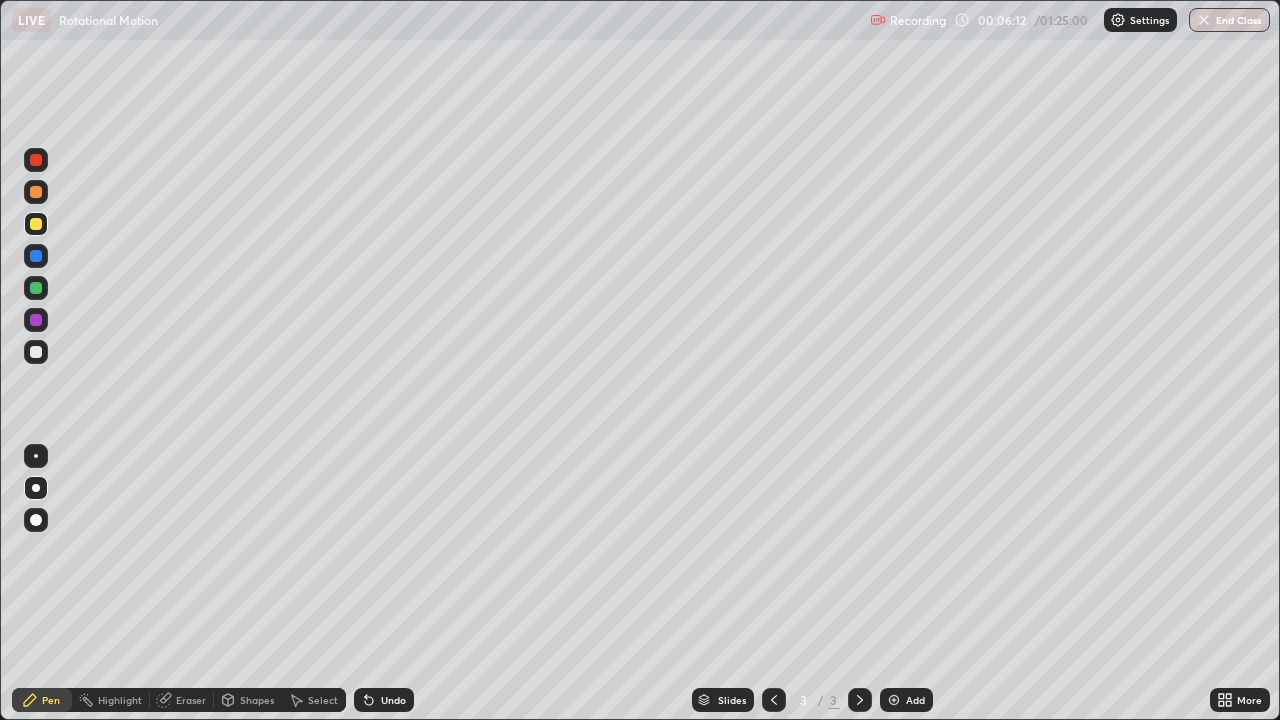 click on "Add" at bounding box center (906, 700) 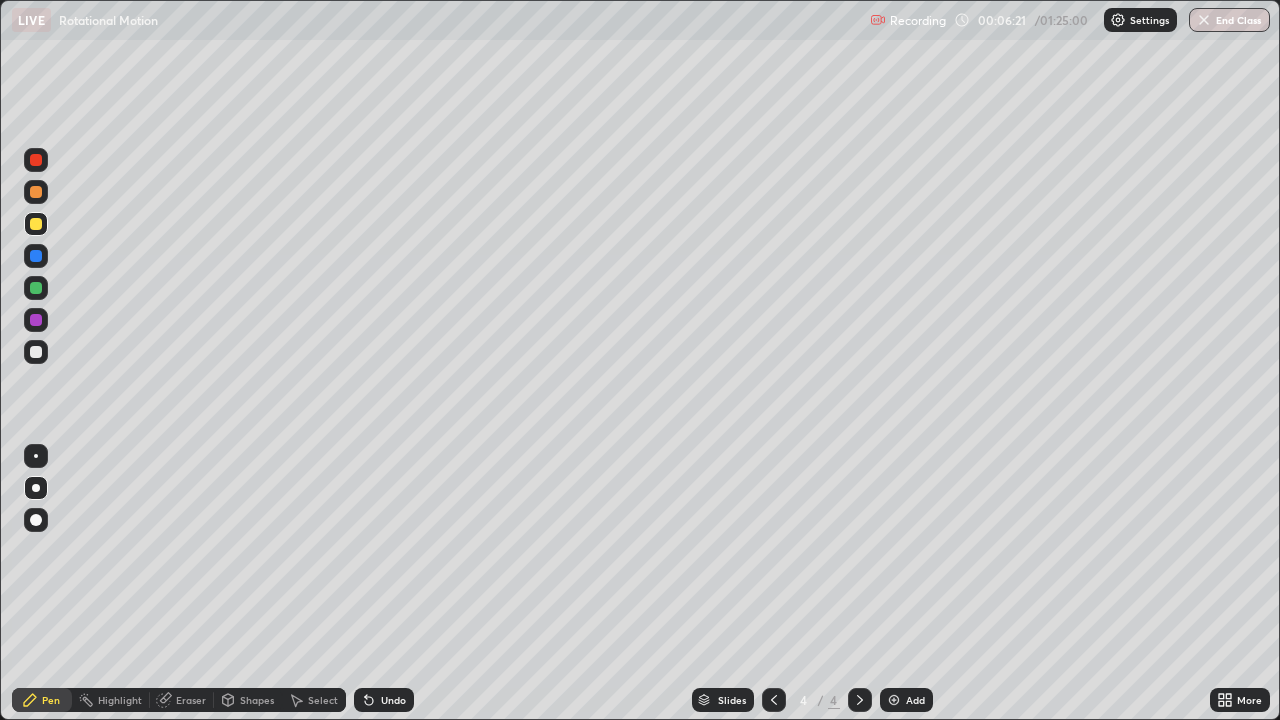 click at bounding box center [36, 224] 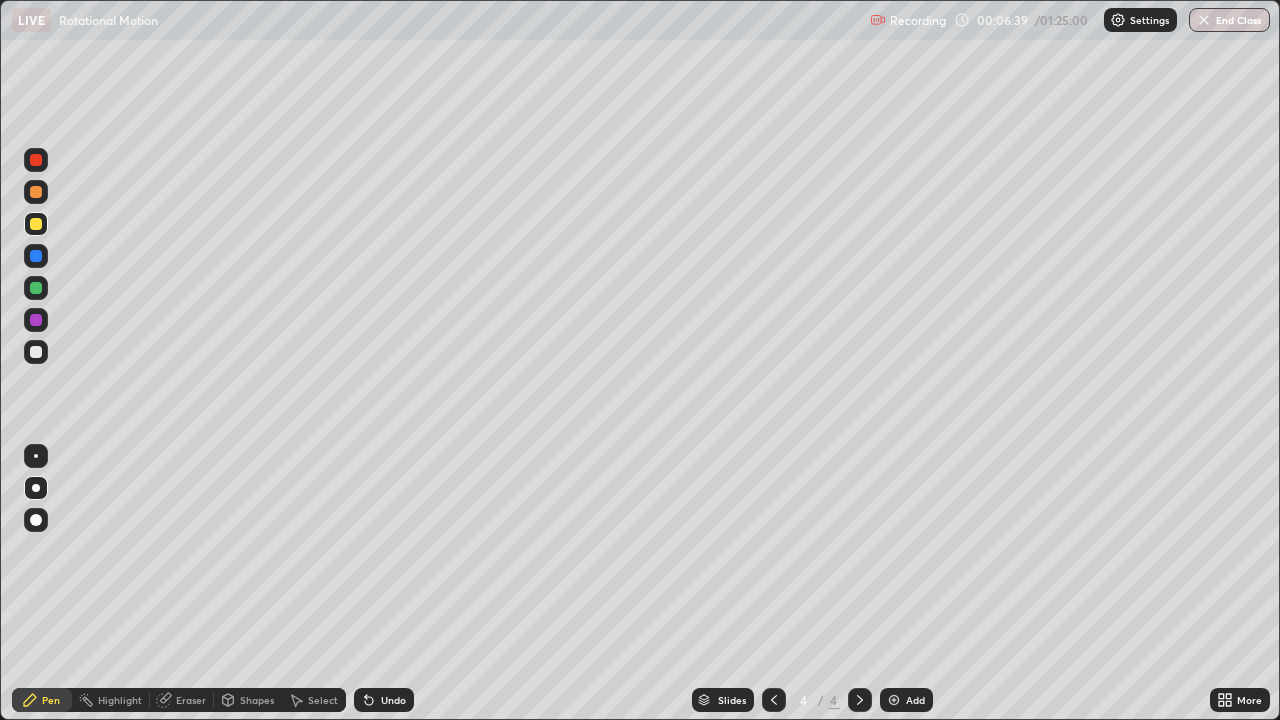 click at bounding box center (36, 256) 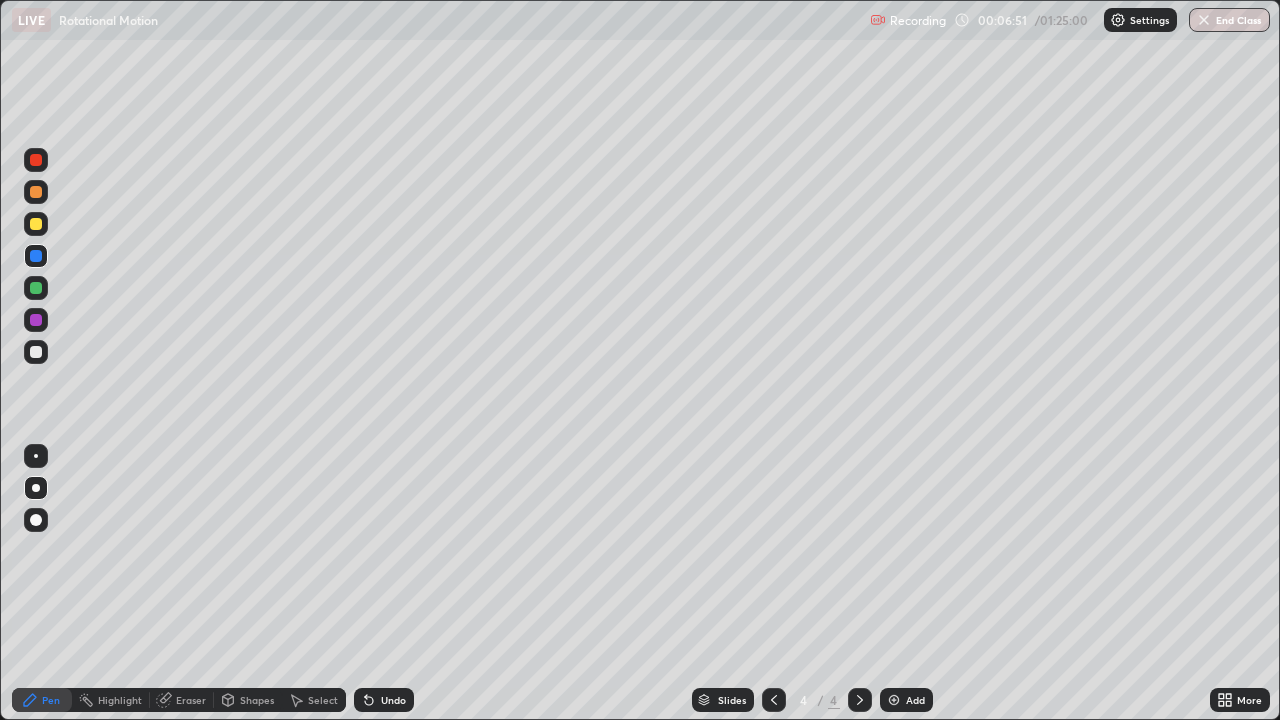click at bounding box center [36, 288] 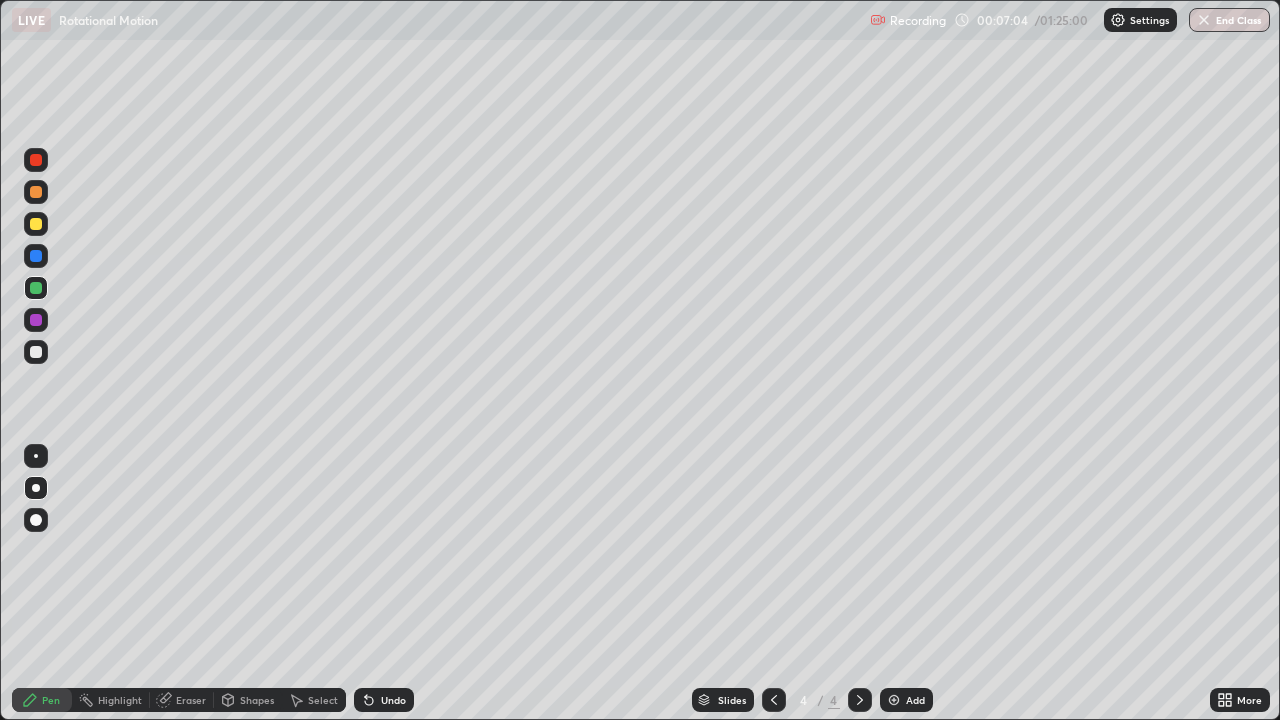 click at bounding box center [36, 224] 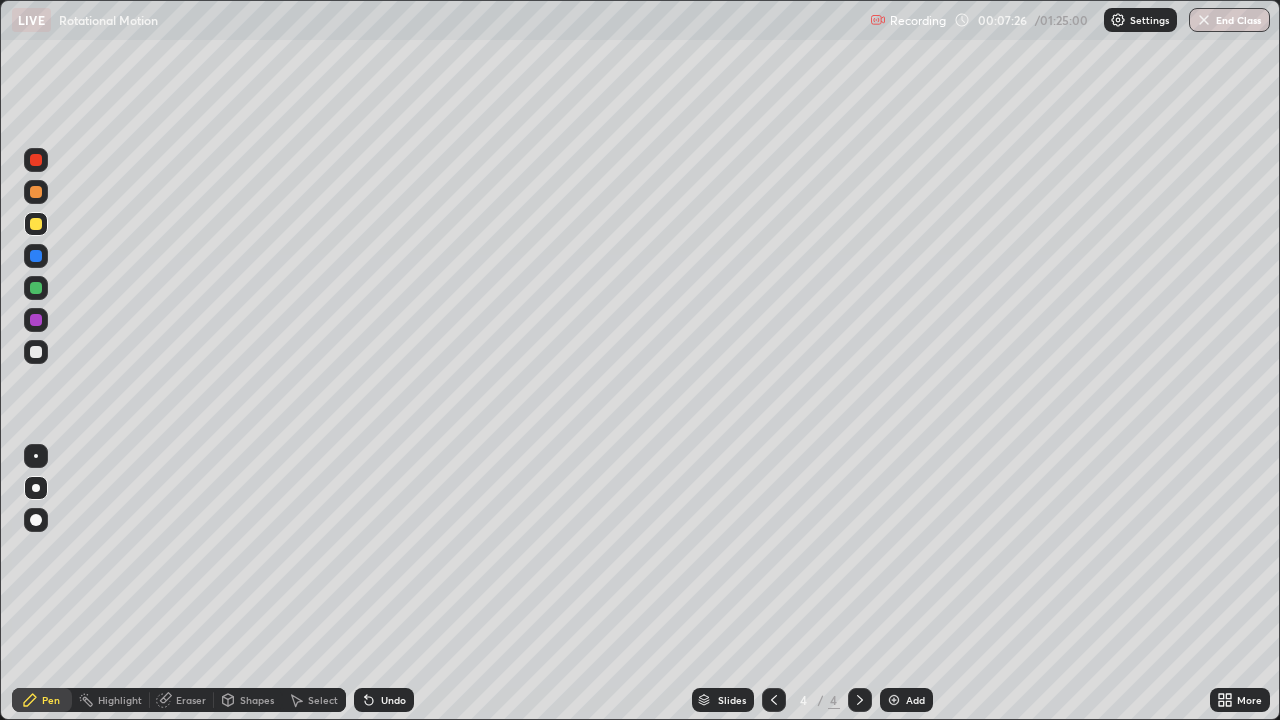 click at bounding box center [36, 352] 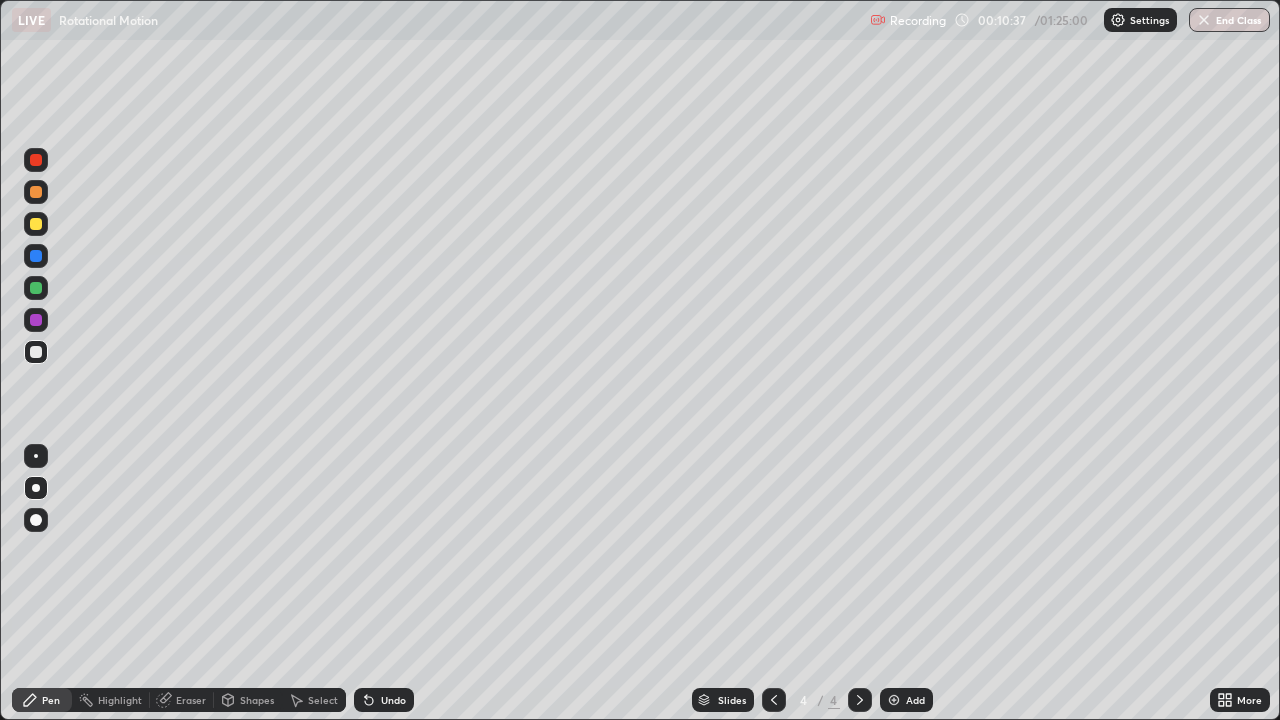 click at bounding box center [36, 288] 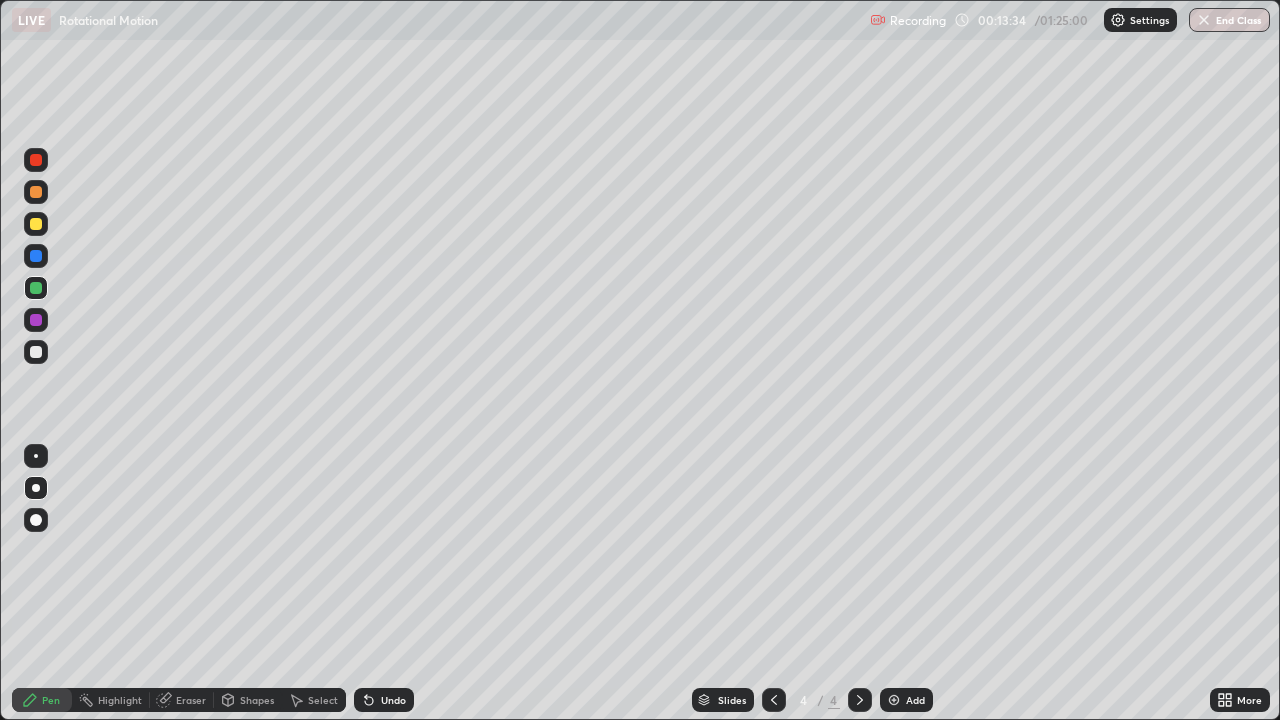 click at bounding box center [894, 700] 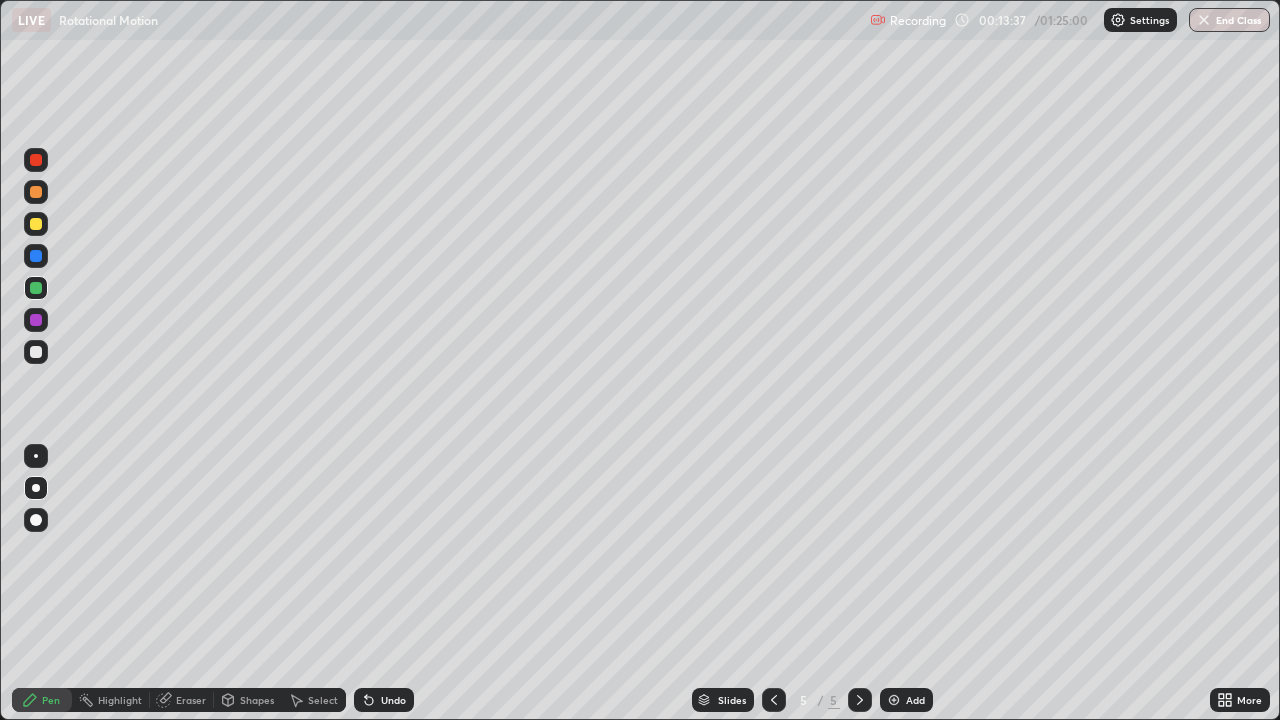 click at bounding box center [36, 224] 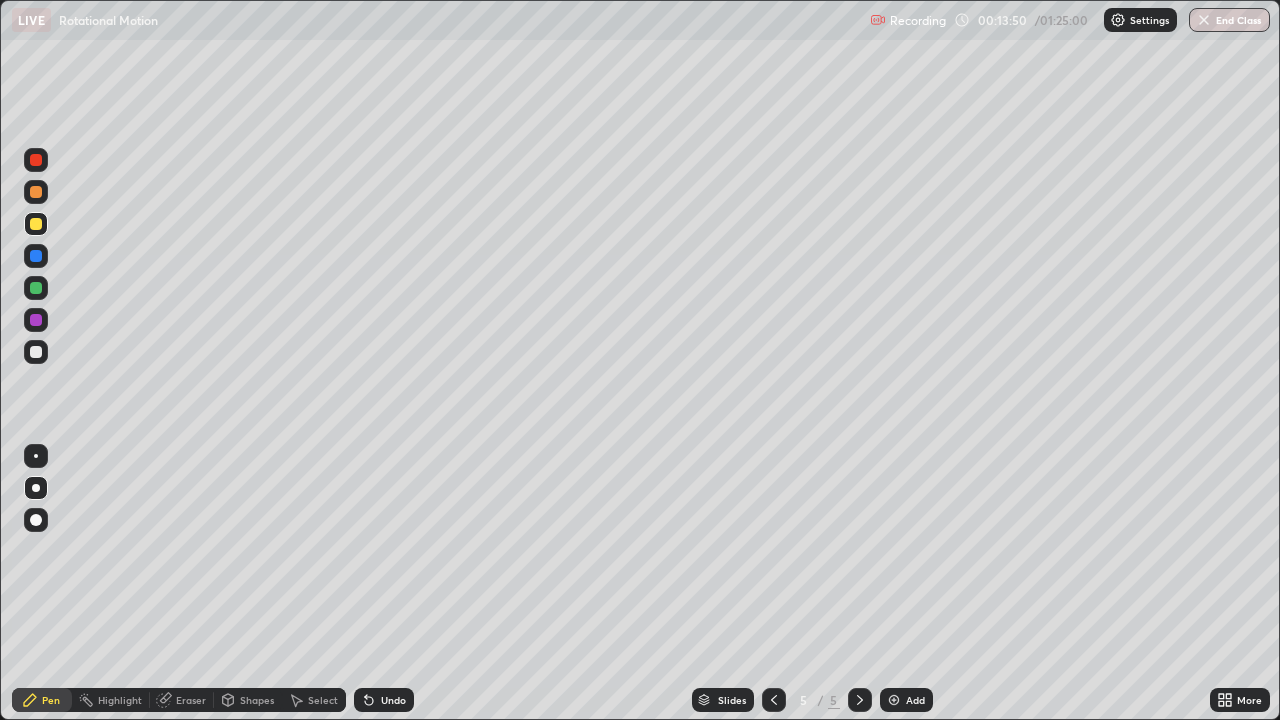 click on "Shapes" at bounding box center (257, 700) 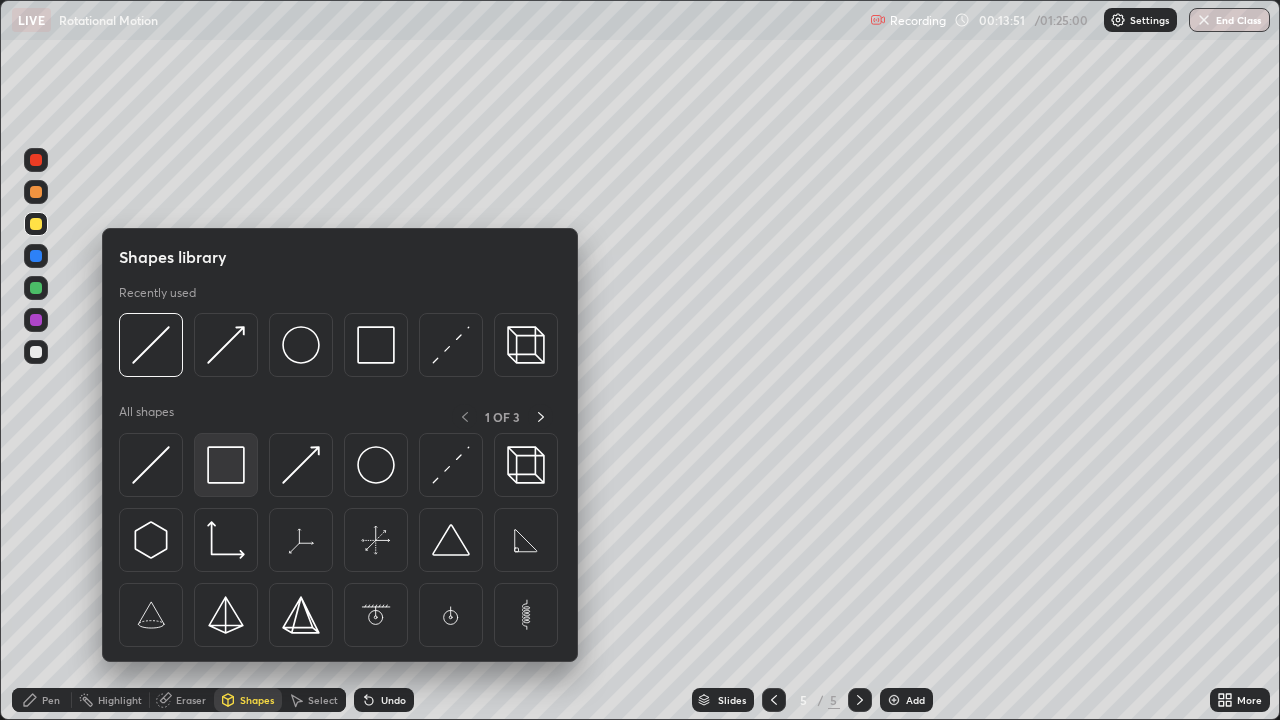 click at bounding box center (226, 465) 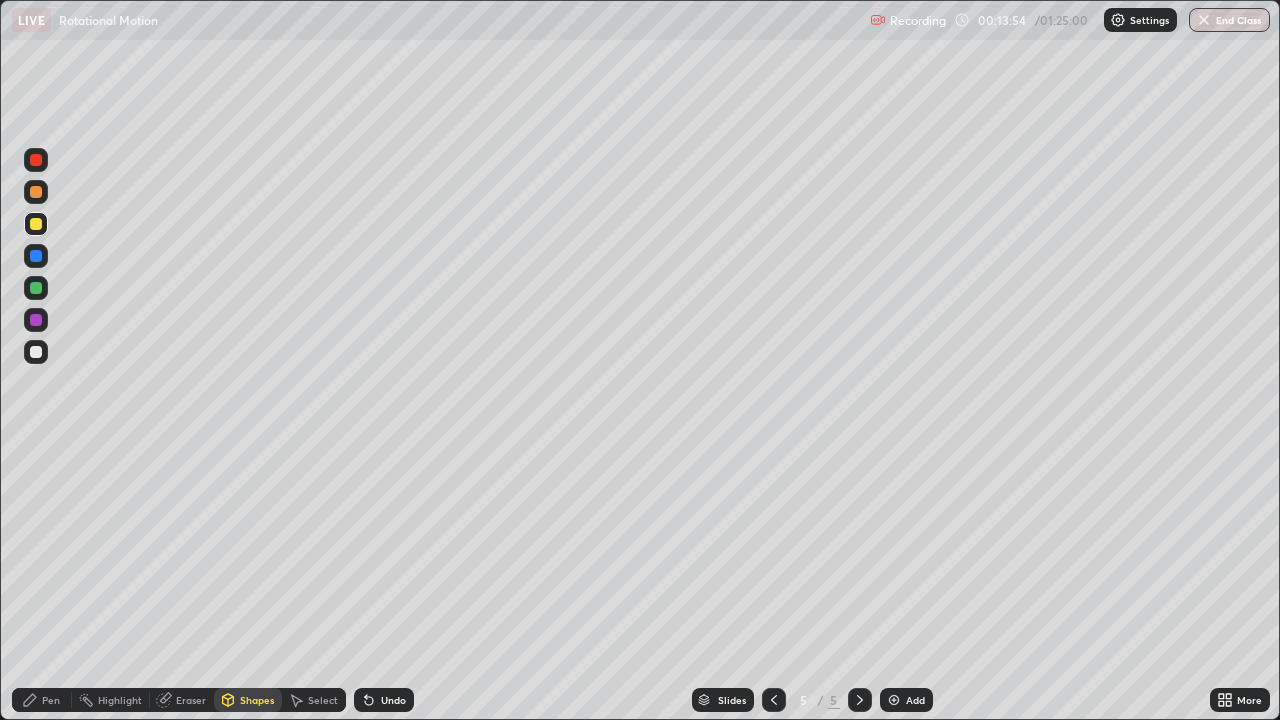 click on "Shapes" at bounding box center [257, 700] 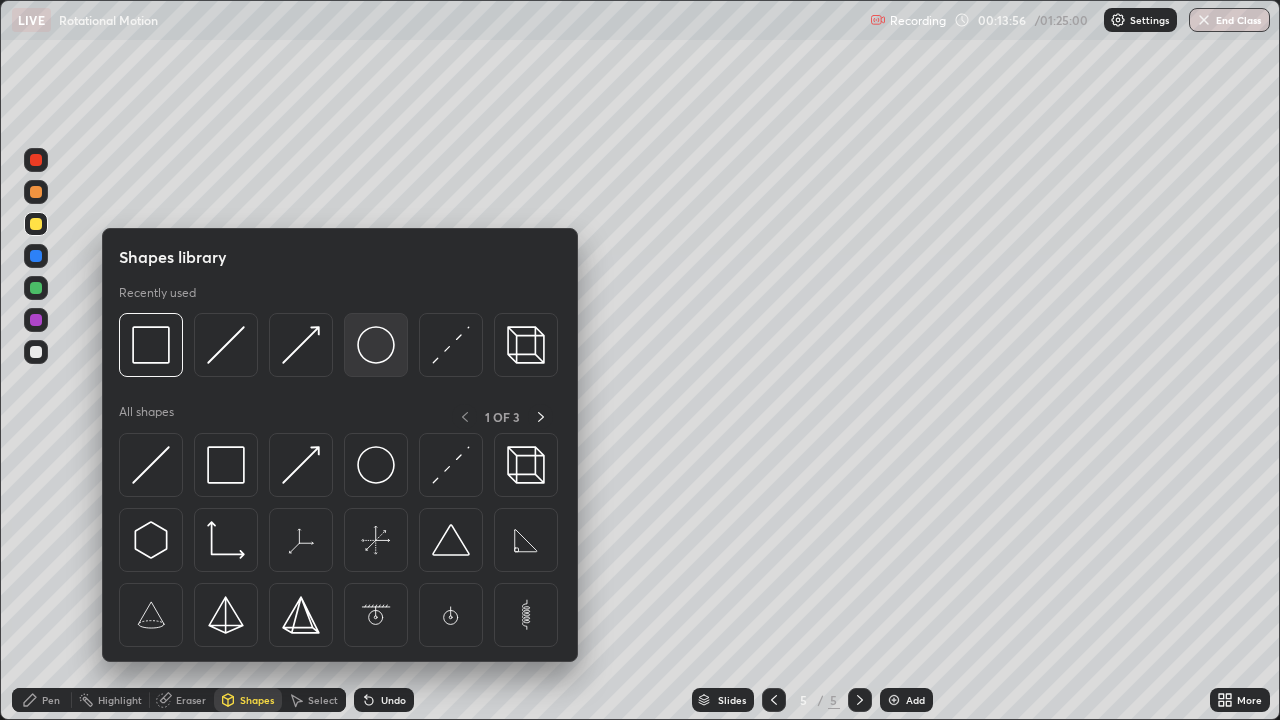 click at bounding box center [376, 345] 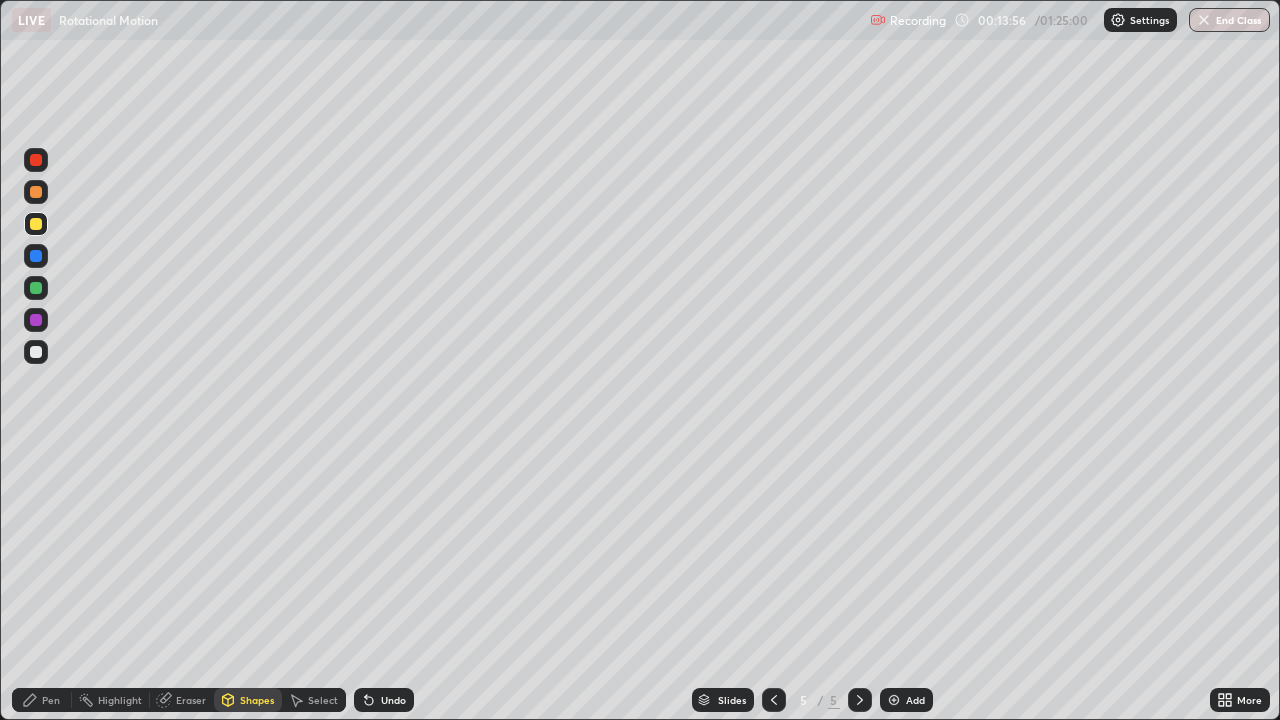 click at bounding box center (36, 256) 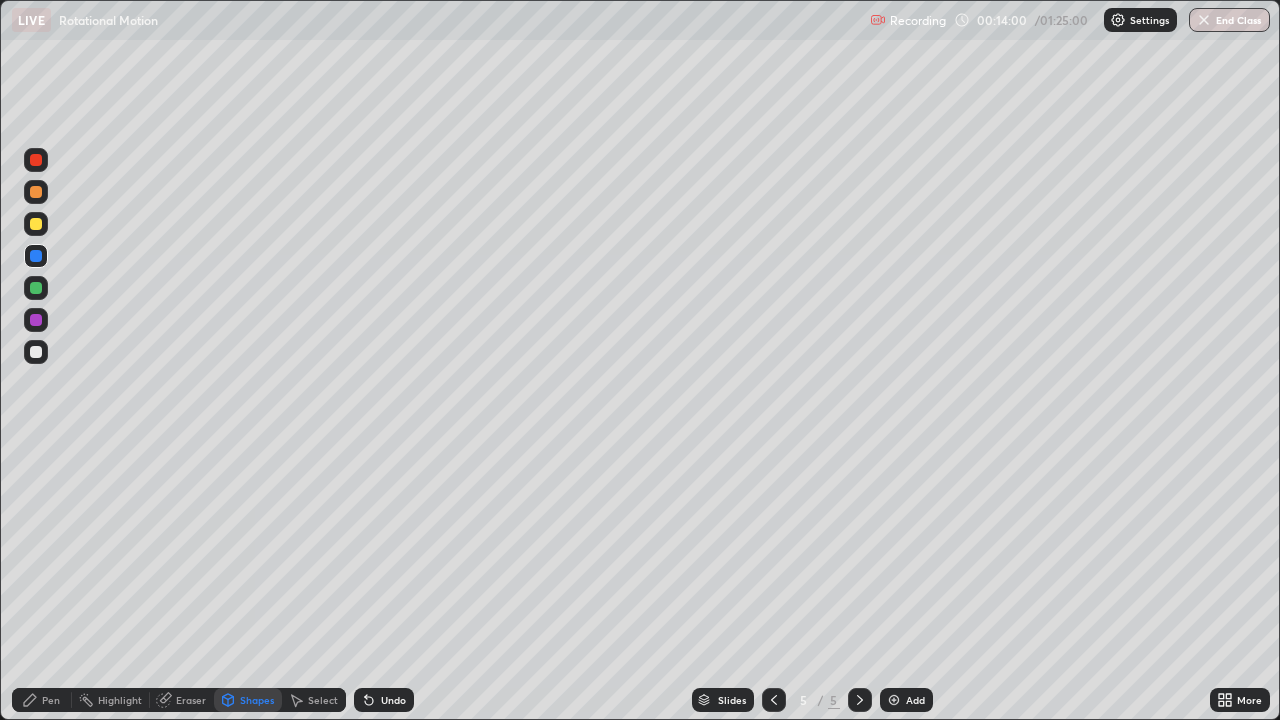 click on "Pen" at bounding box center (51, 700) 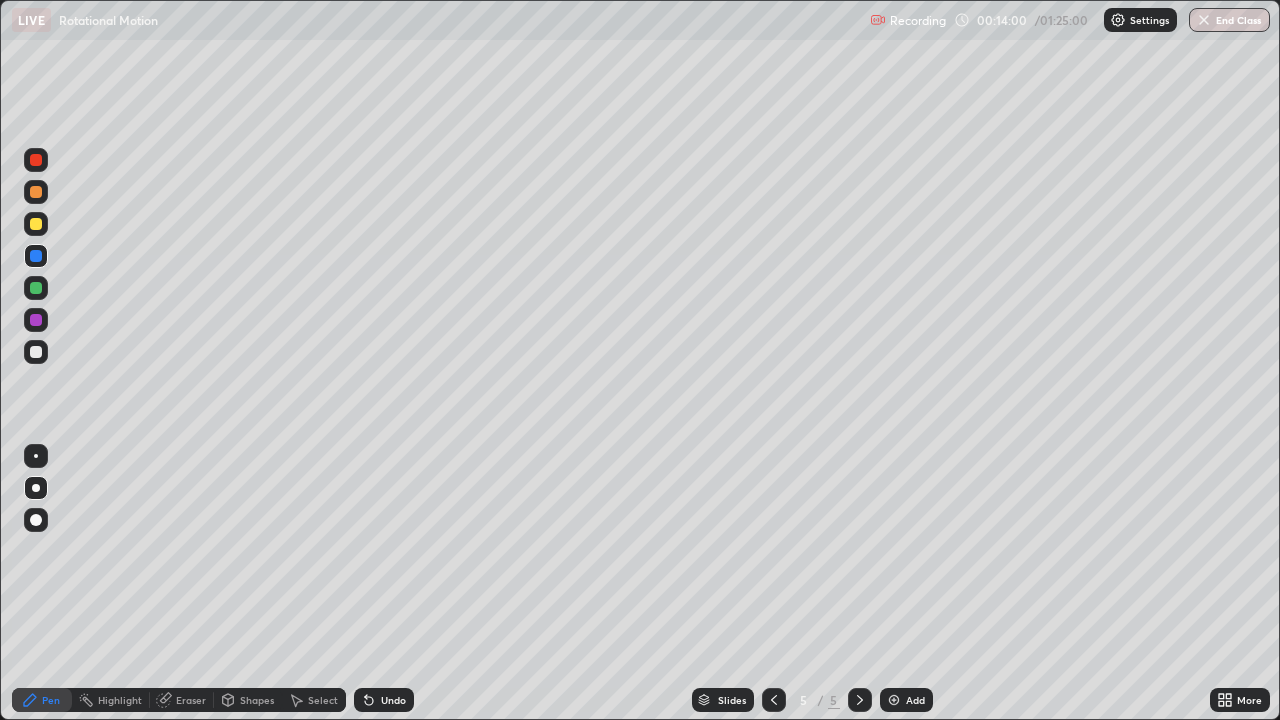 click at bounding box center [36, 352] 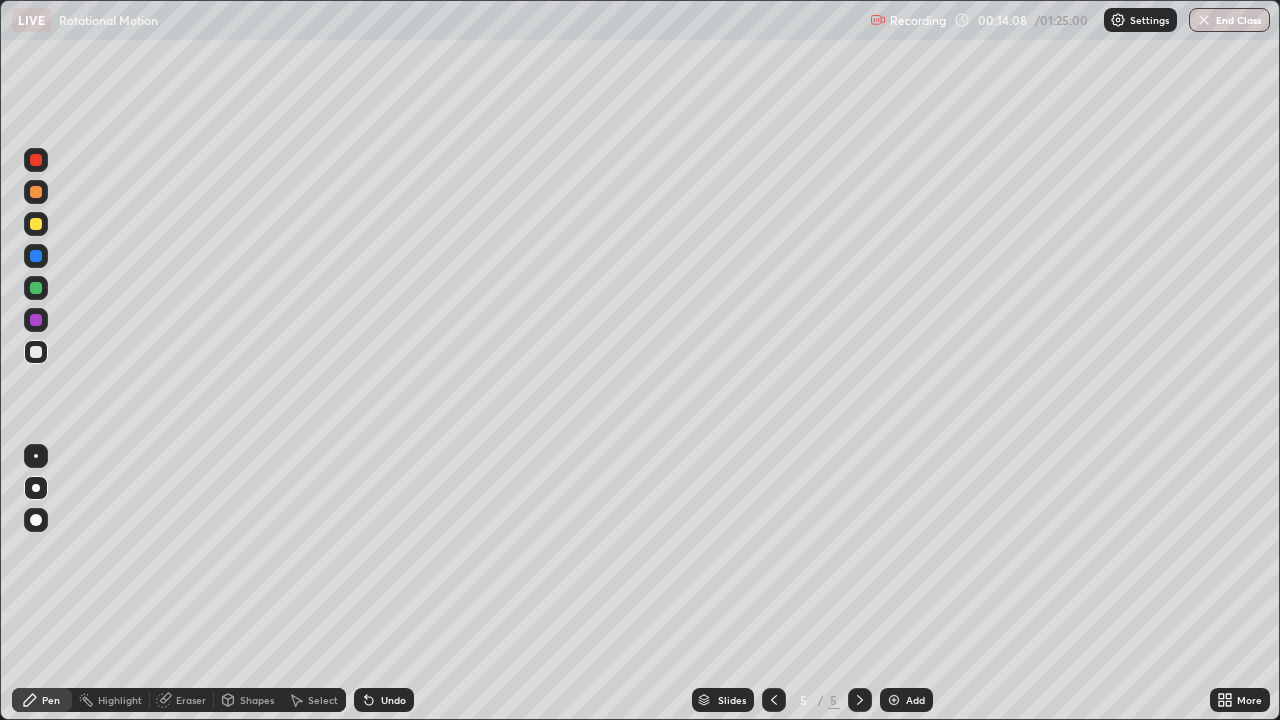 click on "Shapes" at bounding box center [257, 700] 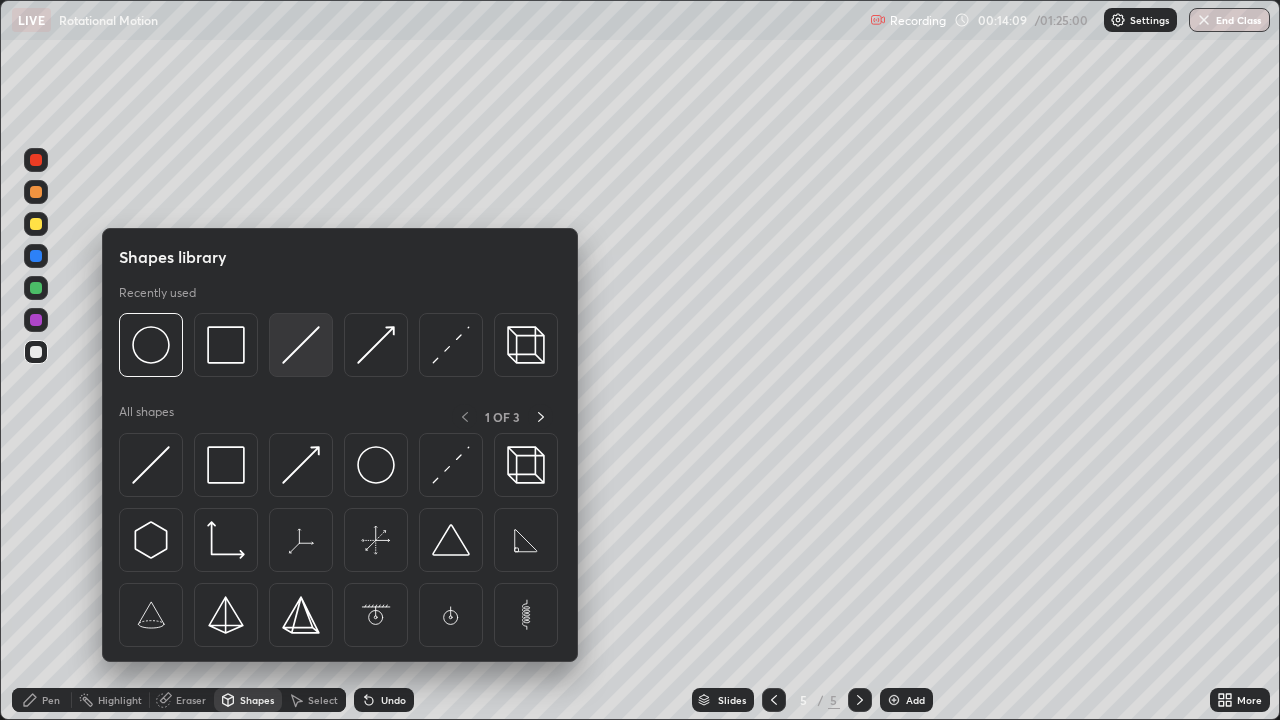click at bounding box center (301, 345) 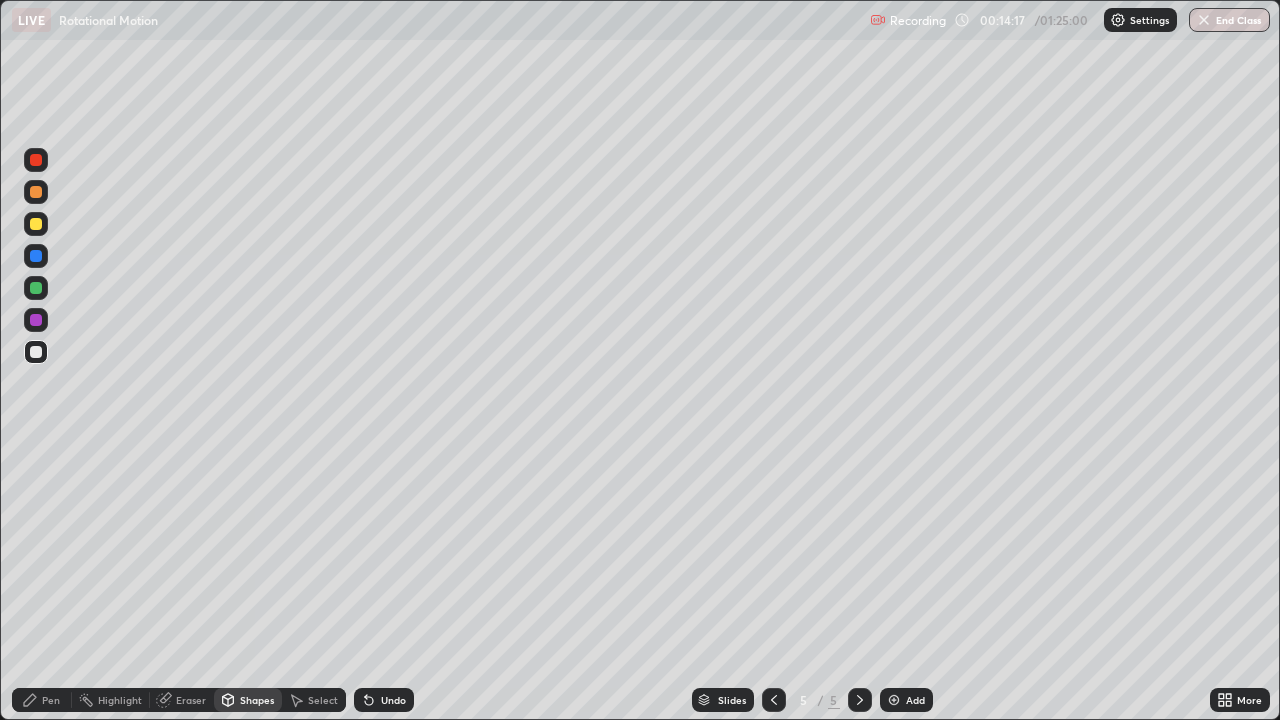 click on "Pen" at bounding box center [42, 700] 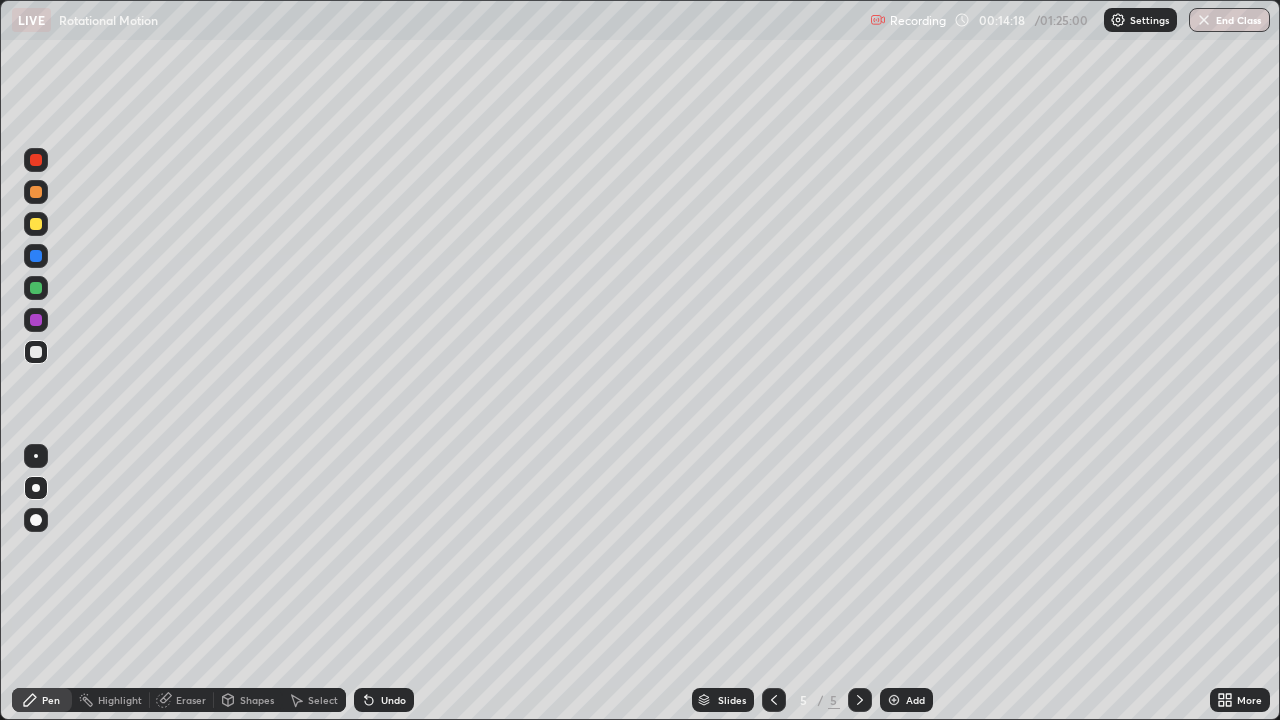 click at bounding box center [36, 224] 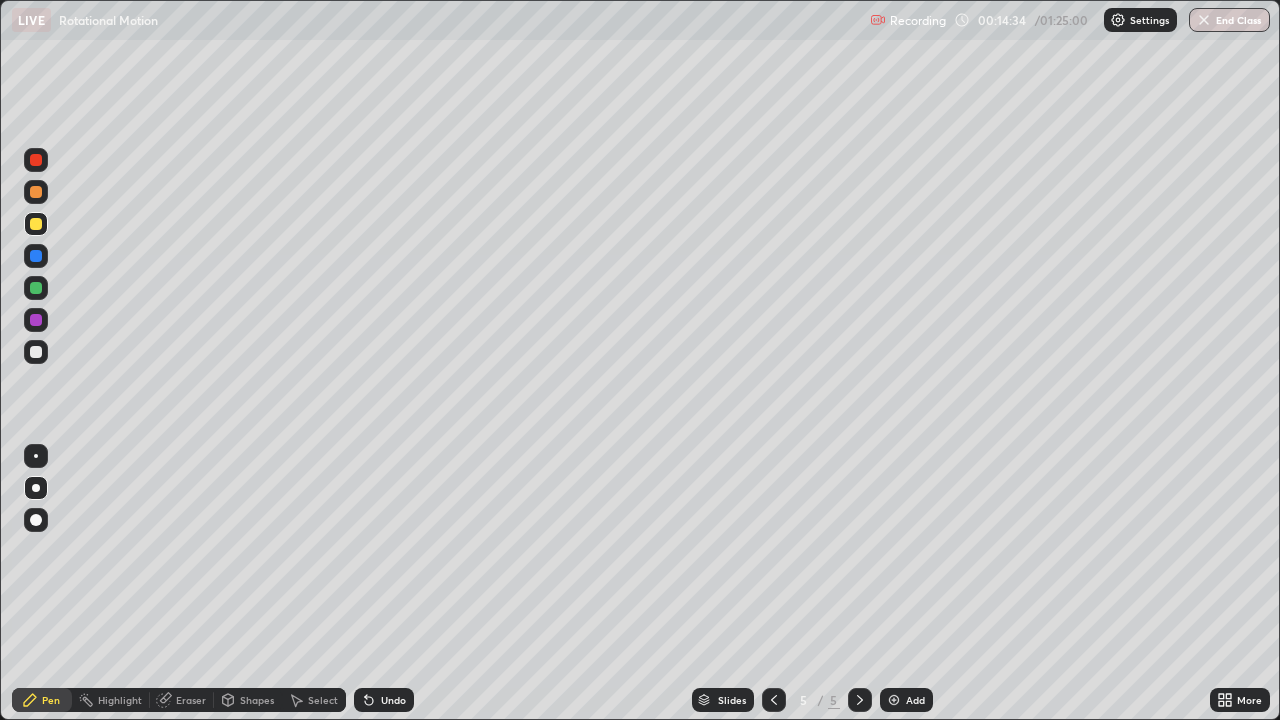 click at bounding box center (36, 352) 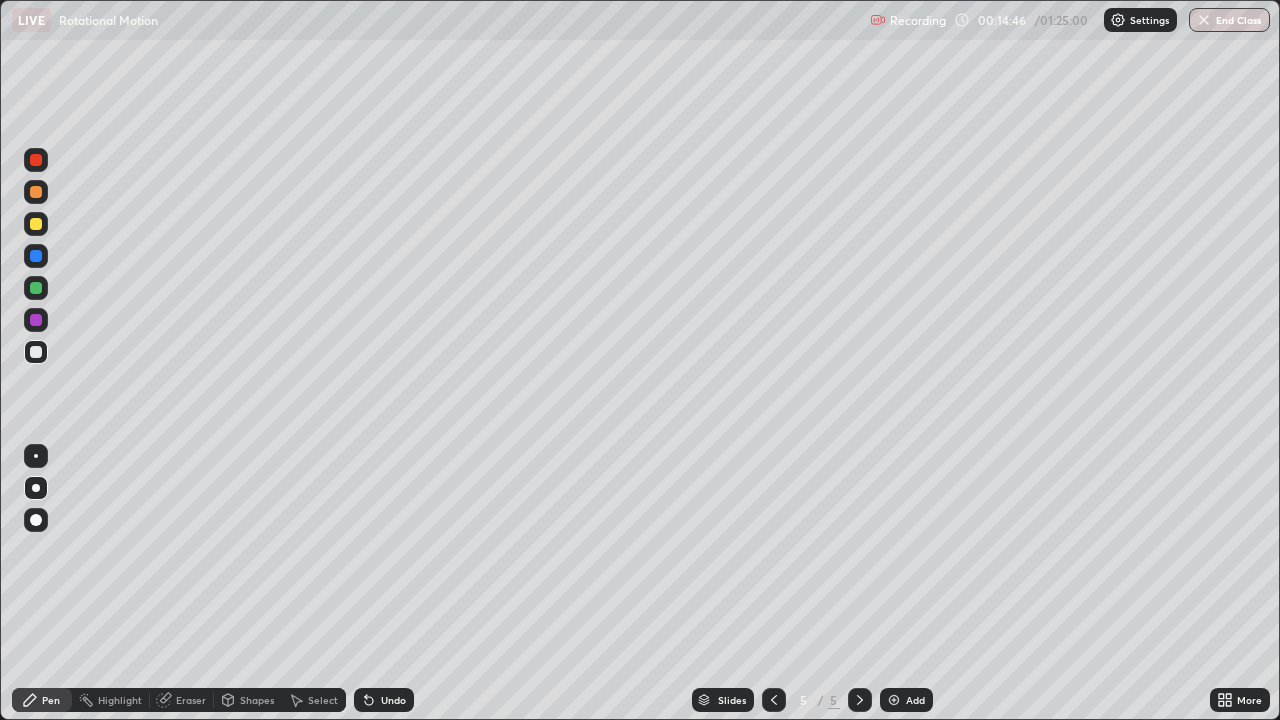 click at bounding box center [36, 288] 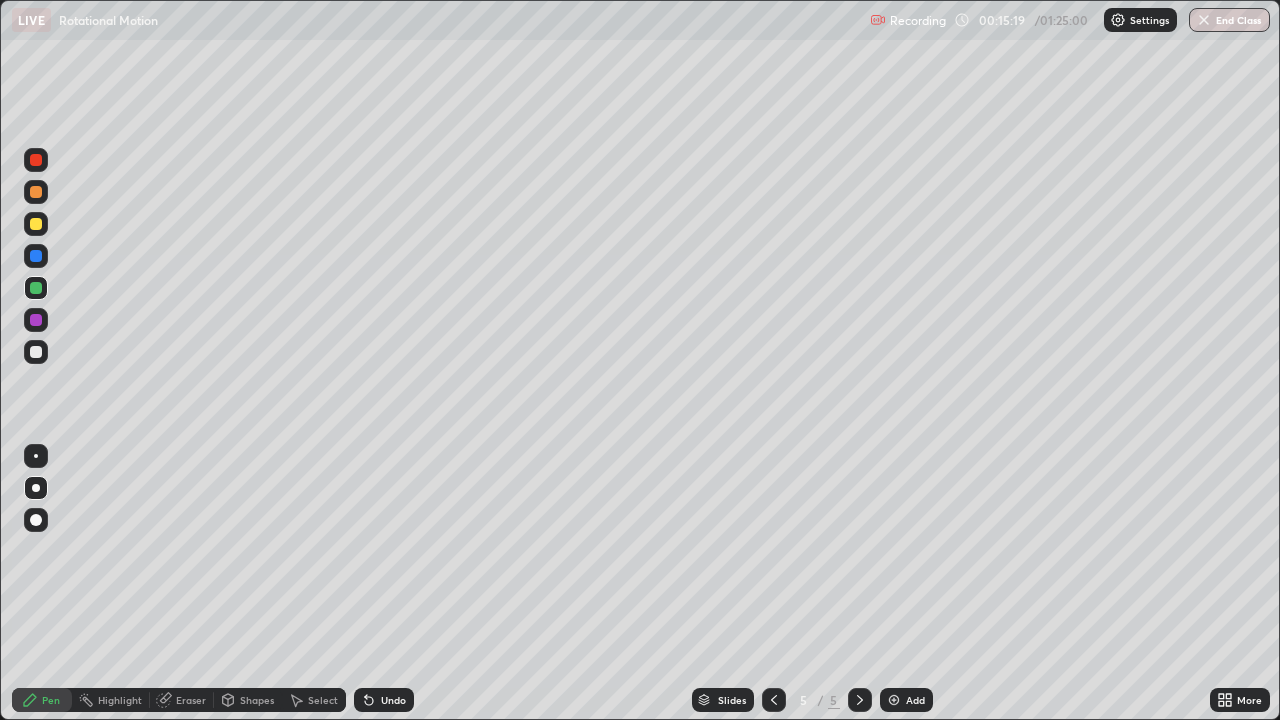 click at bounding box center (36, 256) 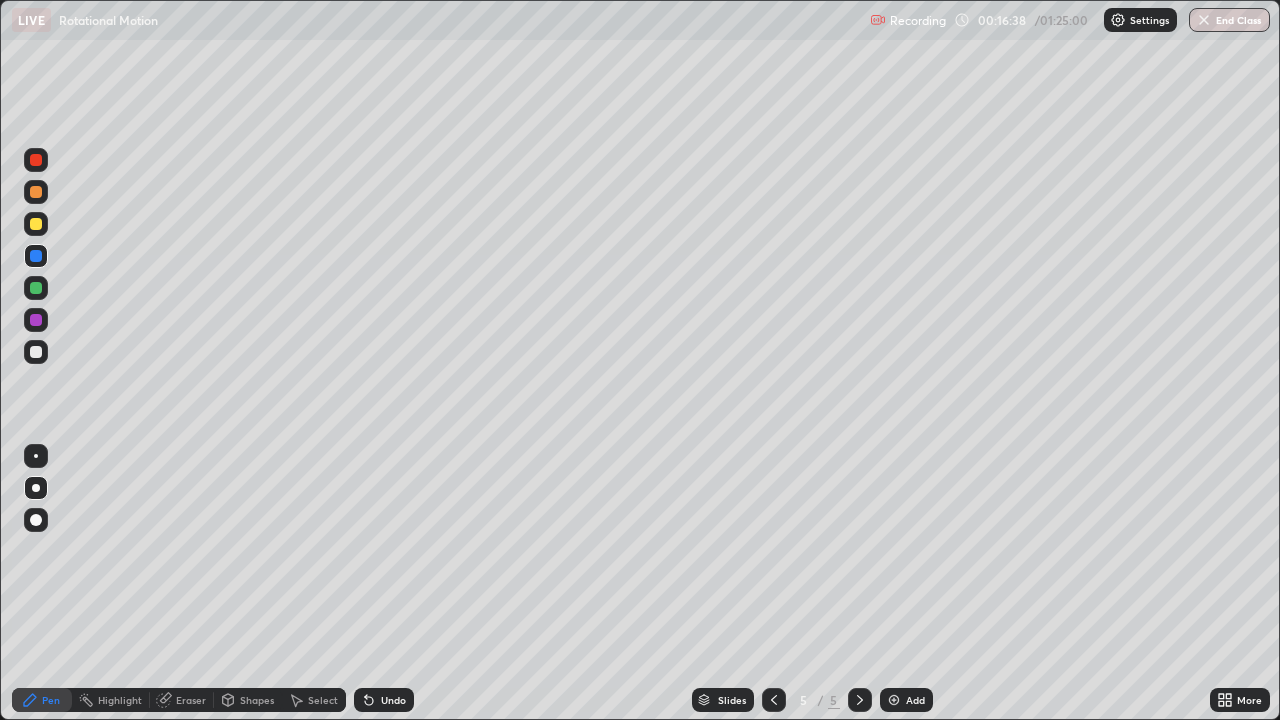 click at bounding box center (36, 288) 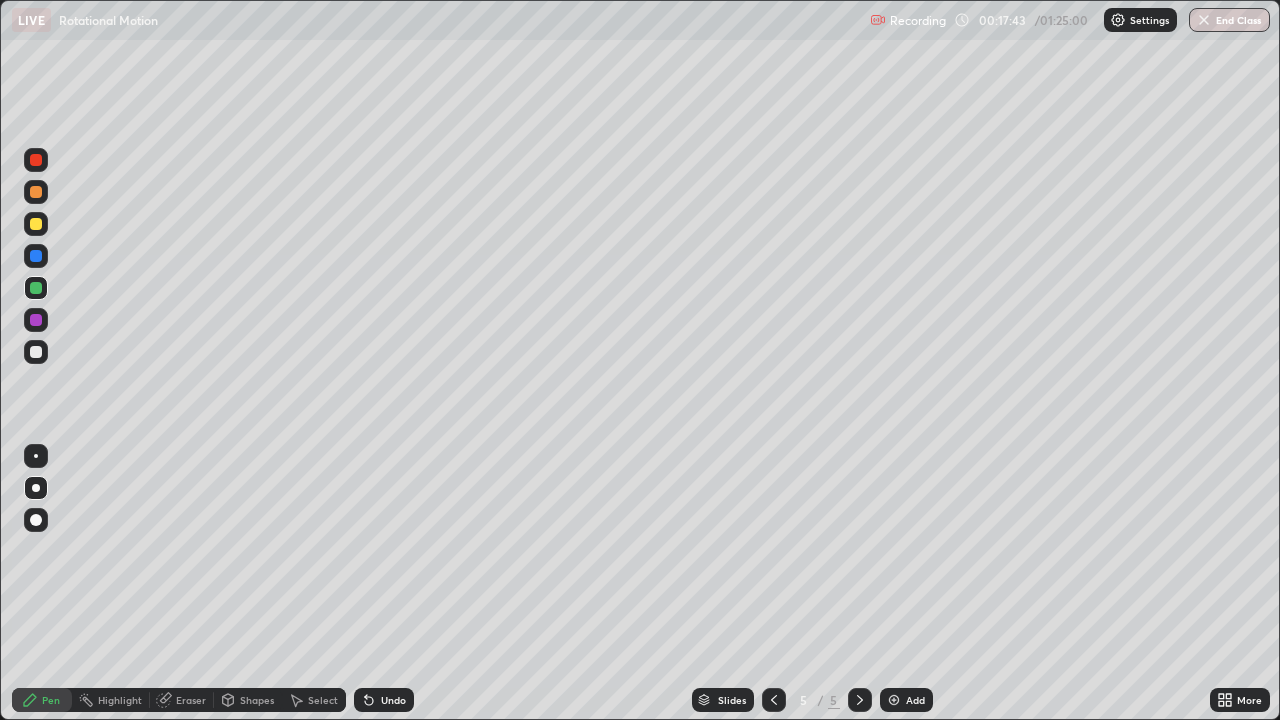 click on "Add" at bounding box center (915, 700) 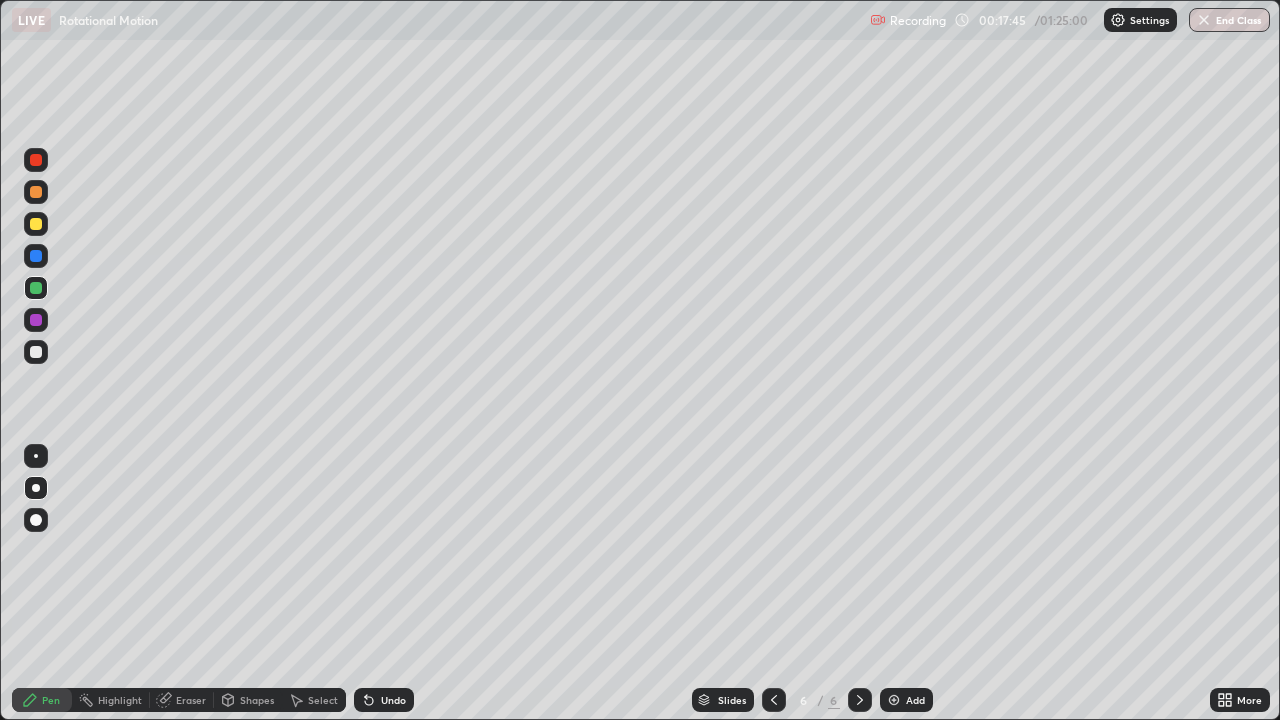 click on "Shapes" at bounding box center [248, 700] 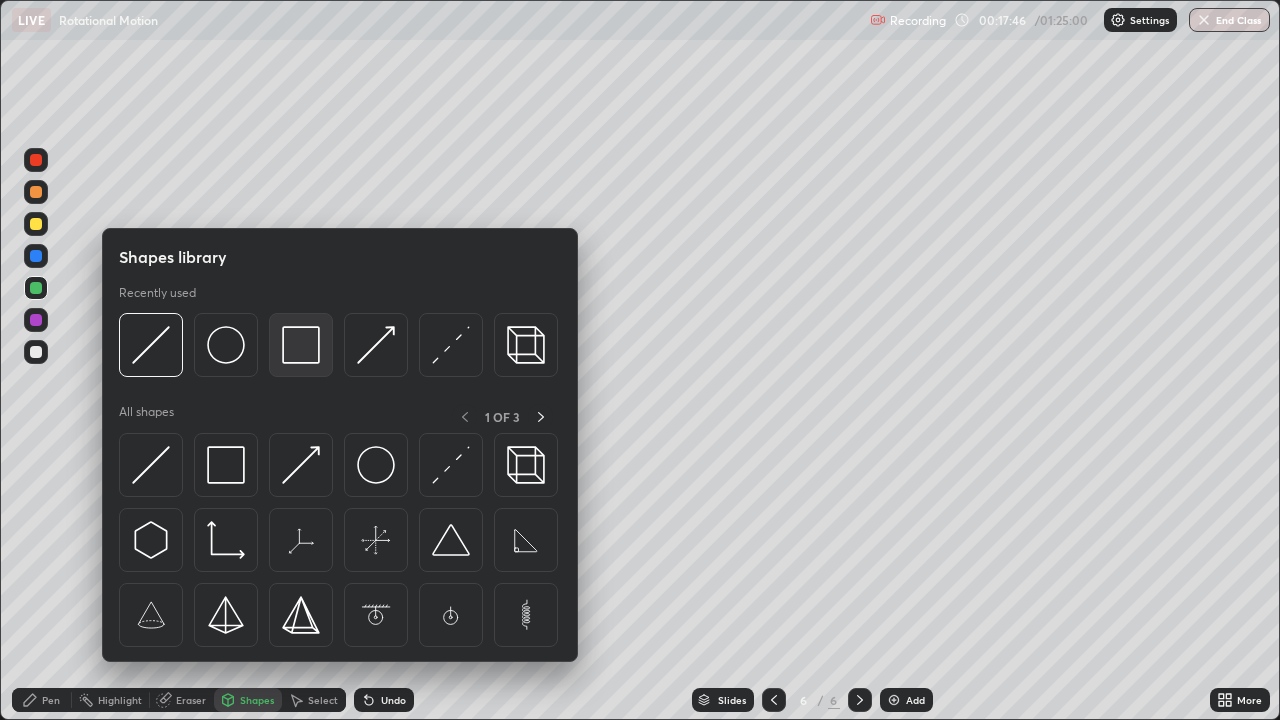 click at bounding box center [301, 345] 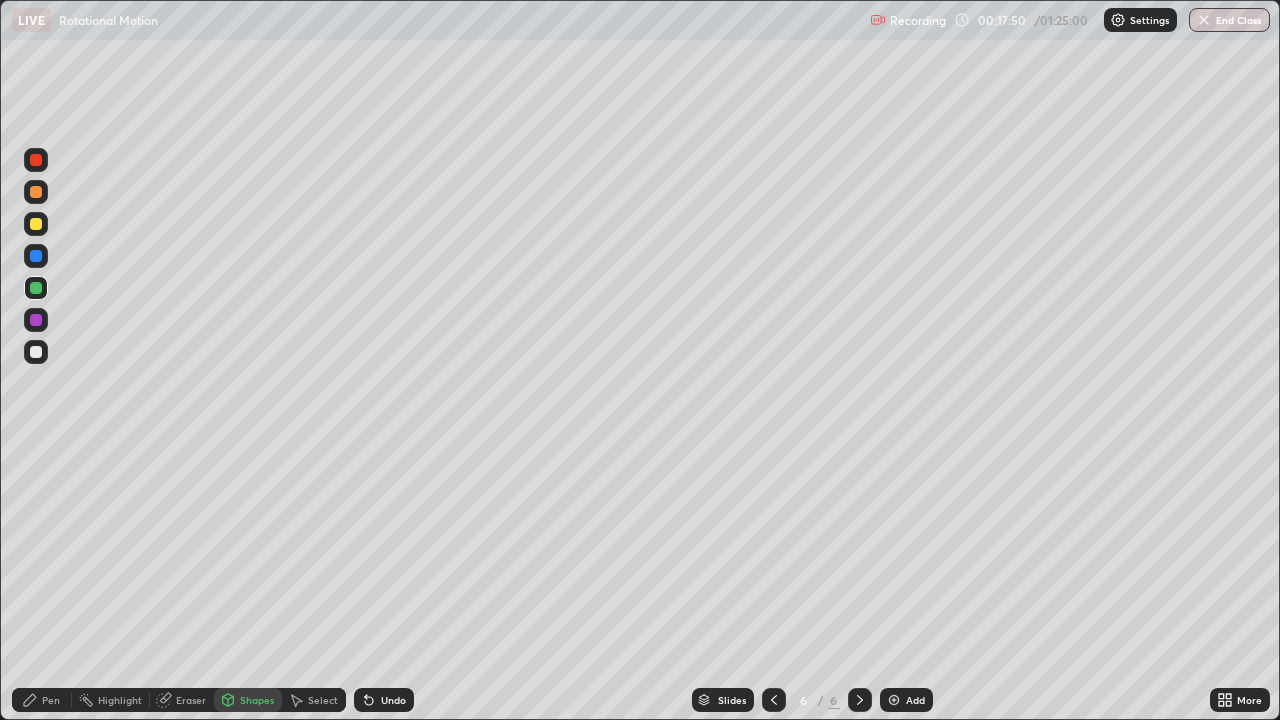 click on "Shapes" at bounding box center [257, 700] 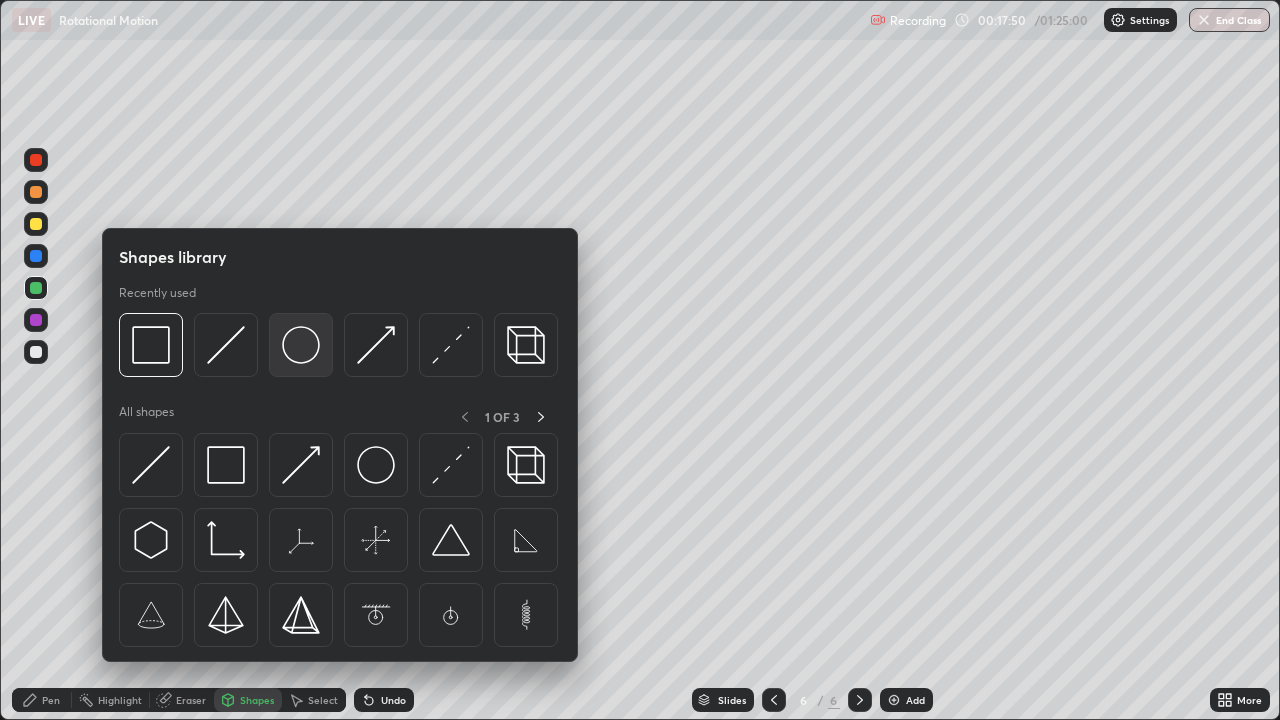 click at bounding box center [301, 345] 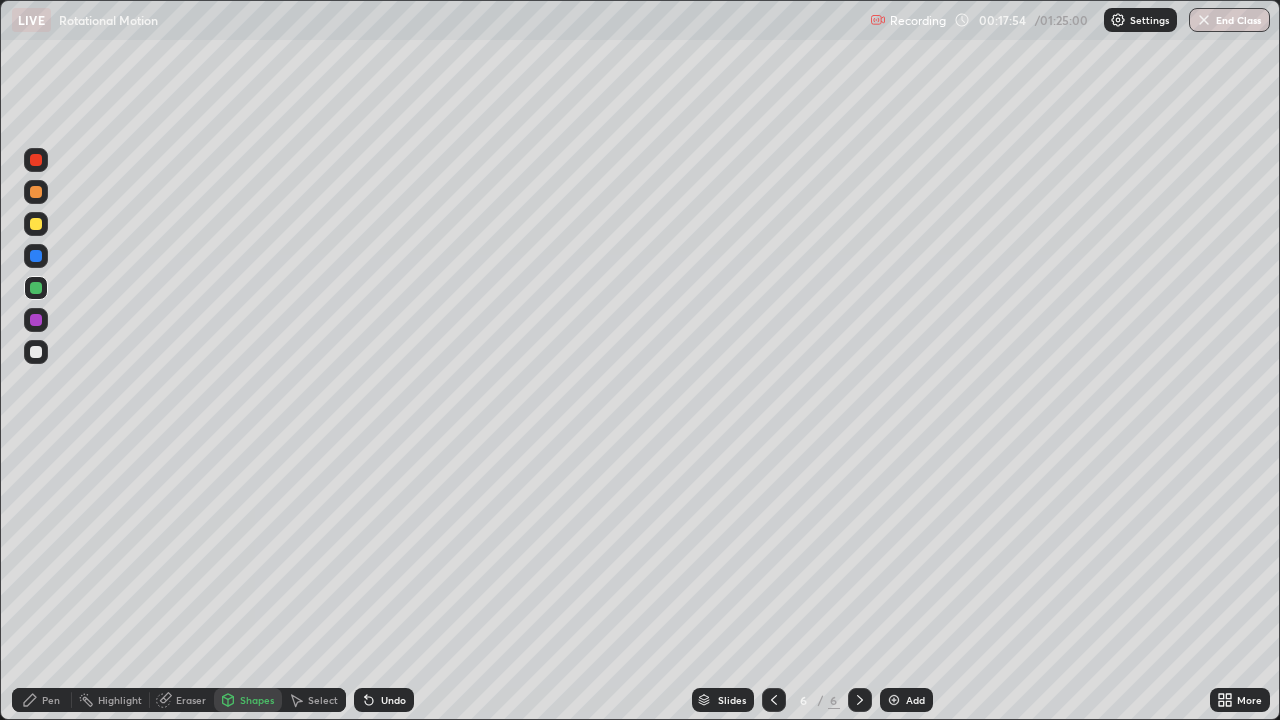 click on "Undo" at bounding box center [384, 700] 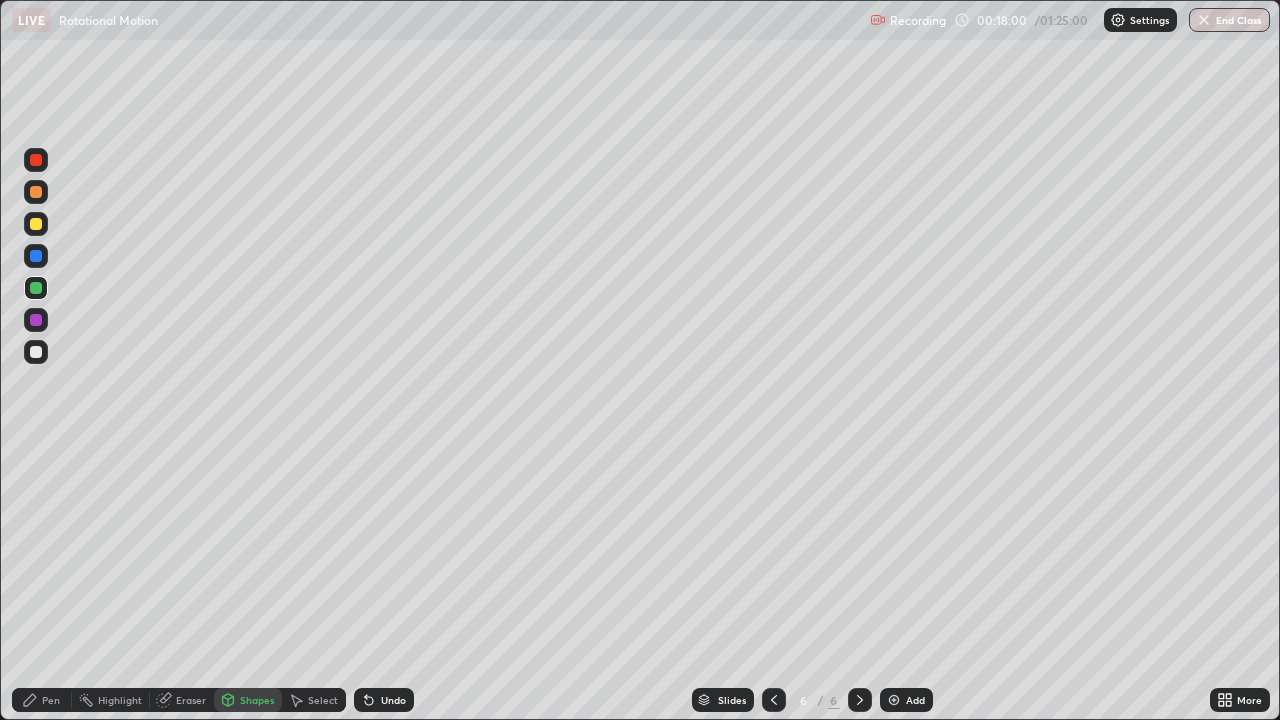 click at bounding box center [36, 256] 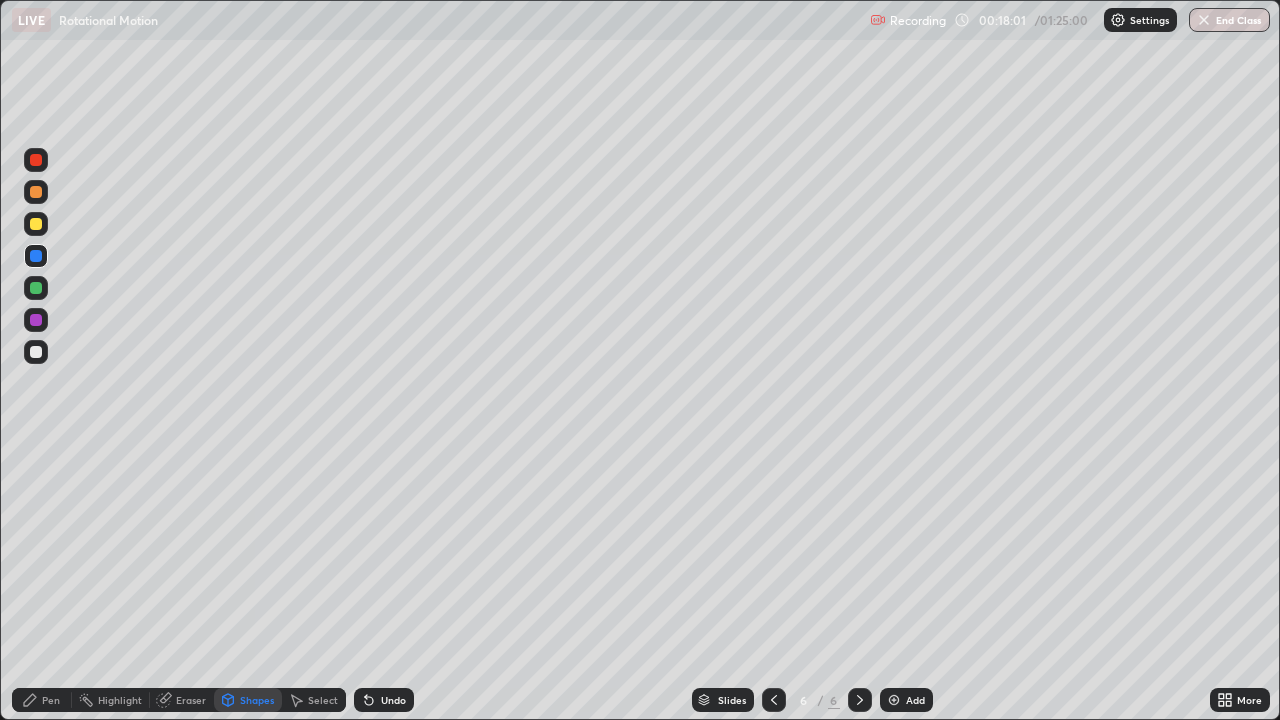 click on "Shapes" at bounding box center [257, 700] 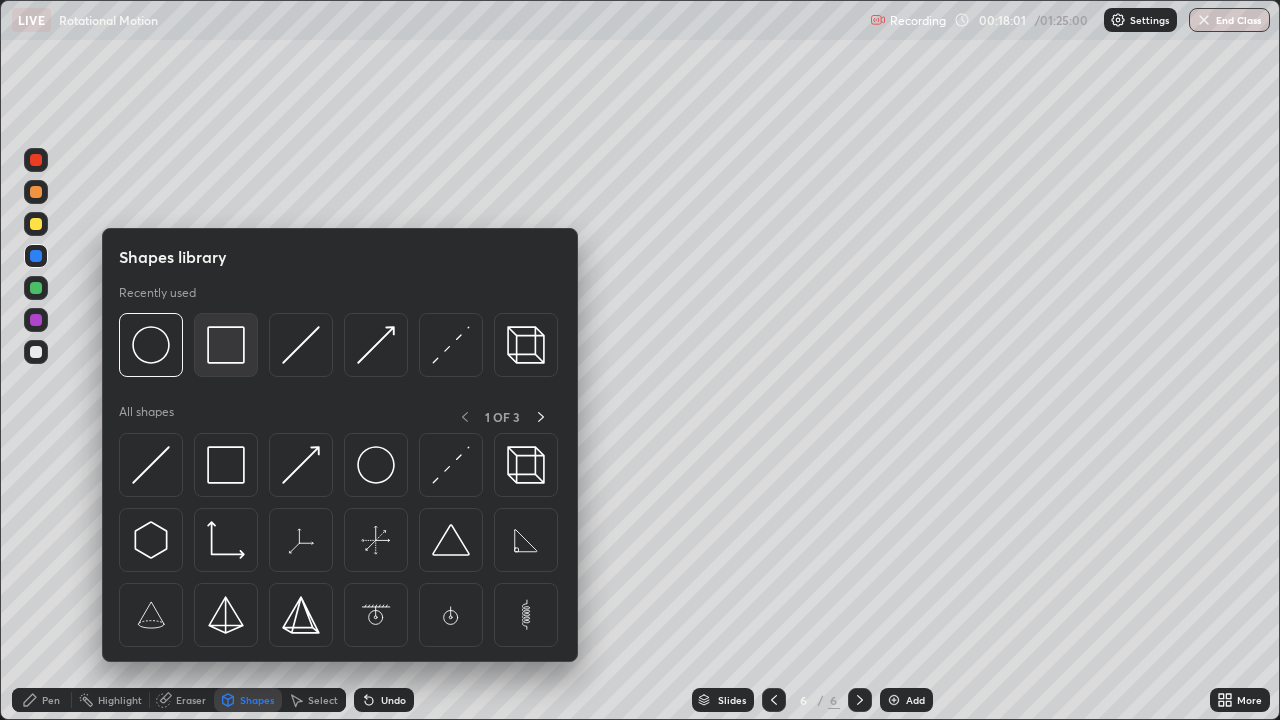 click at bounding box center [226, 345] 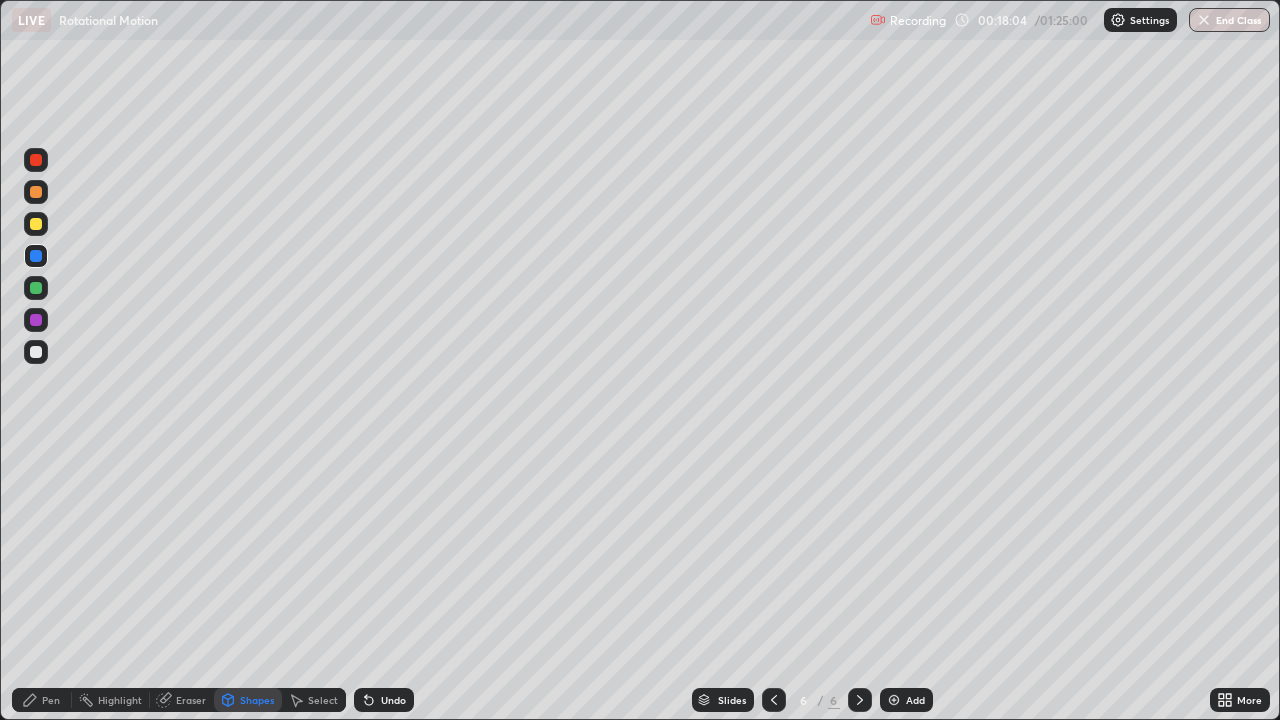 click on "Undo" at bounding box center (384, 700) 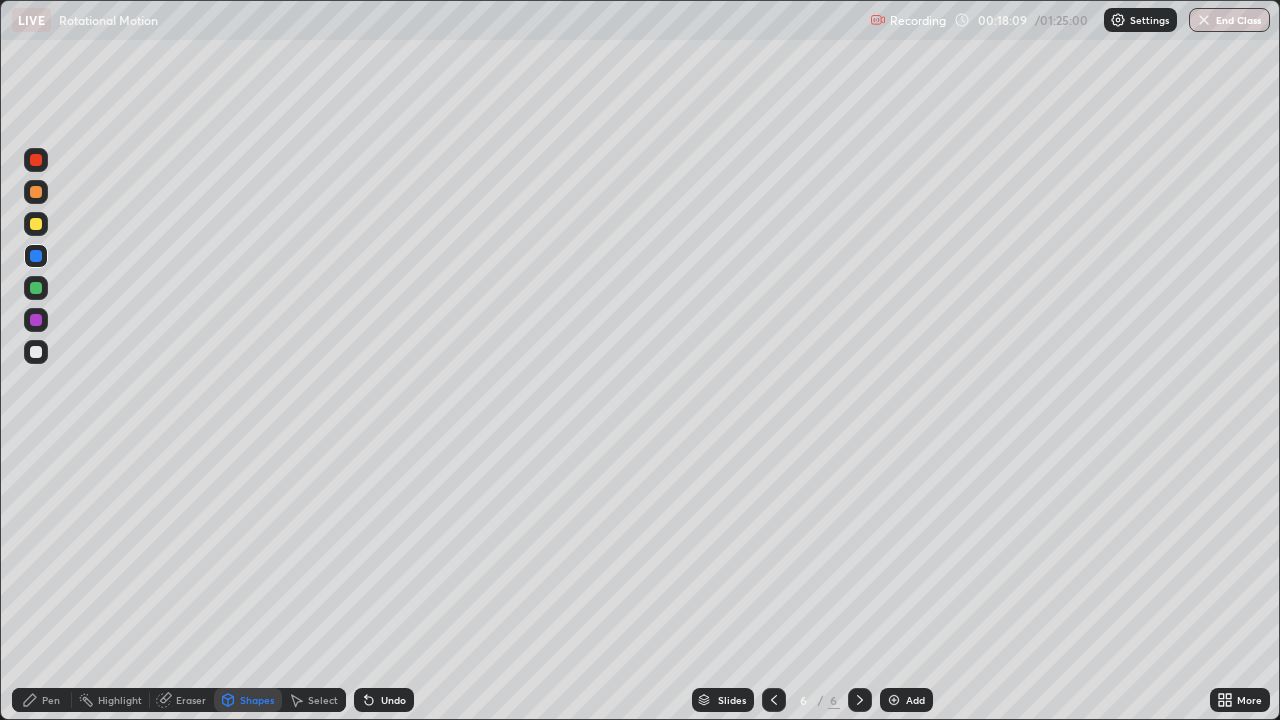 click on "Eraser" at bounding box center (191, 700) 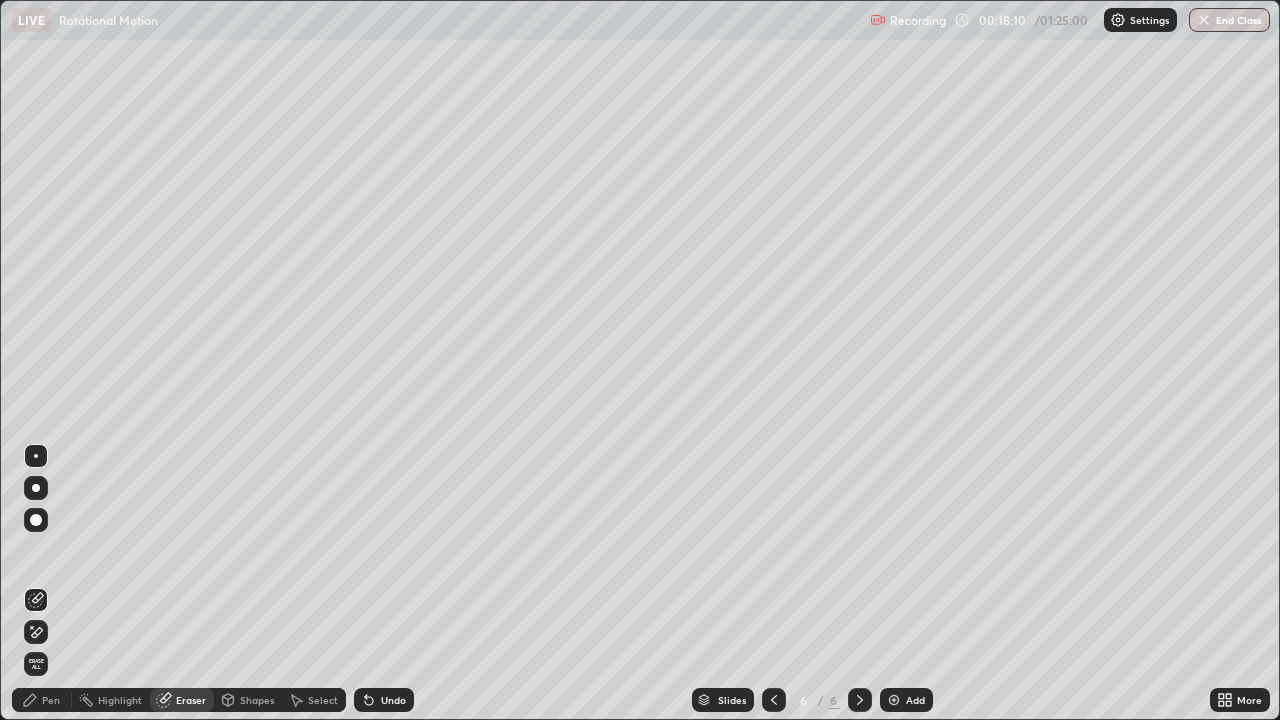 click on "Select" at bounding box center [323, 700] 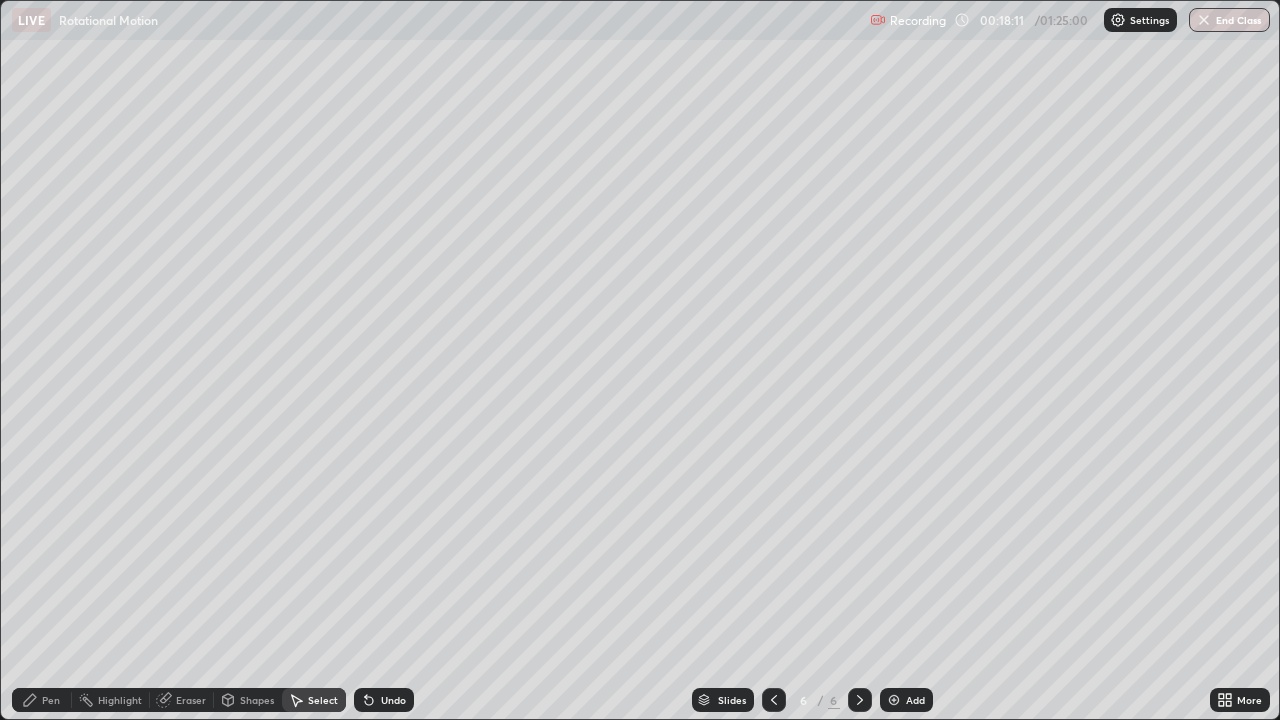 click at bounding box center (0, 0) 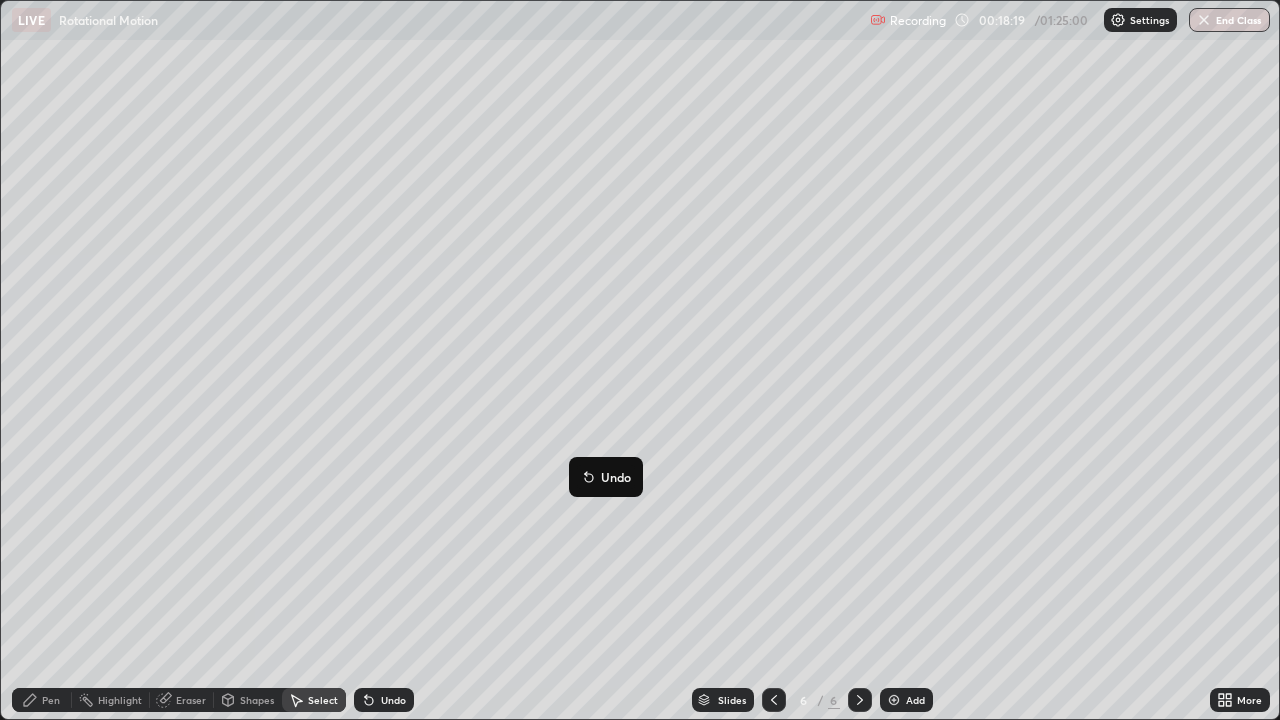 click on "Shapes" at bounding box center [257, 700] 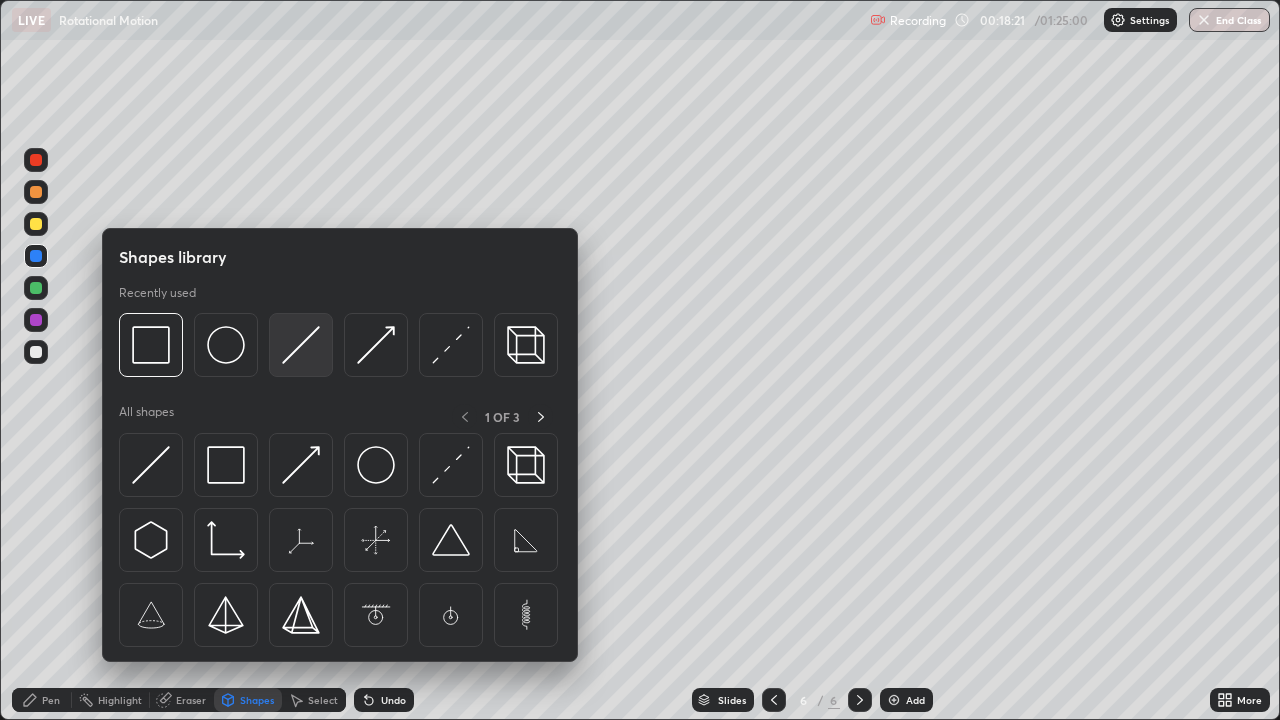 click at bounding box center [301, 345] 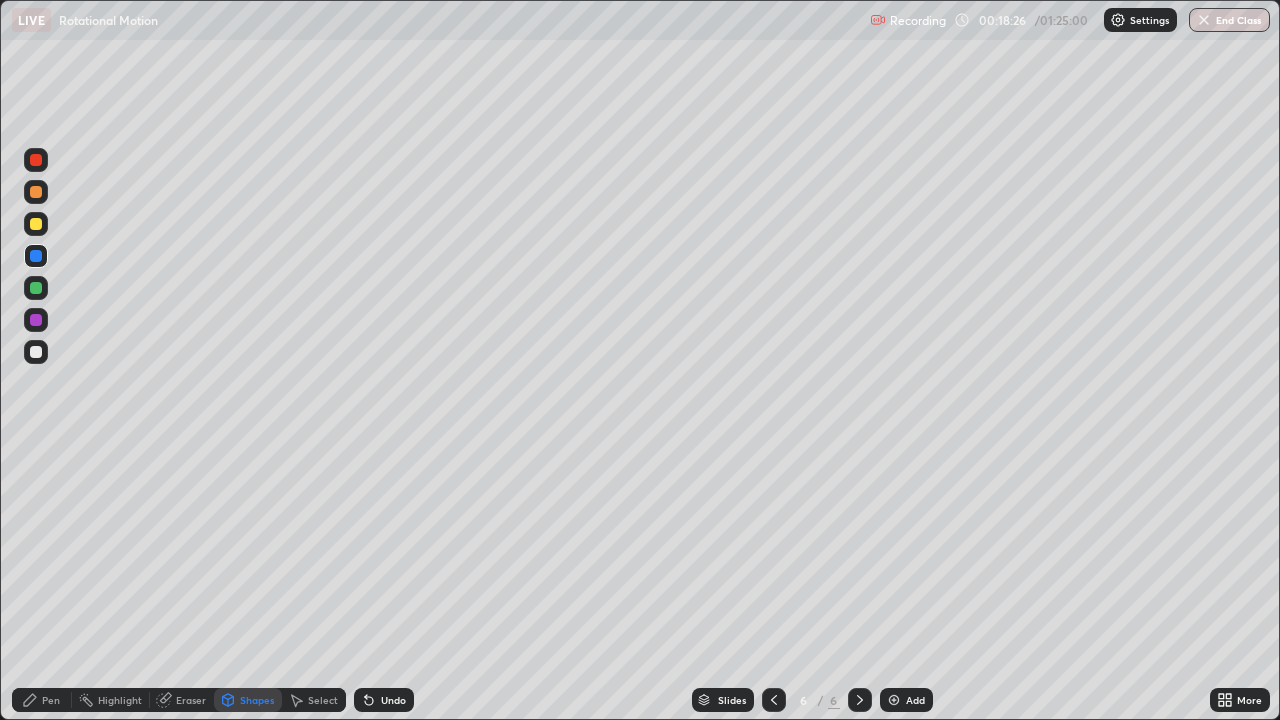 click on "Undo" at bounding box center (384, 700) 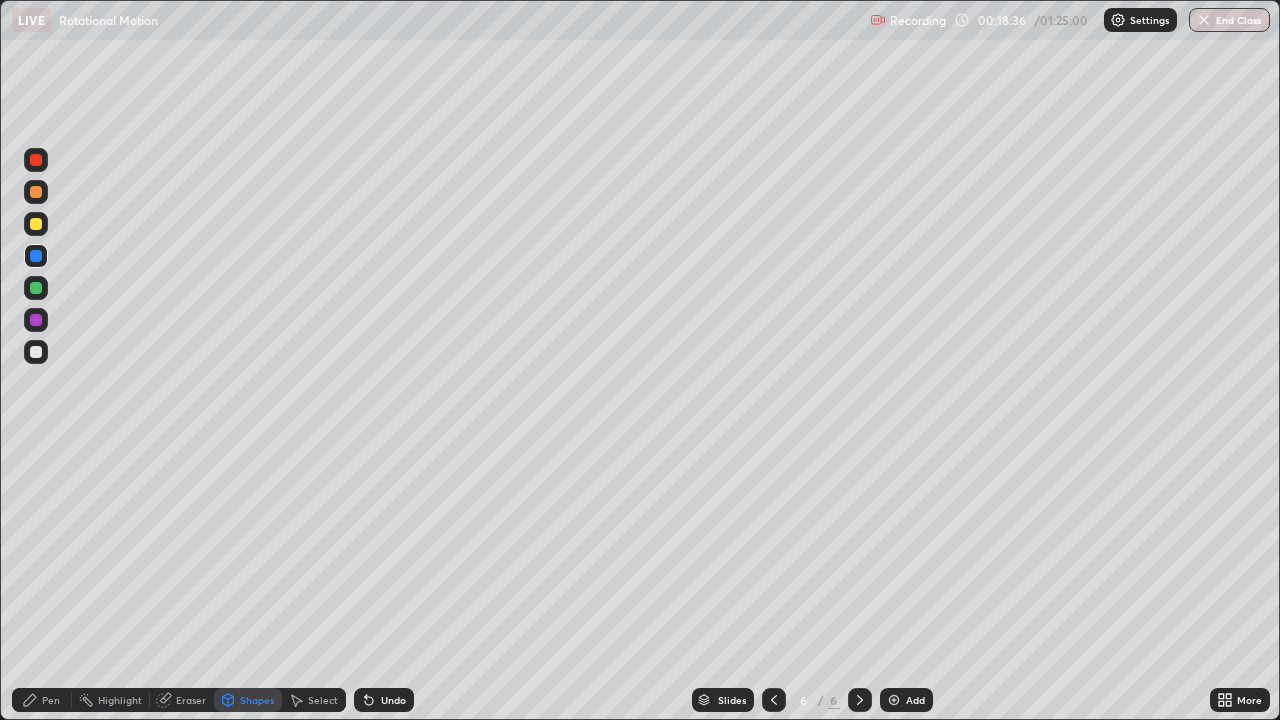 click at bounding box center [36, 224] 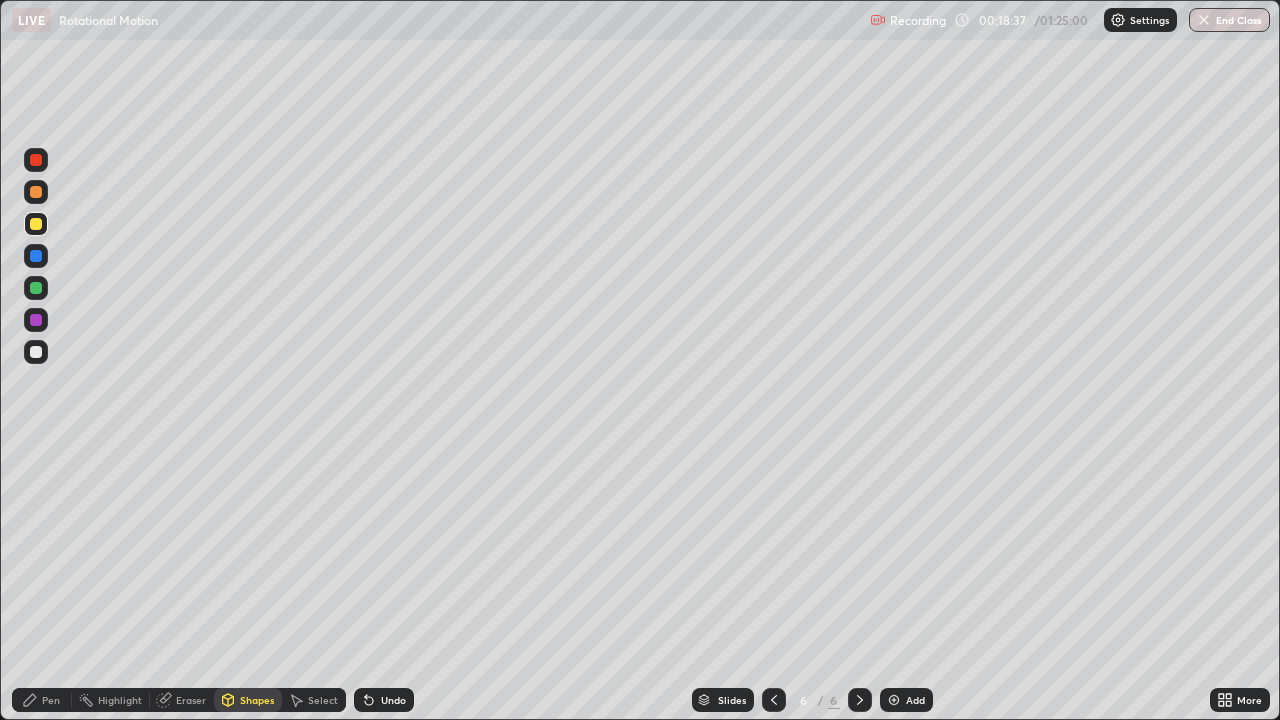 click on "Pen" at bounding box center [42, 700] 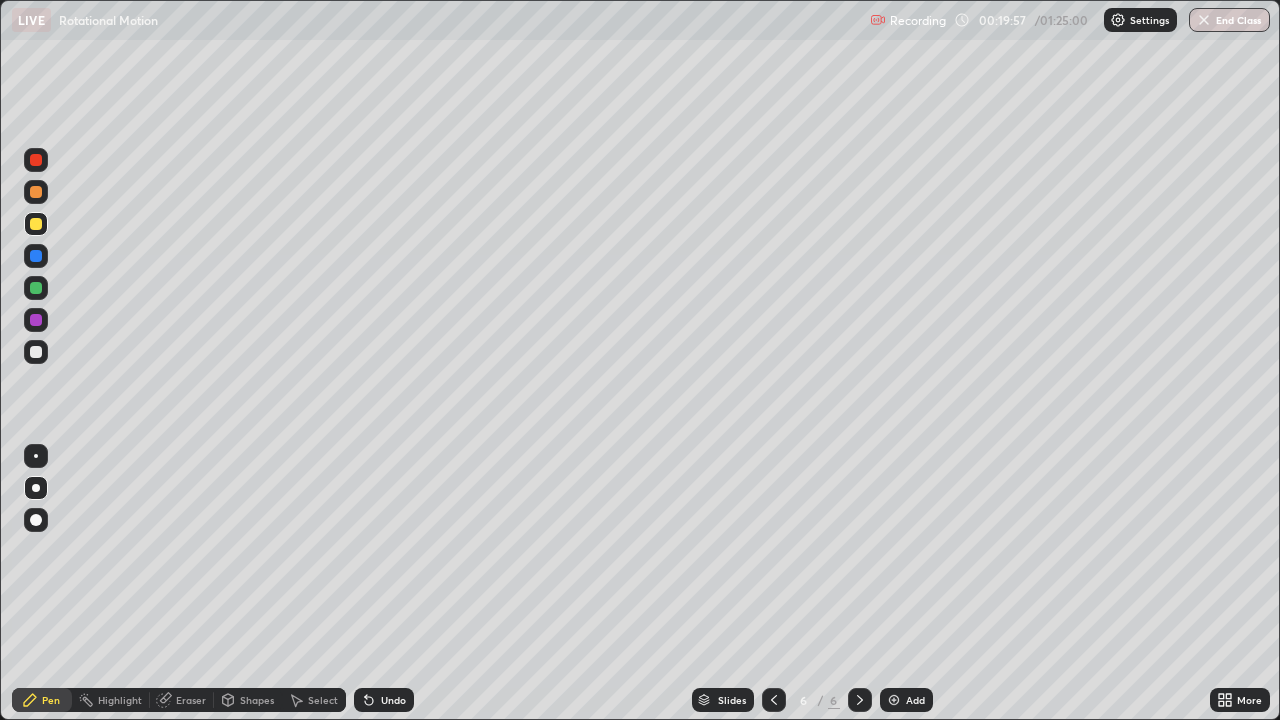 click at bounding box center [36, 352] 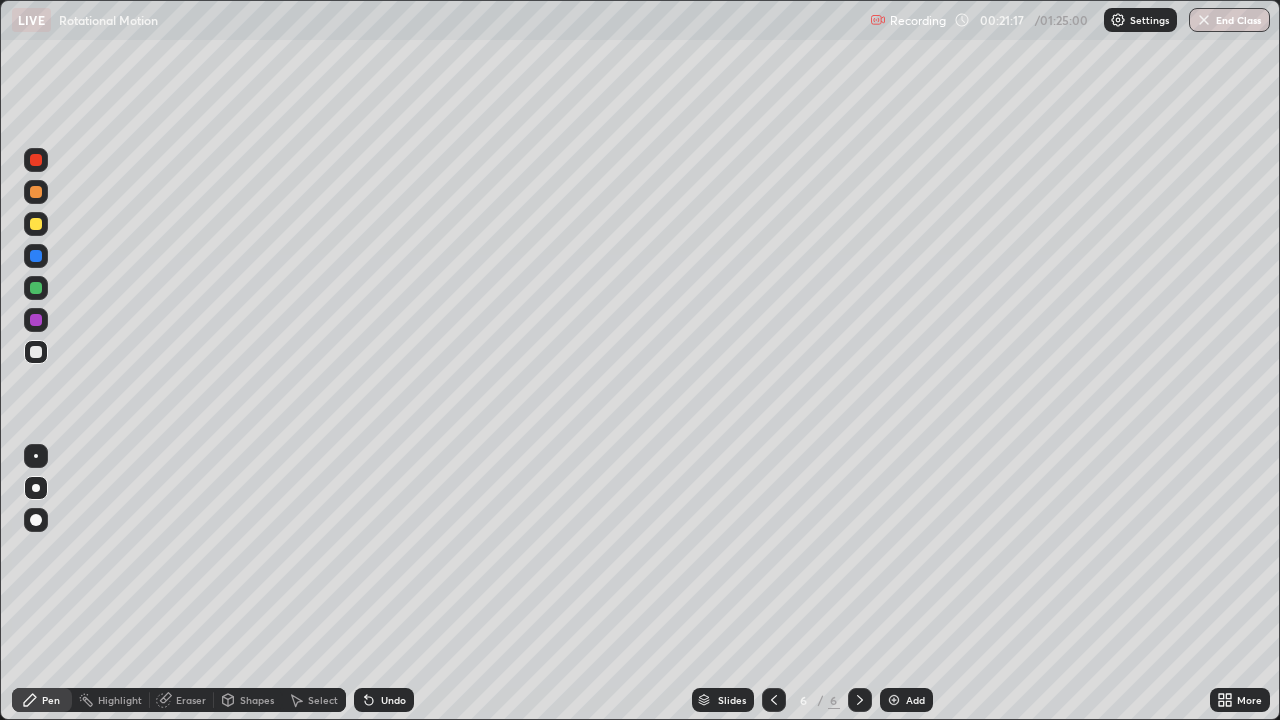 click on "Add" at bounding box center [915, 700] 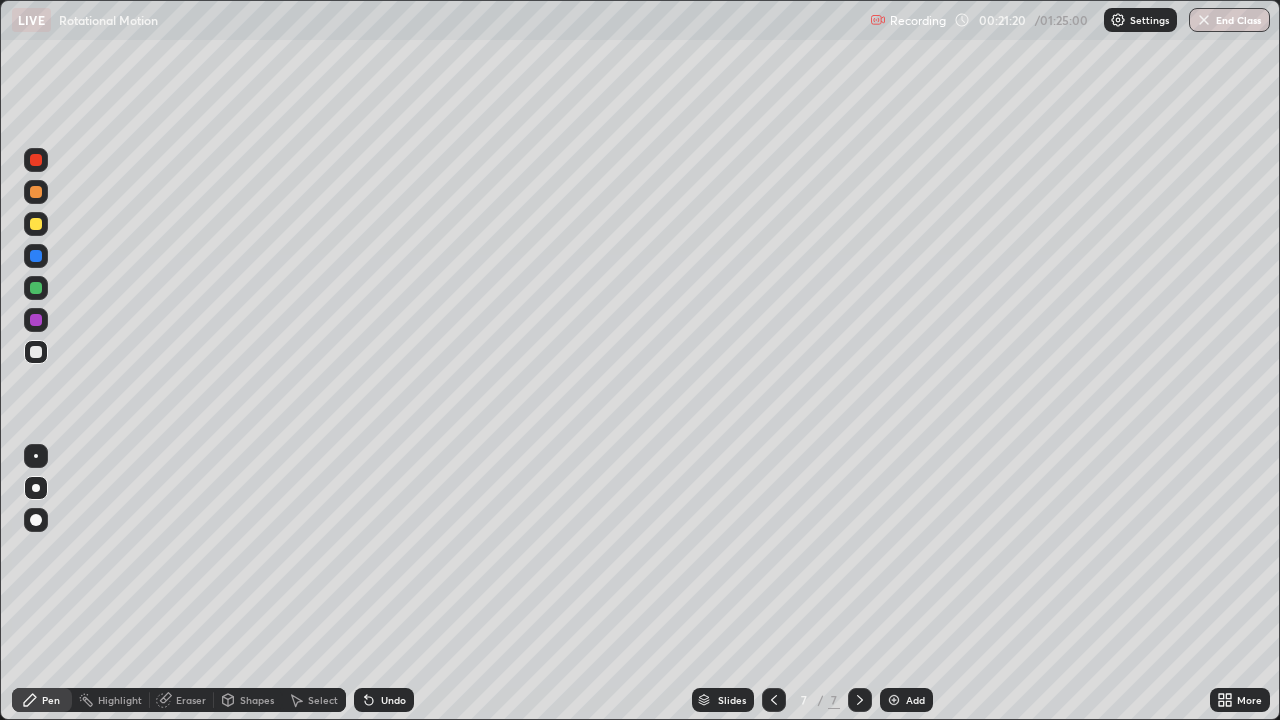 click at bounding box center [36, 192] 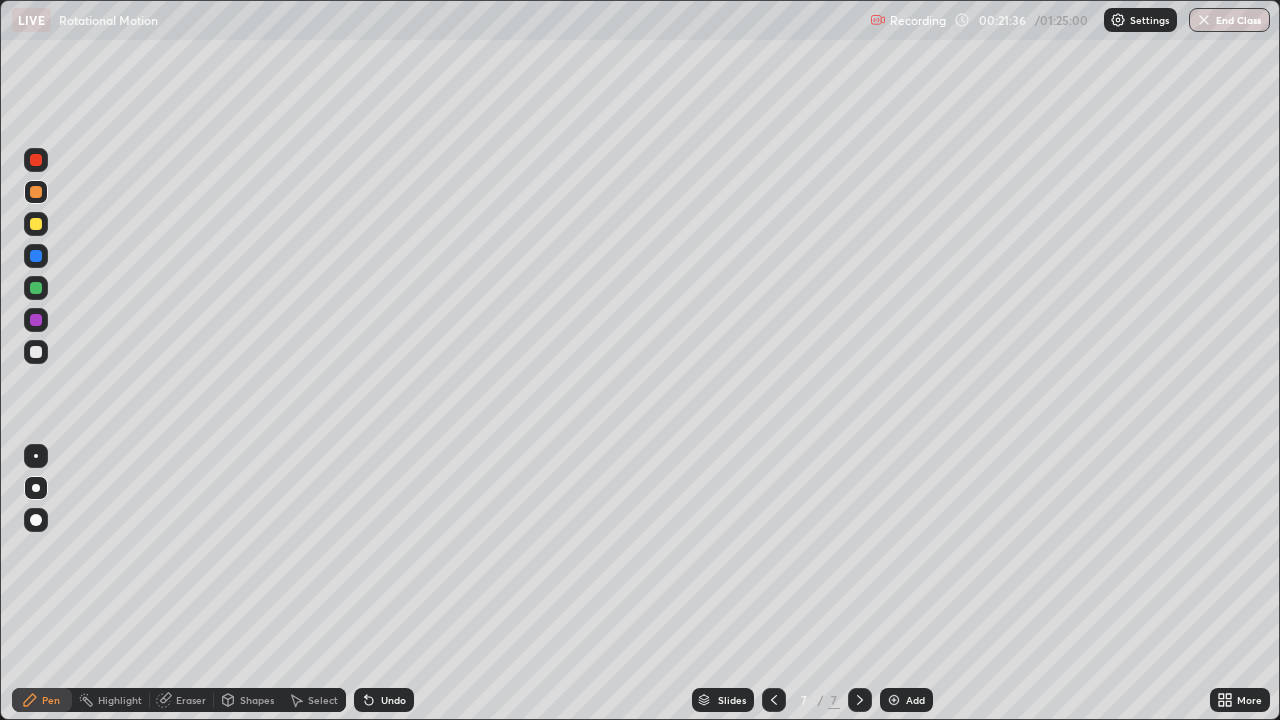 click on "Shapes" at bounding box center (248, 700) 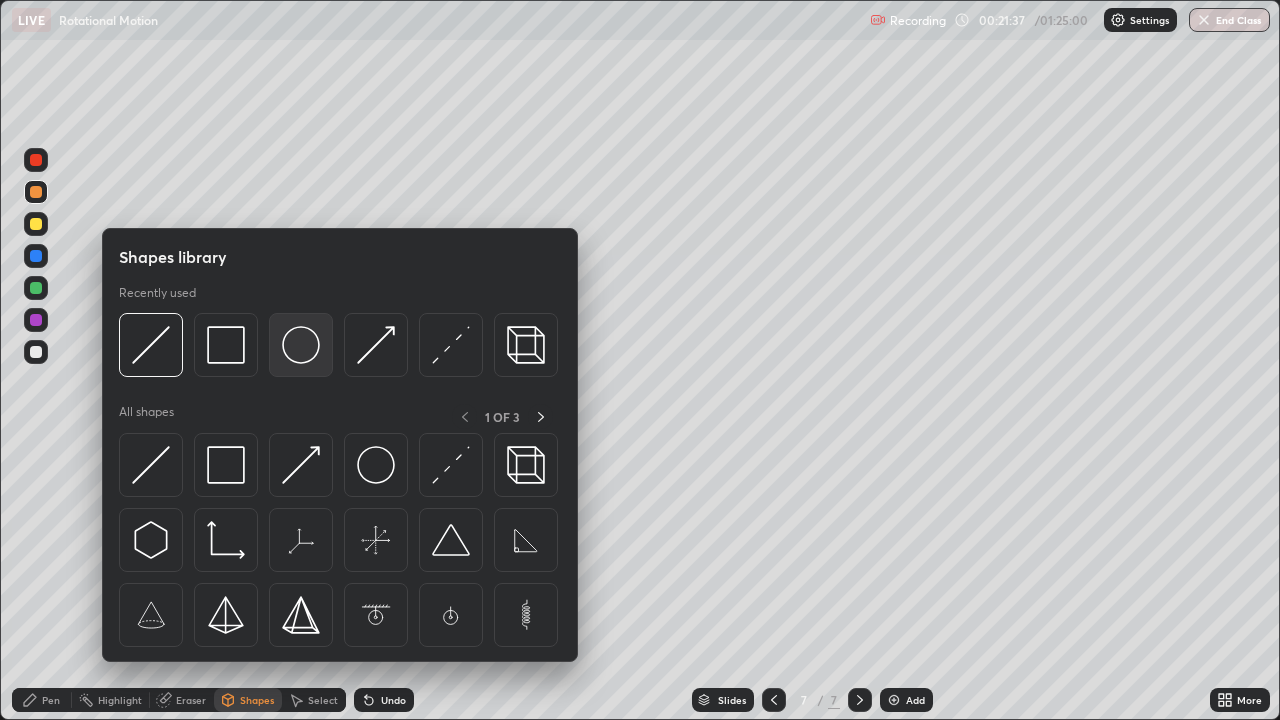 click at bounding box center [301, 345] 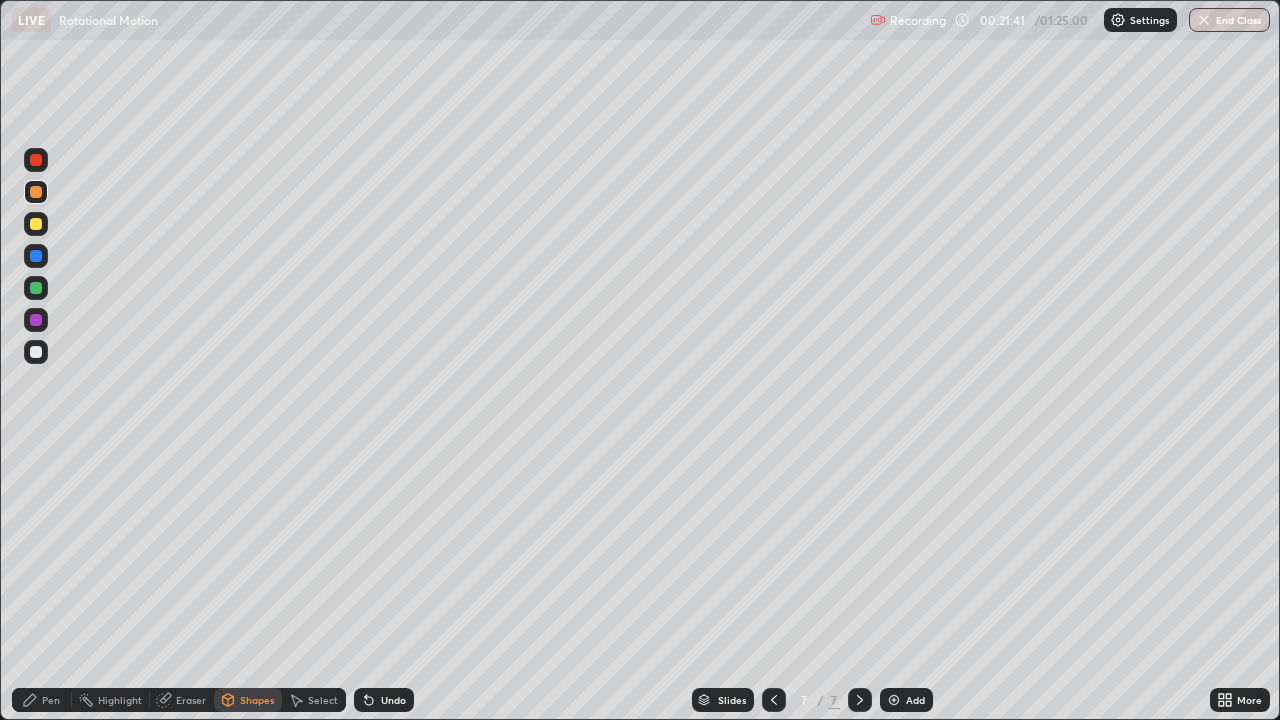 click on "Shapes" at bounding box center (257, 700) 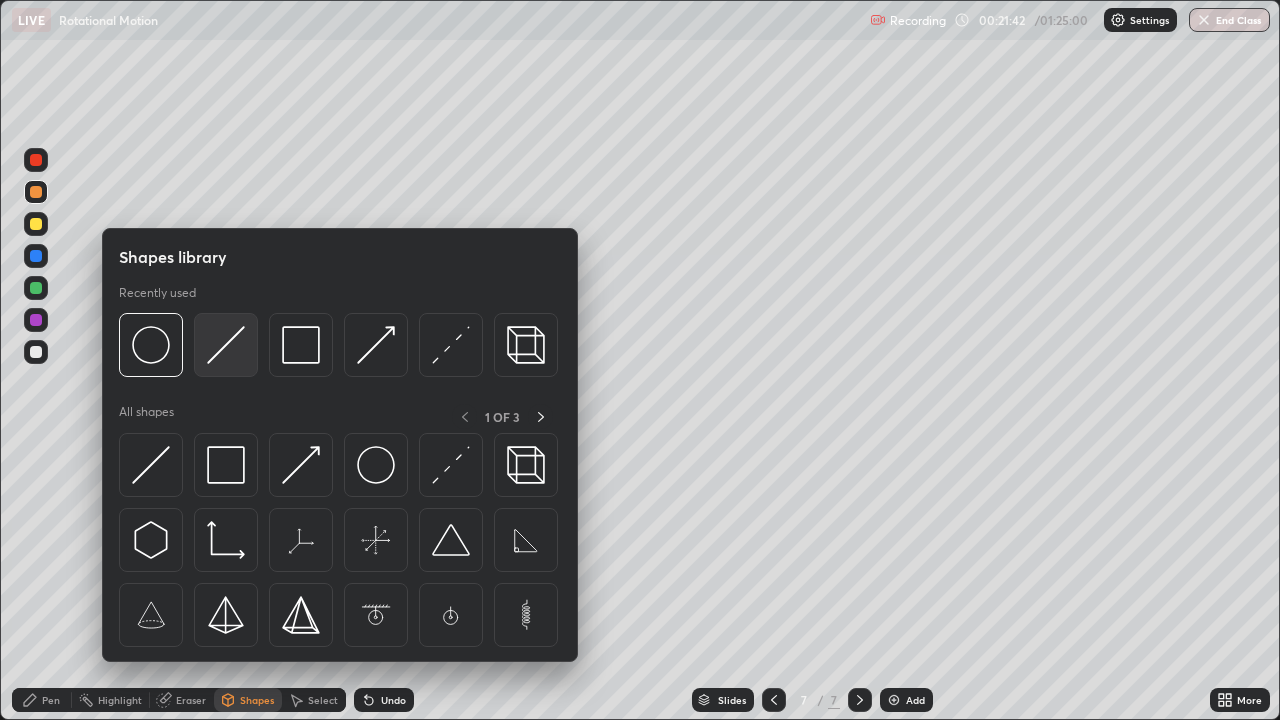 click at bounding box center [226, 345] 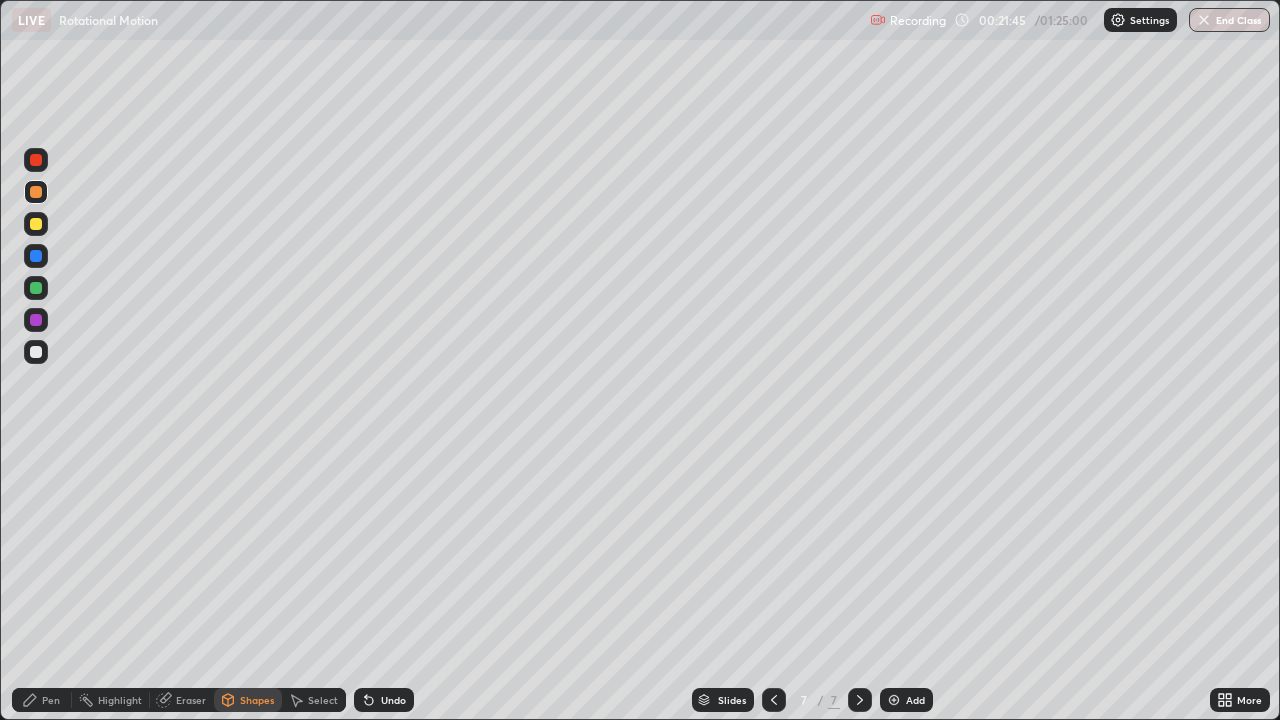 click on "Pen" at bounding box center [51, 700] 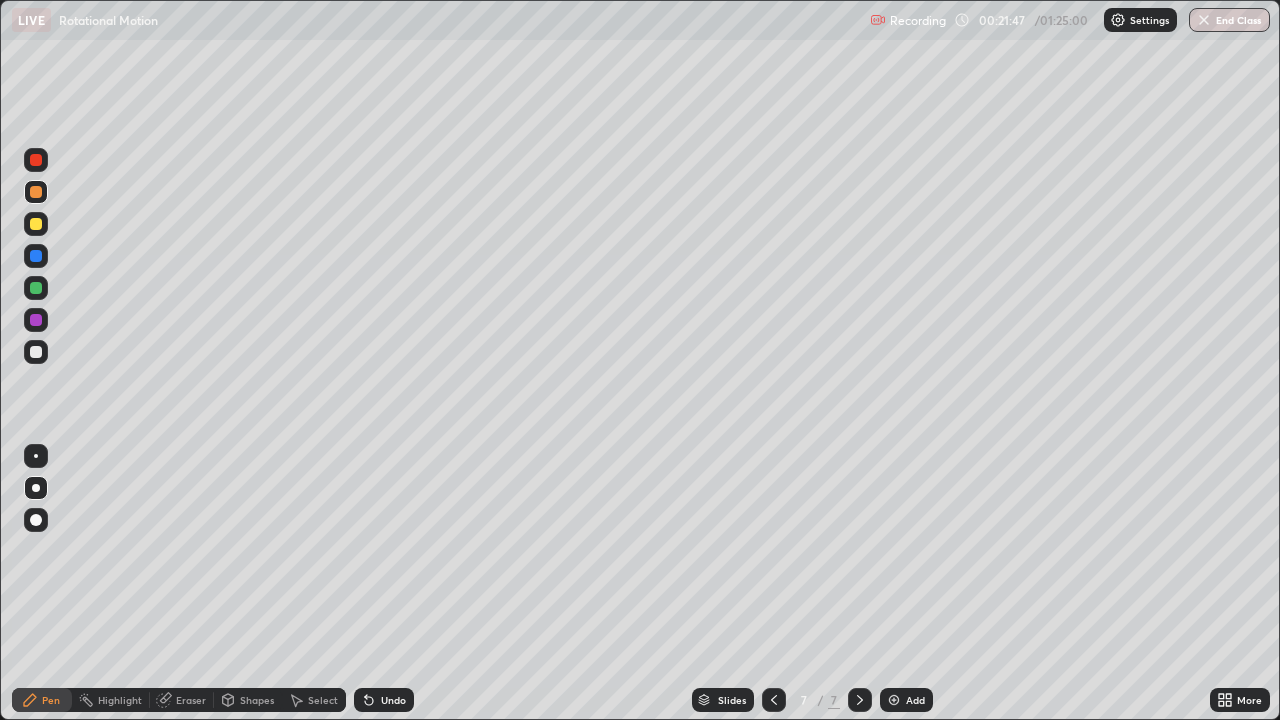 click at bounding box center [36, 352] 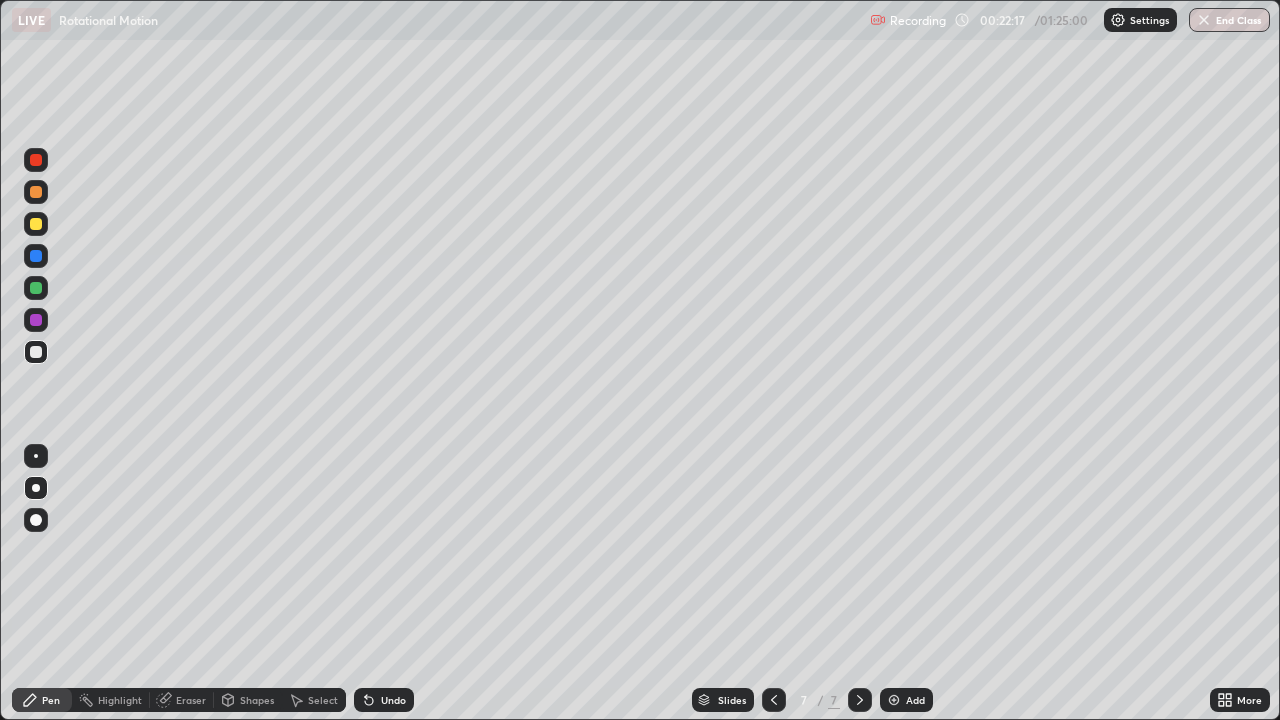 click at bounding box center (36, 256) 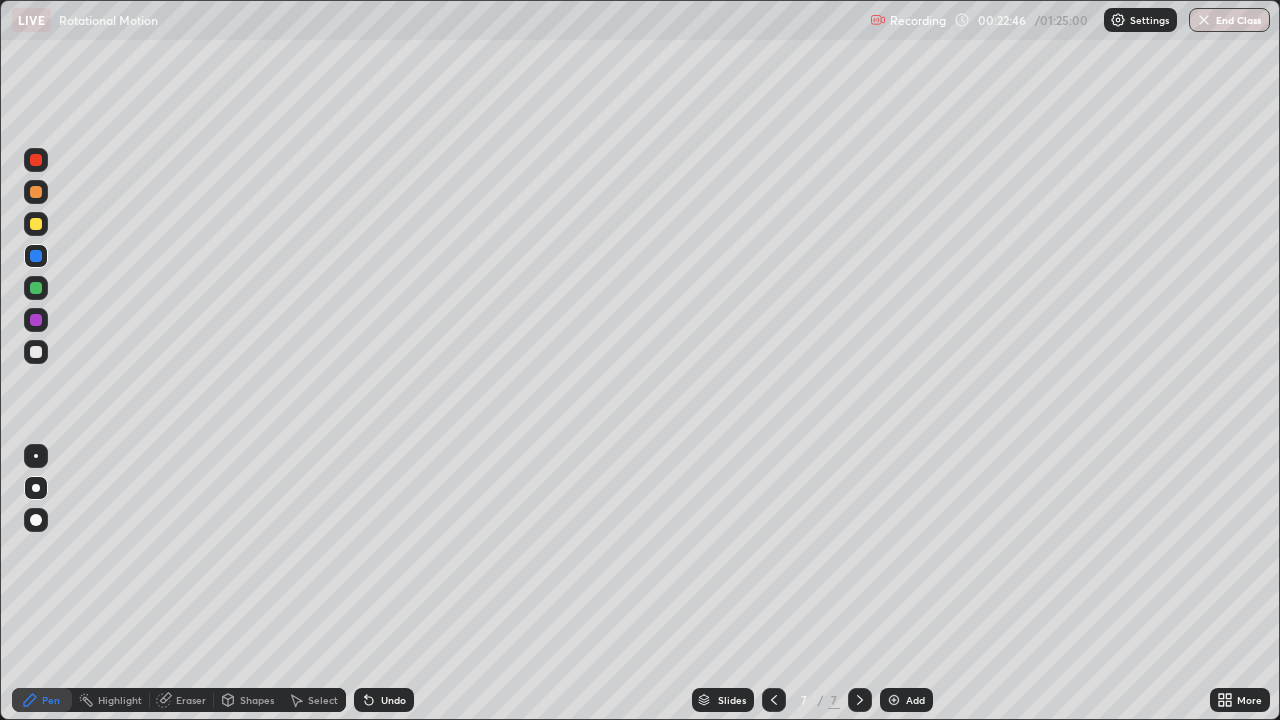 click at bounding box center [36, 224] 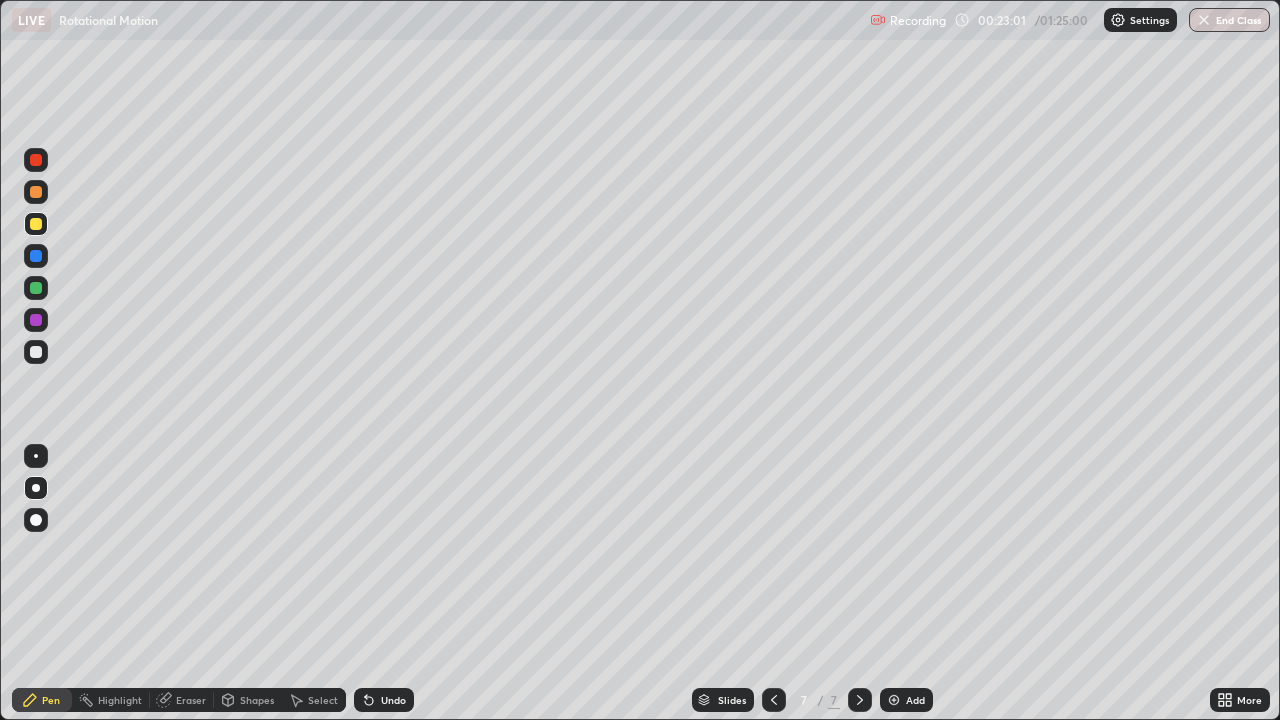 click at bounding box center (36, 256) 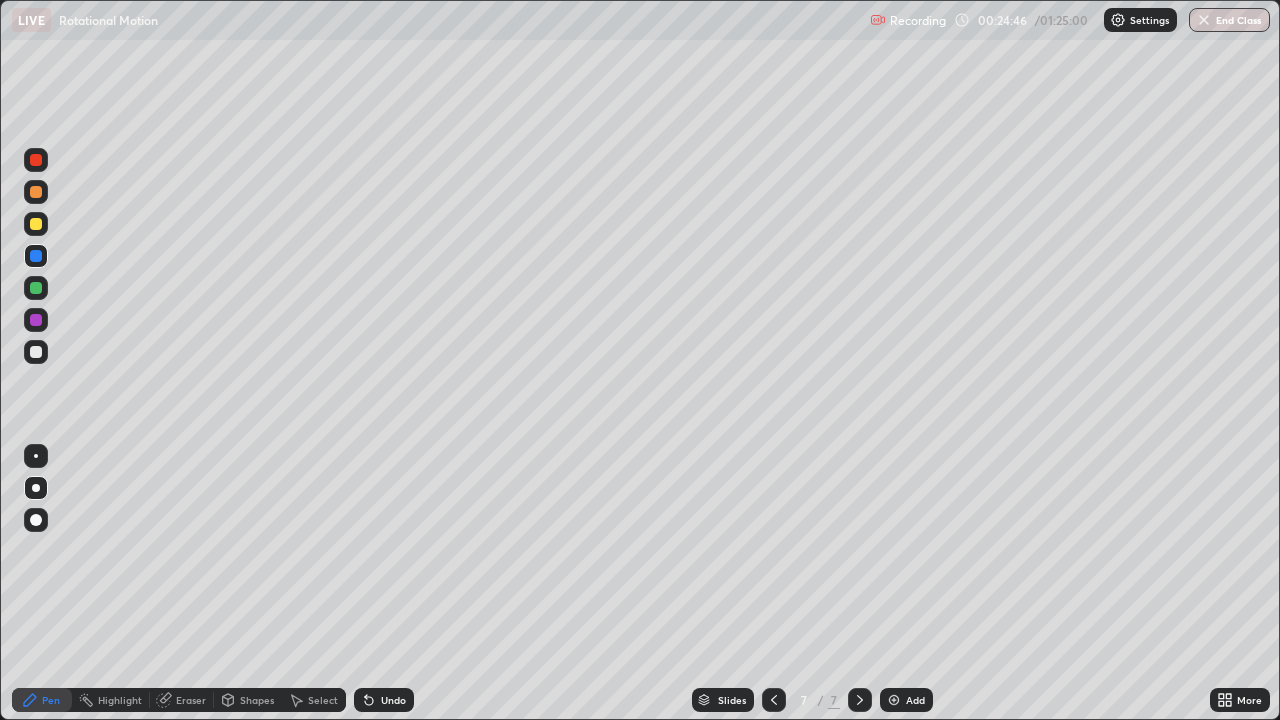 click at bounding box center (894, 700) 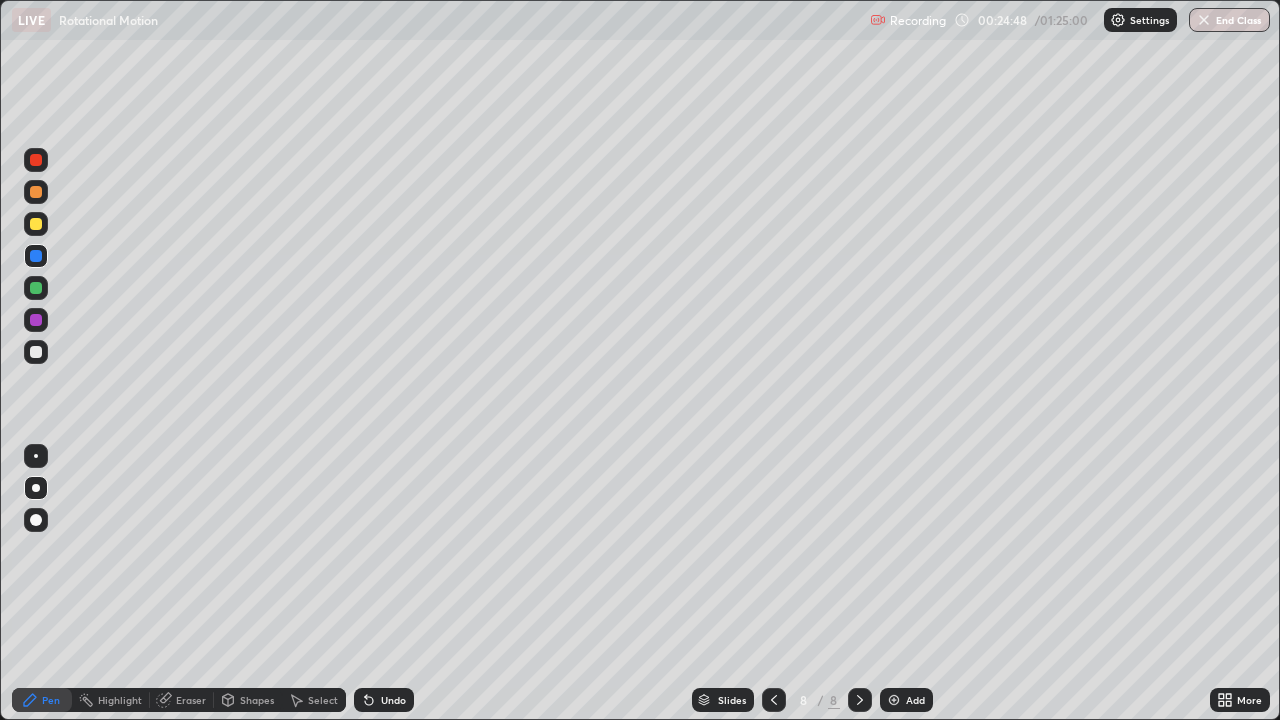 click 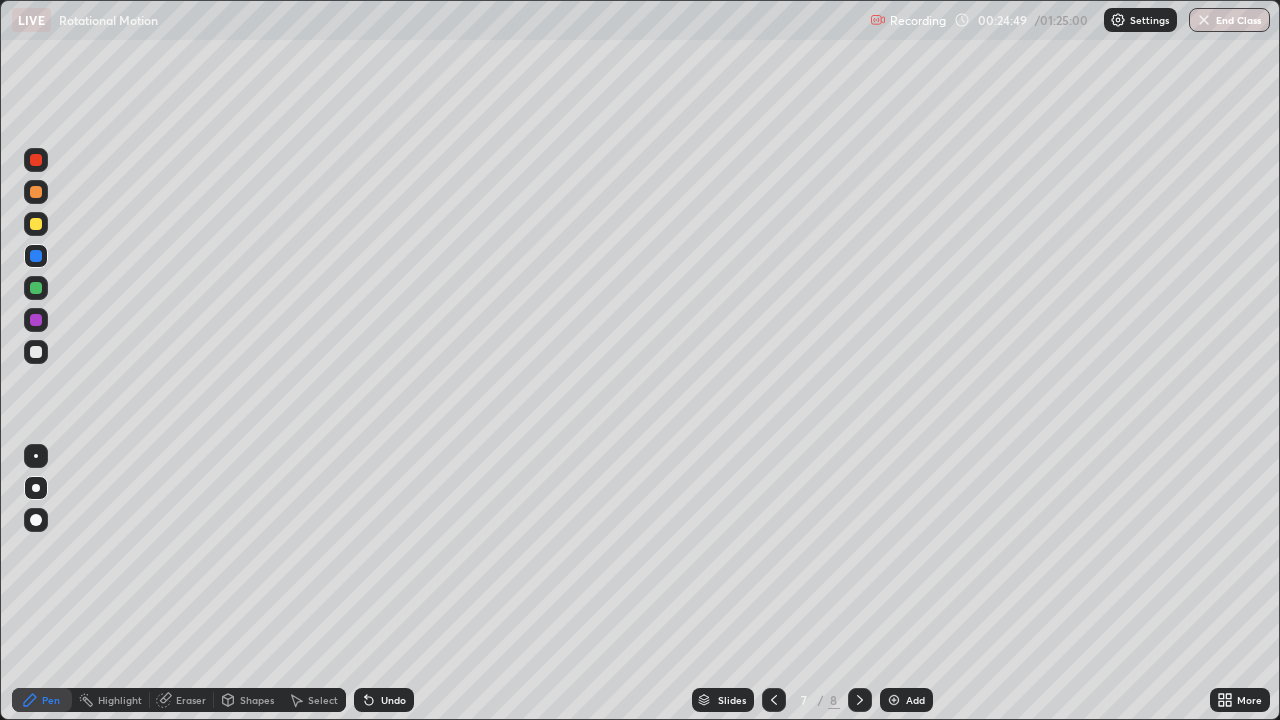 click 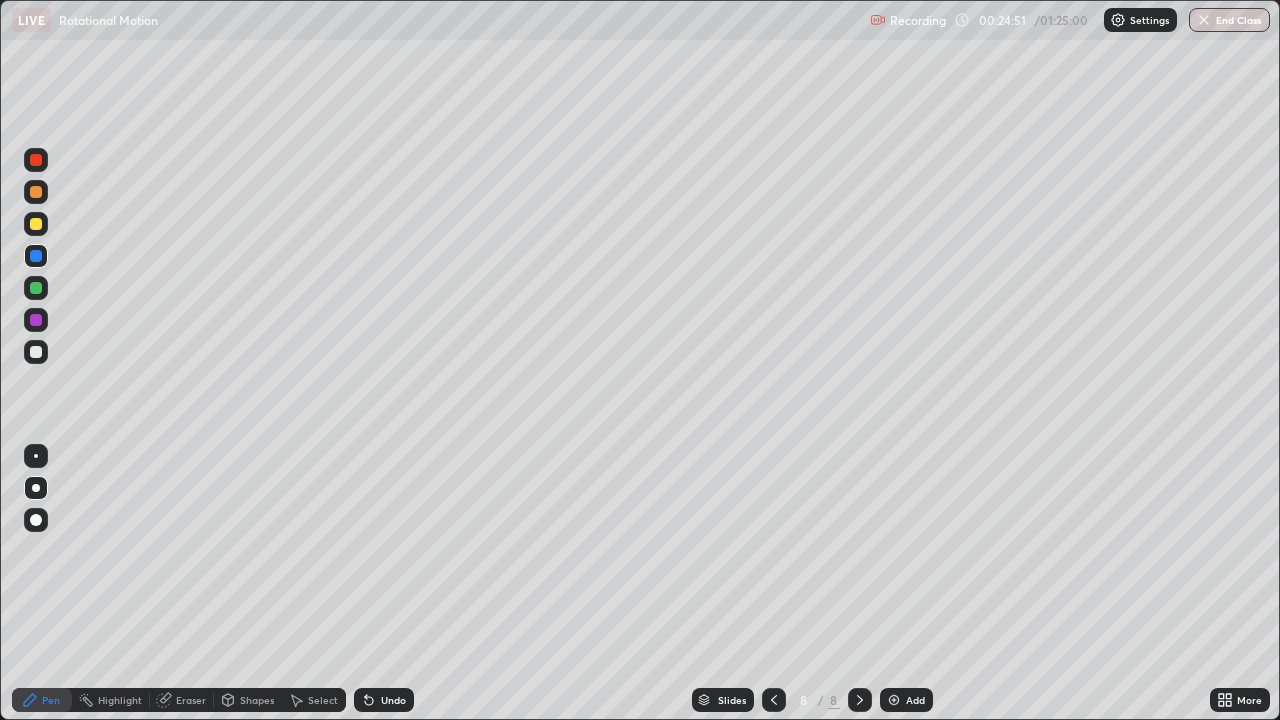 click at bounding box center (36, 224) 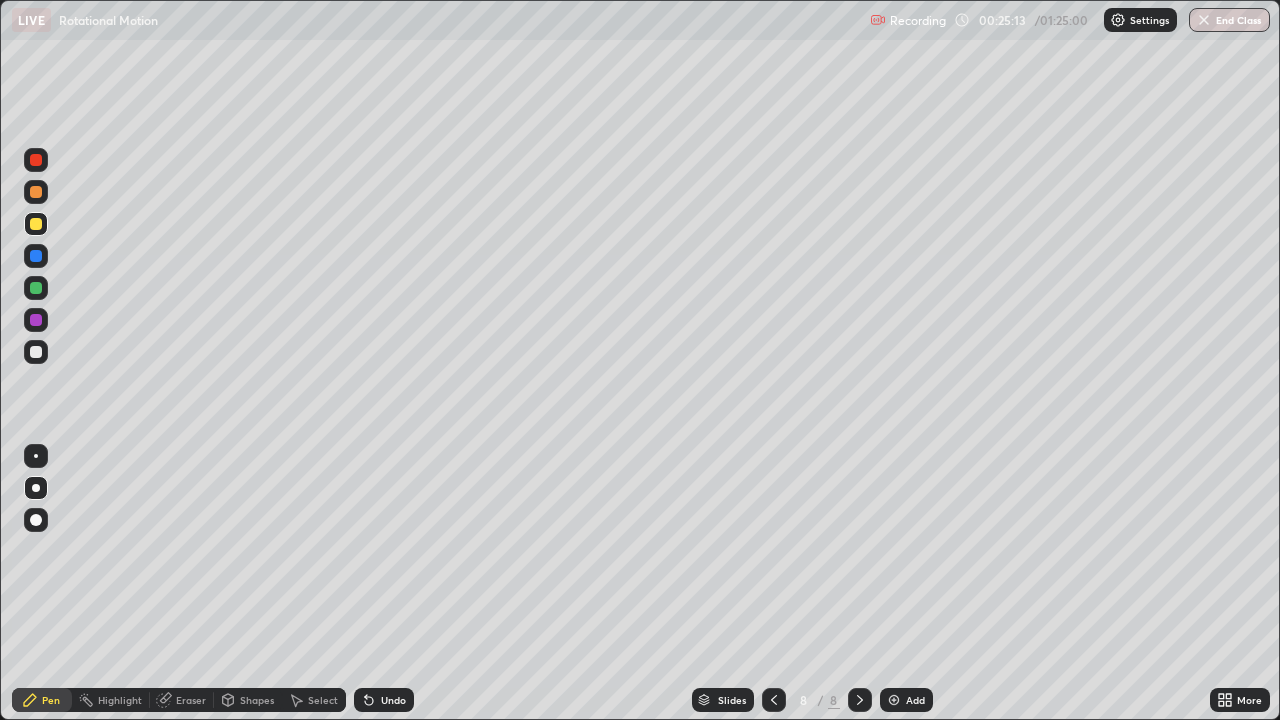 click at bounding box center [36, 256] 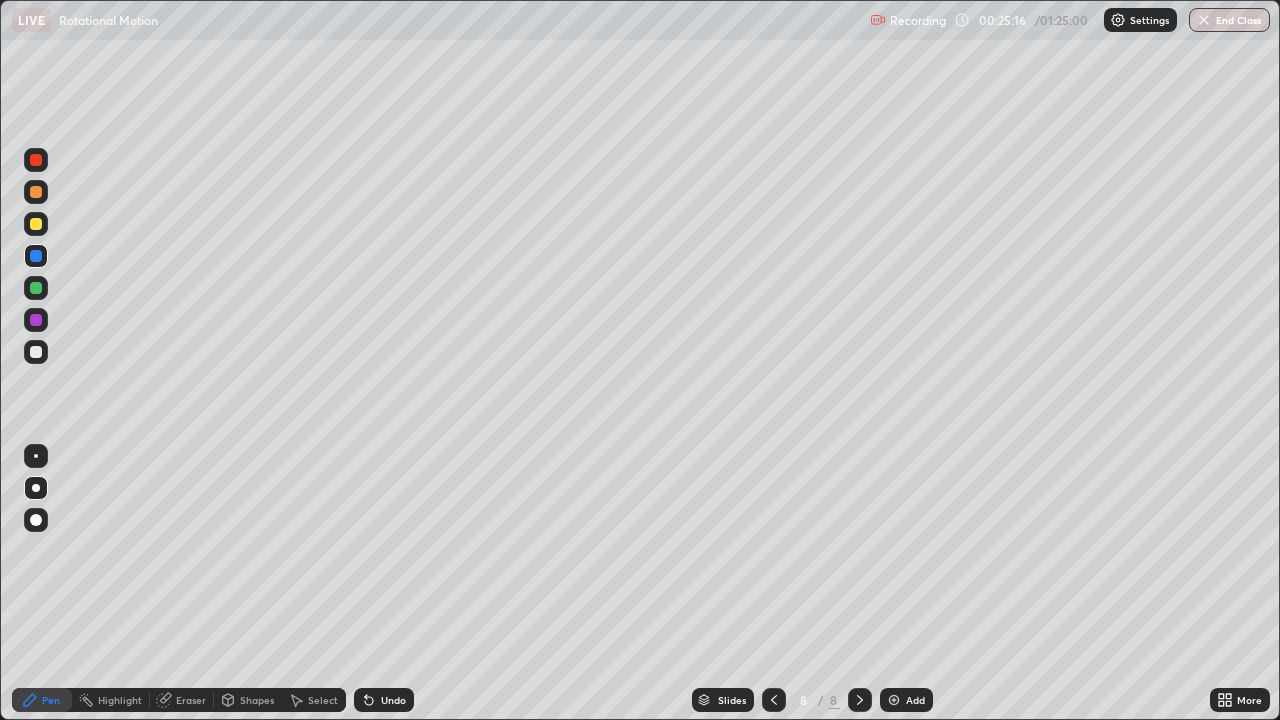 click on "Shapes" at bounding box center (248, 700) 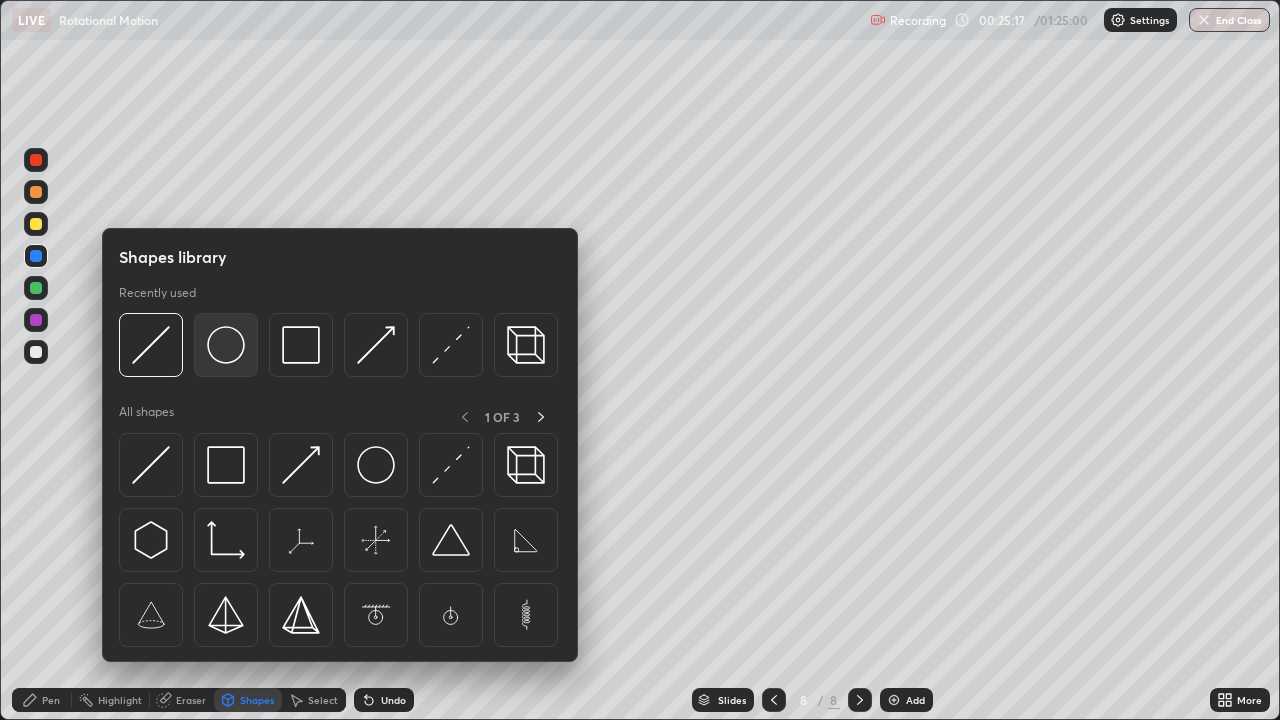 click at bounding box center [226, 345] 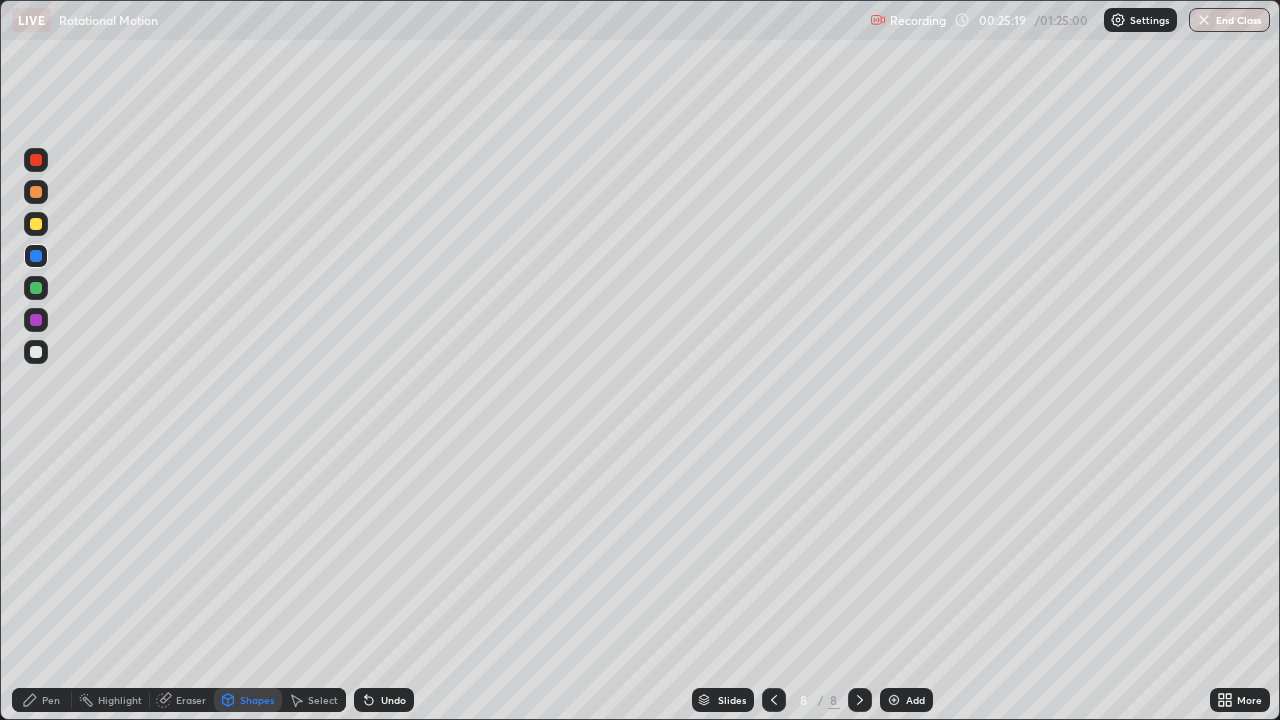 click on "Shapes" at bounding box center [257, 700] 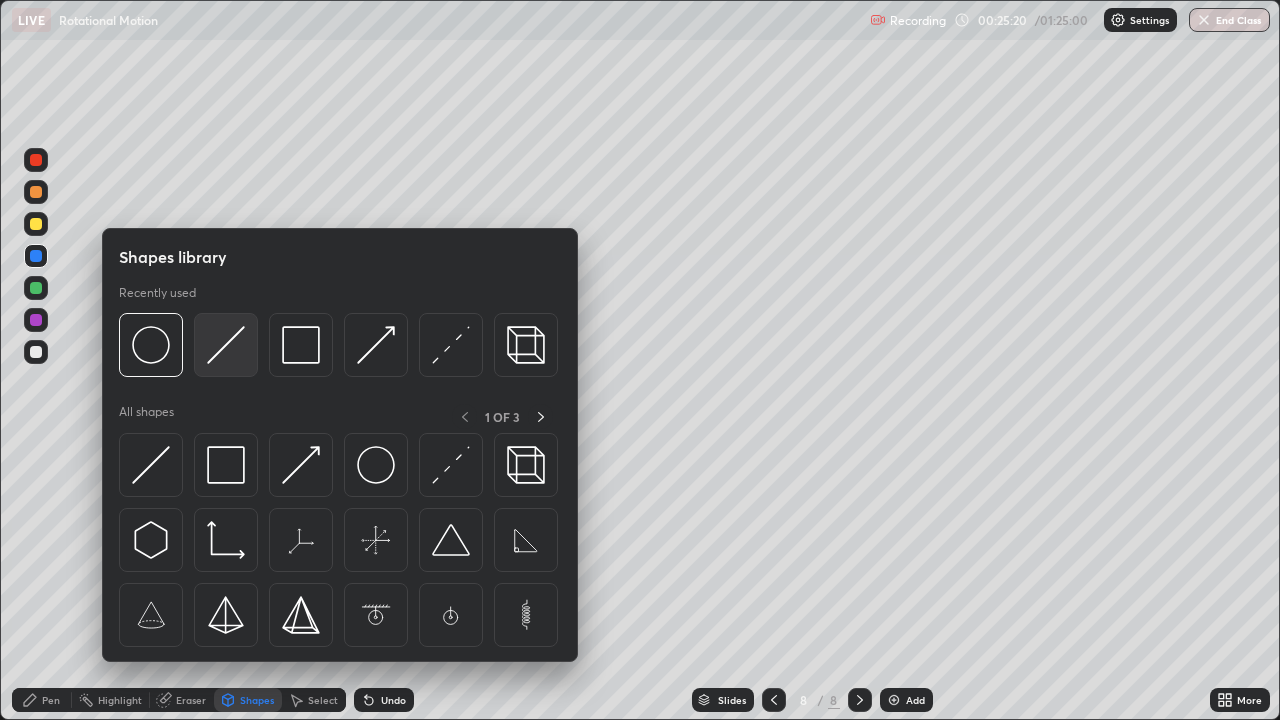 click at bounding box center [226, 345] 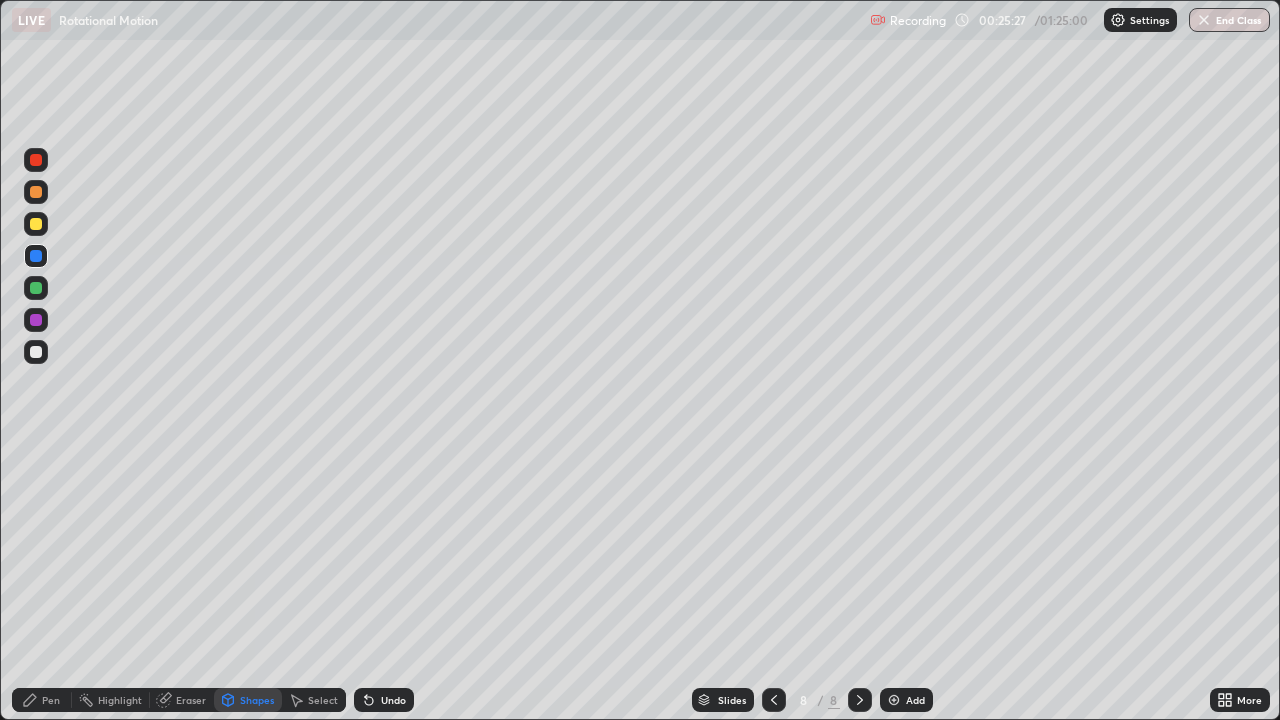 click on "Pen" at bounding box center (51, 700) 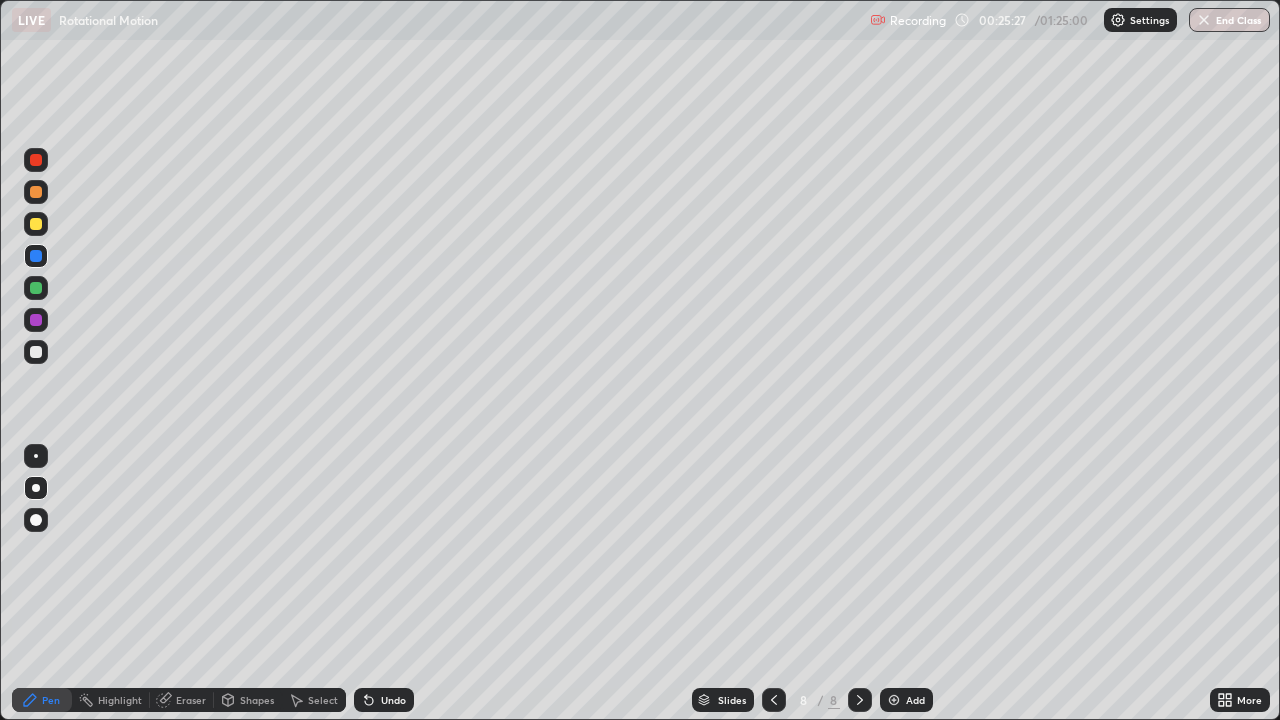 click at bounding box center (36, 224) 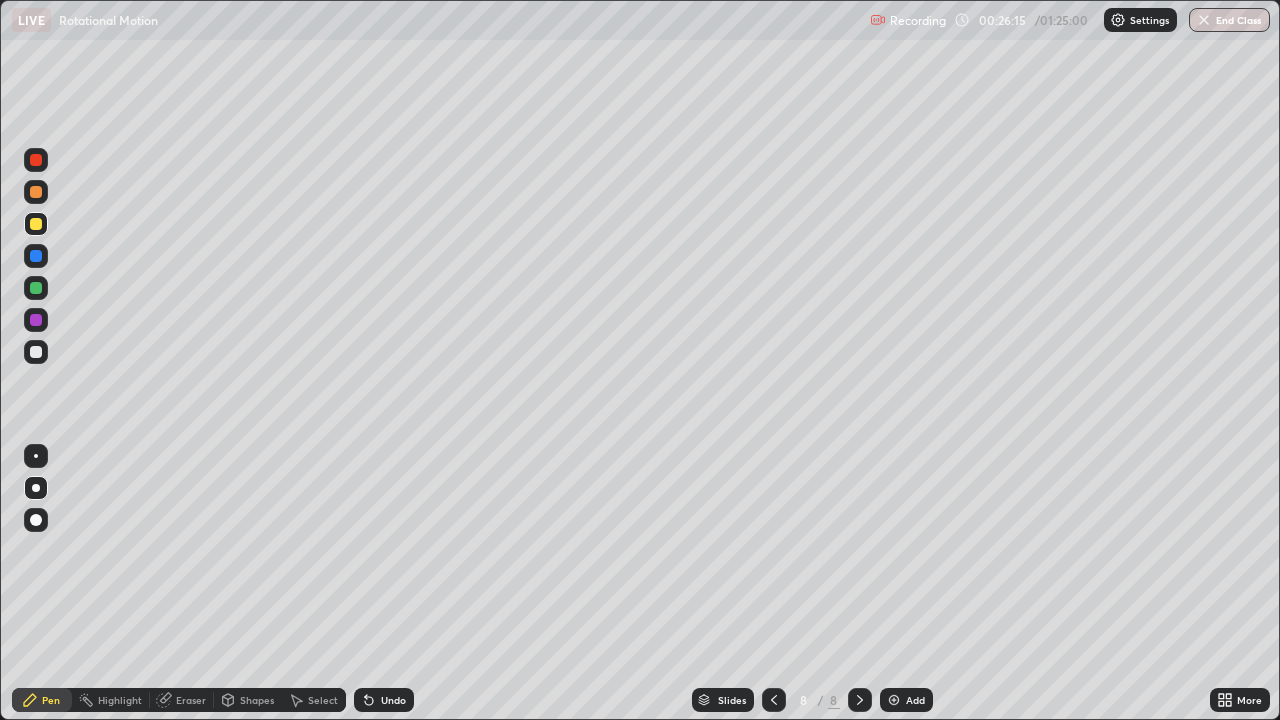 click on "Undo" at bounding box center (393, 700) 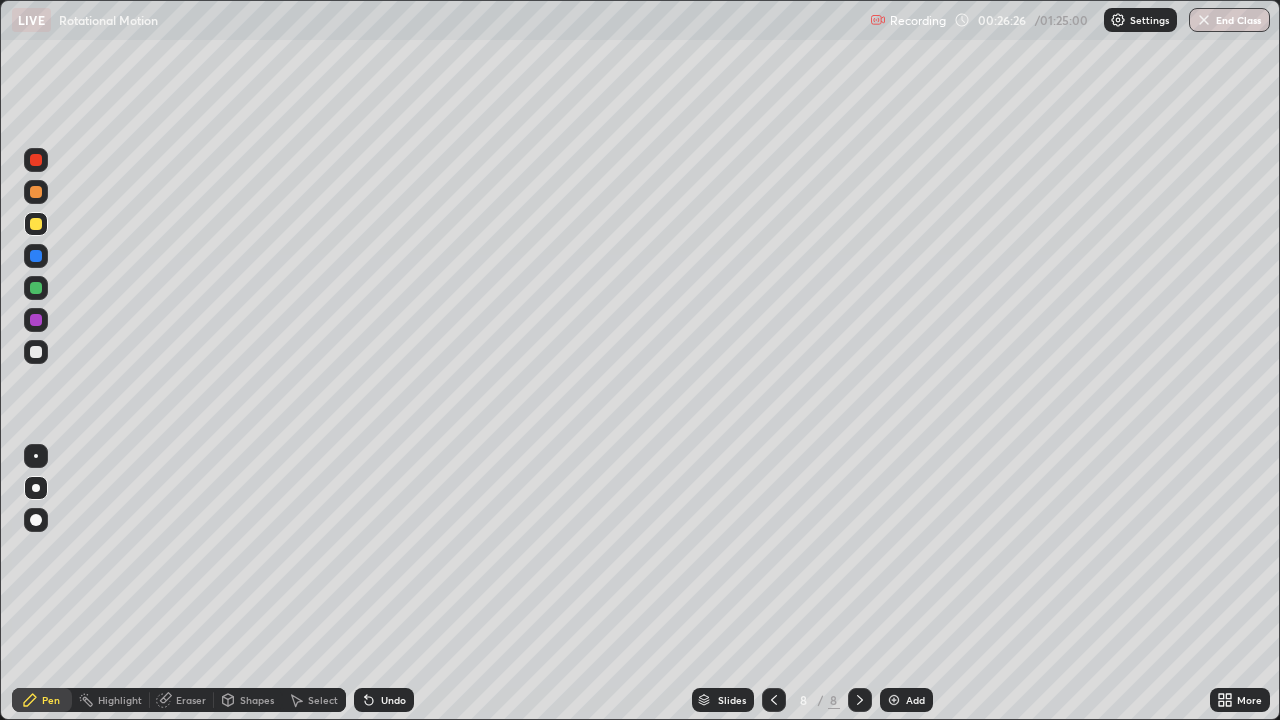 click at bounding box center (36, 352) 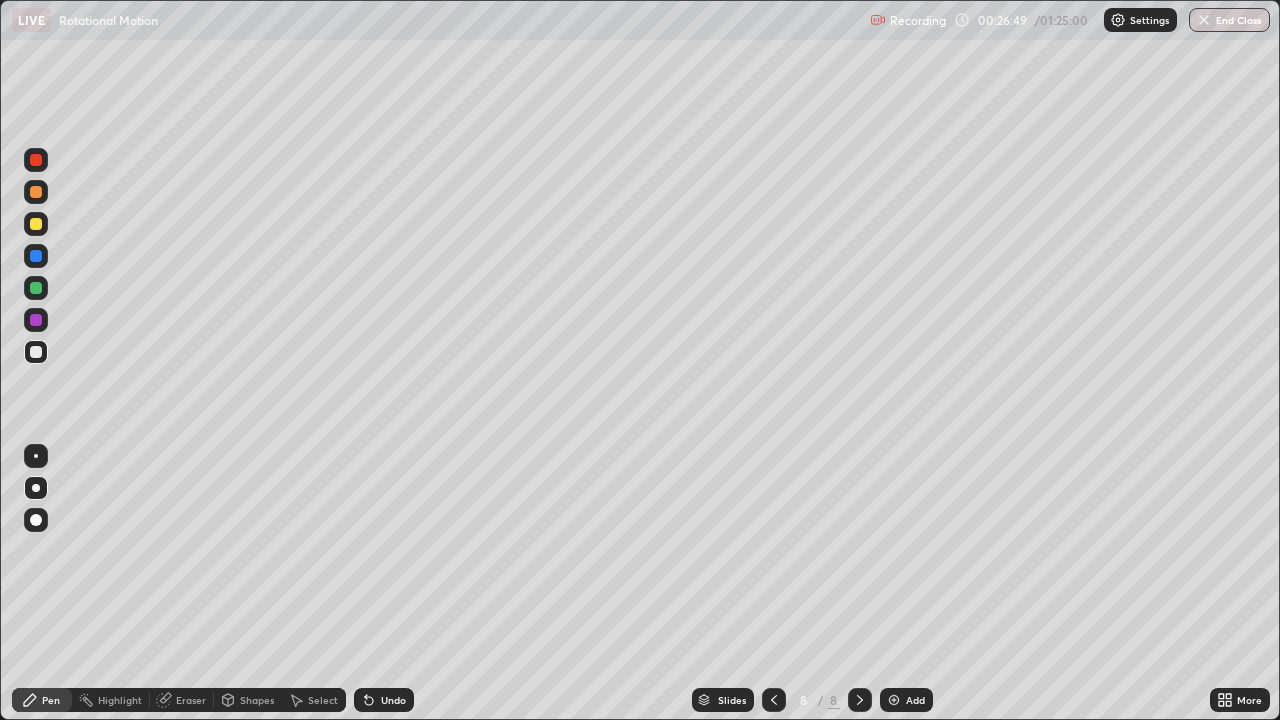 click at bounding box center [36, 256] 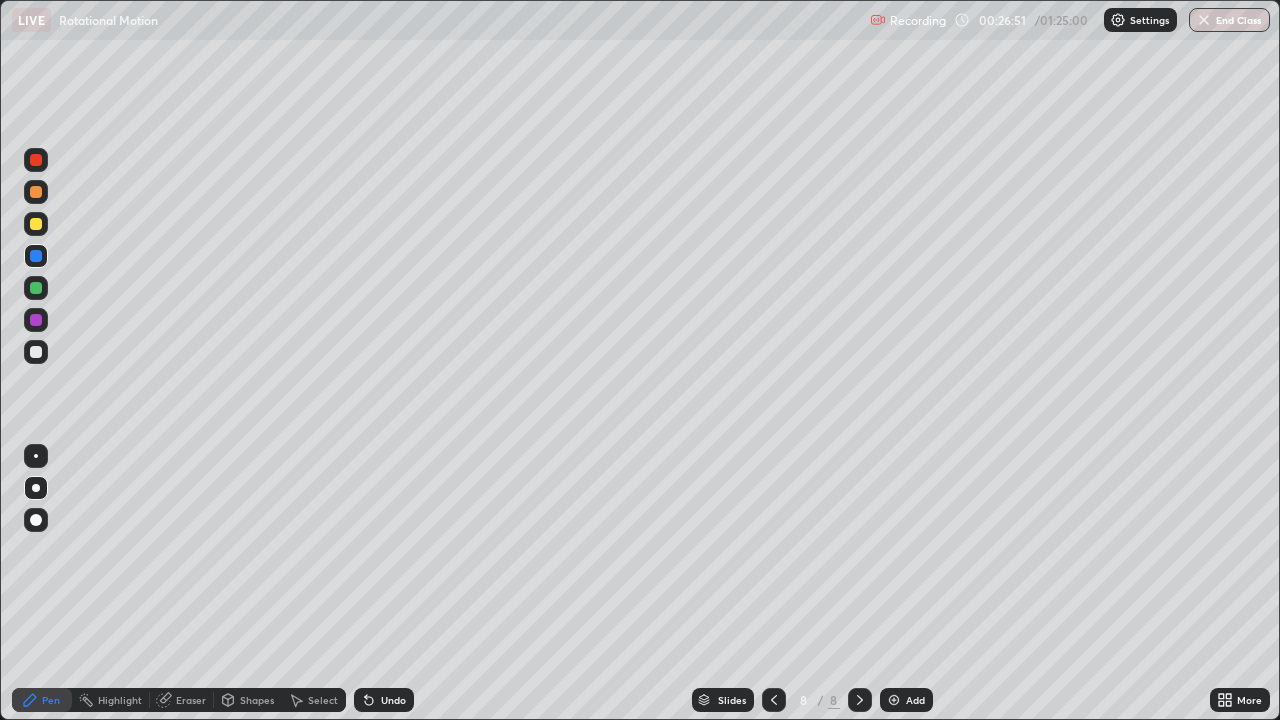 click on "Shapes" at bounding box center [257, 700] 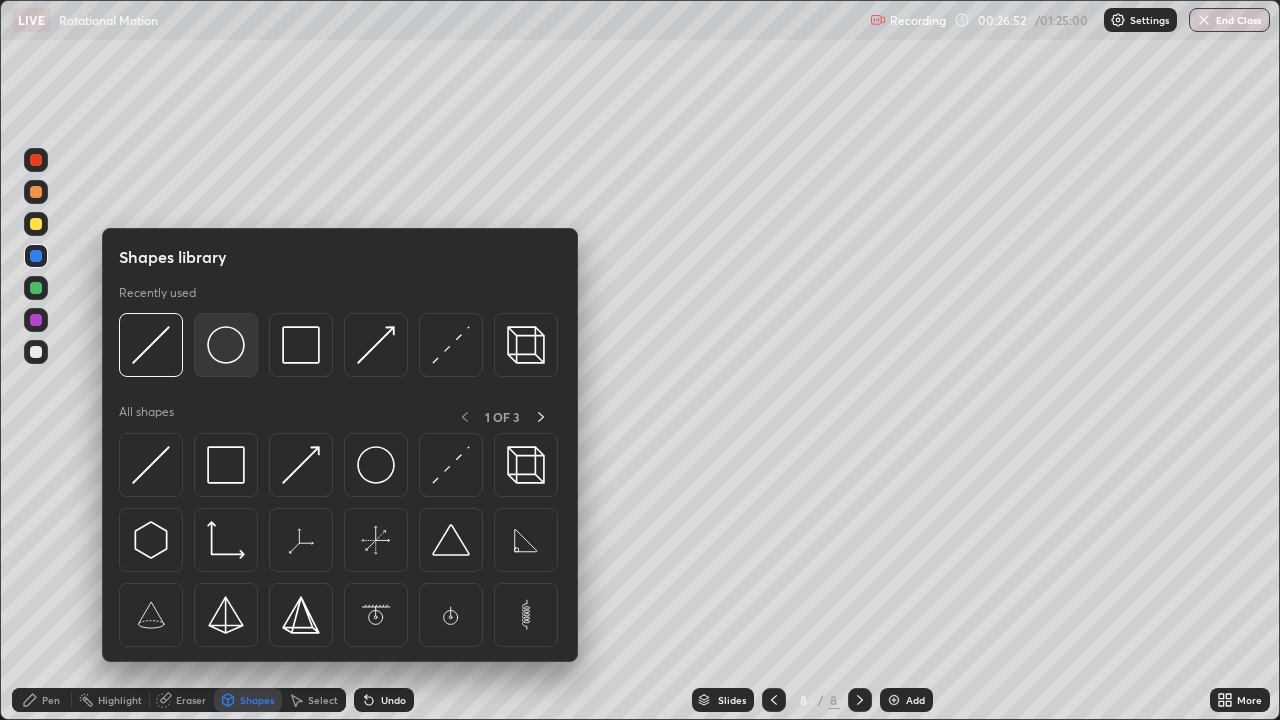 click at bounding box center (226, 345) 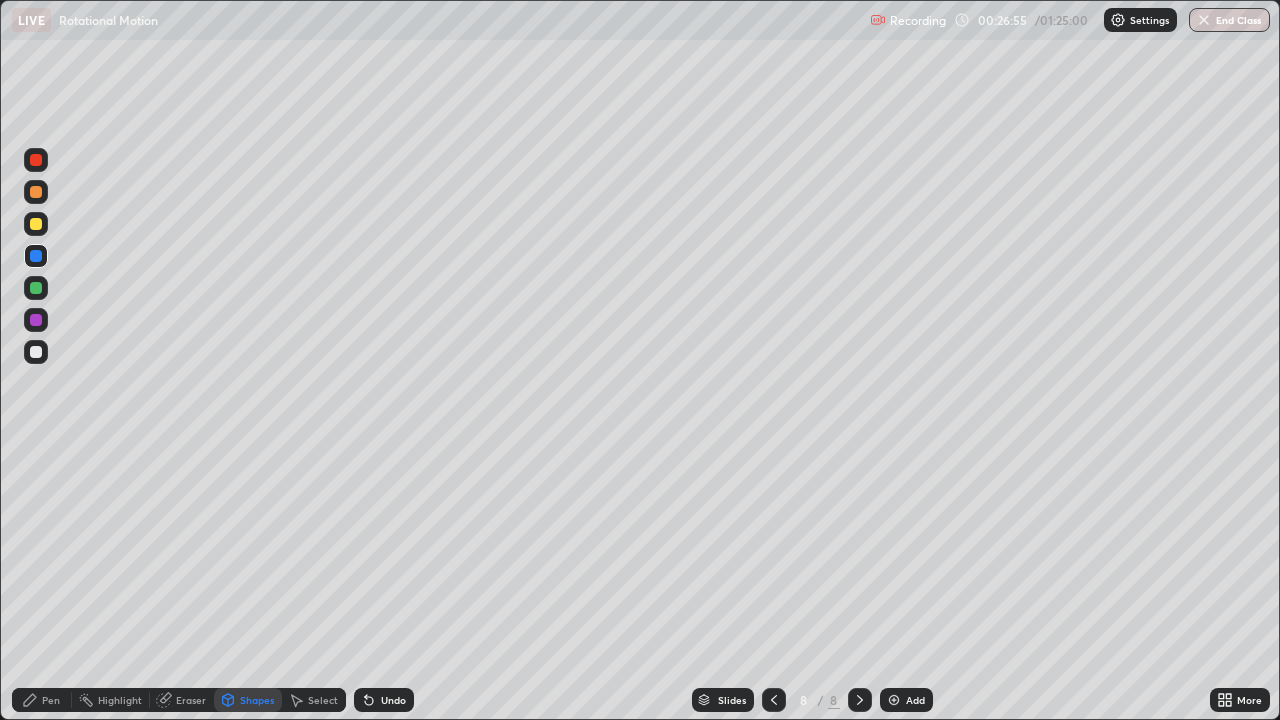 click on "Shapes" at bounding box center [257, 700] 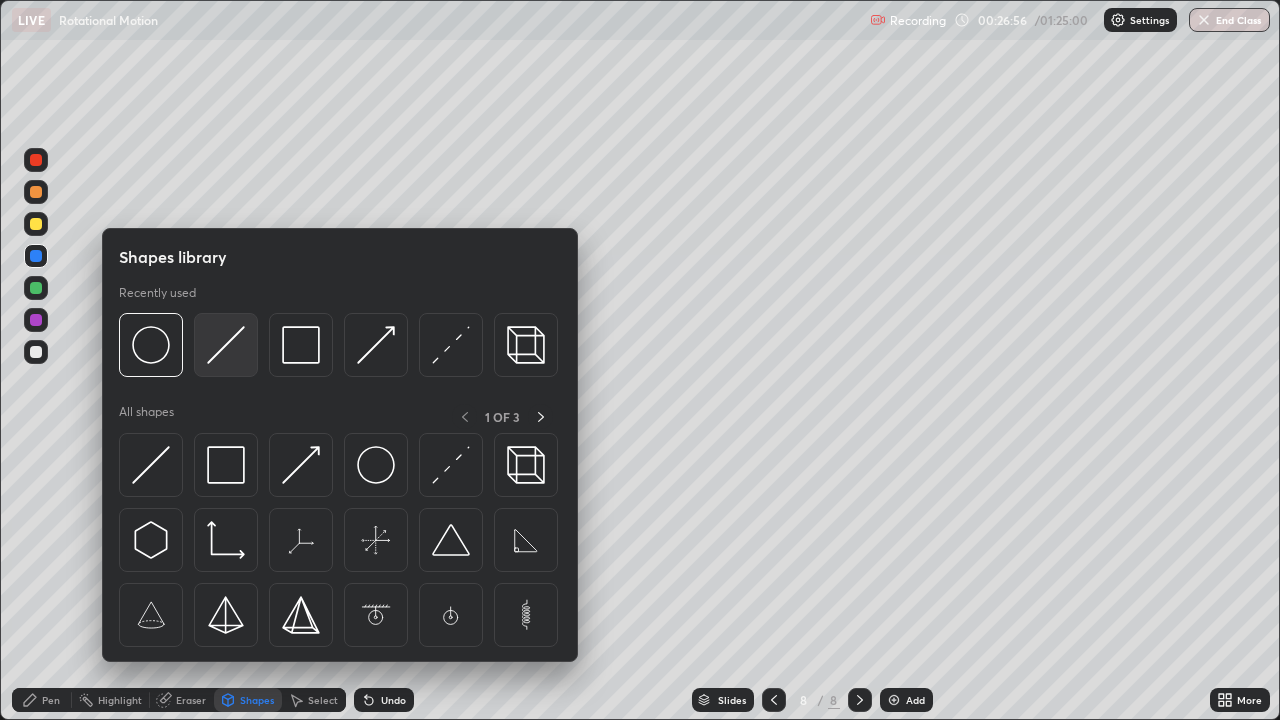 click at bounding box center (226, 345) 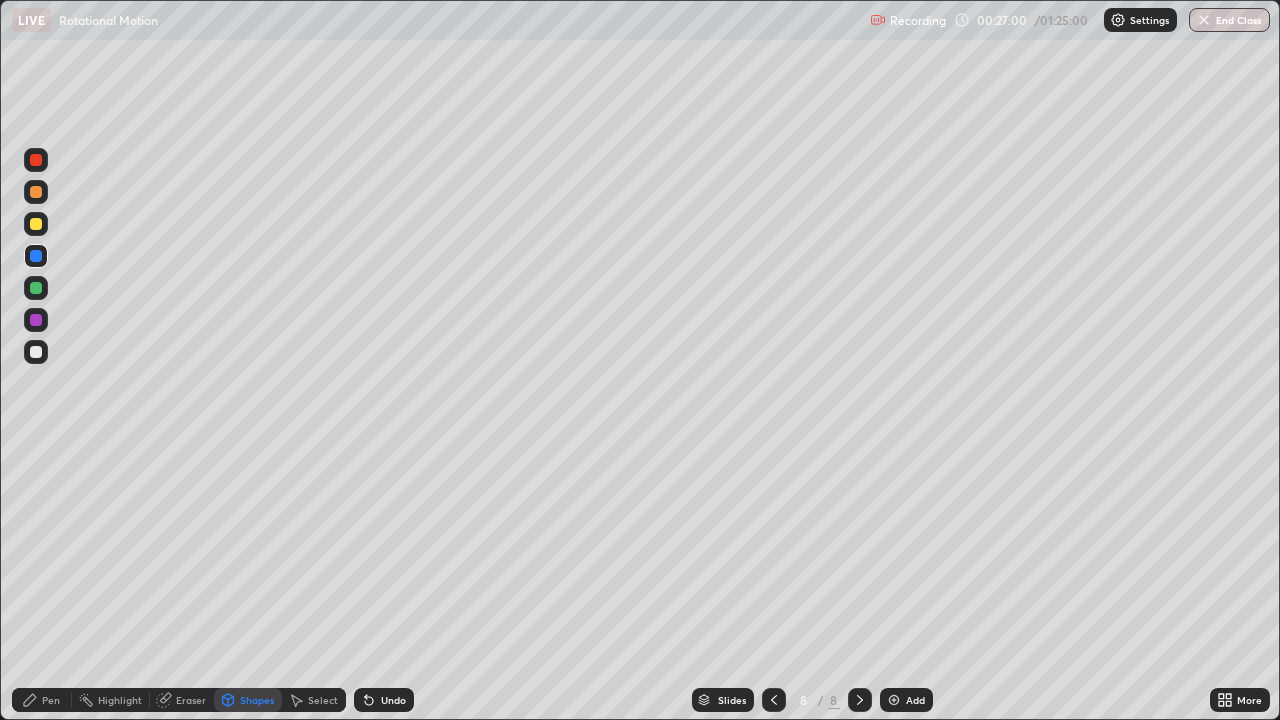 click on "Pen" at bounding box center [42, 700] 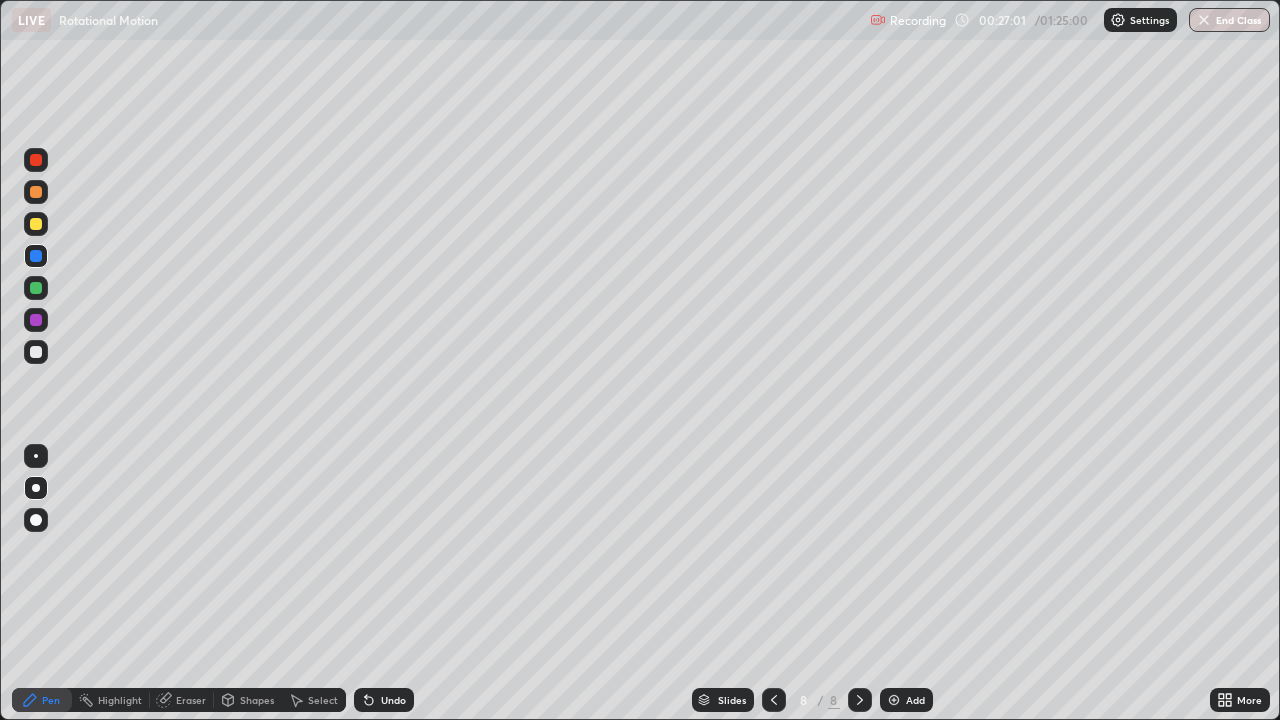 click at bounding box center (36, 224) 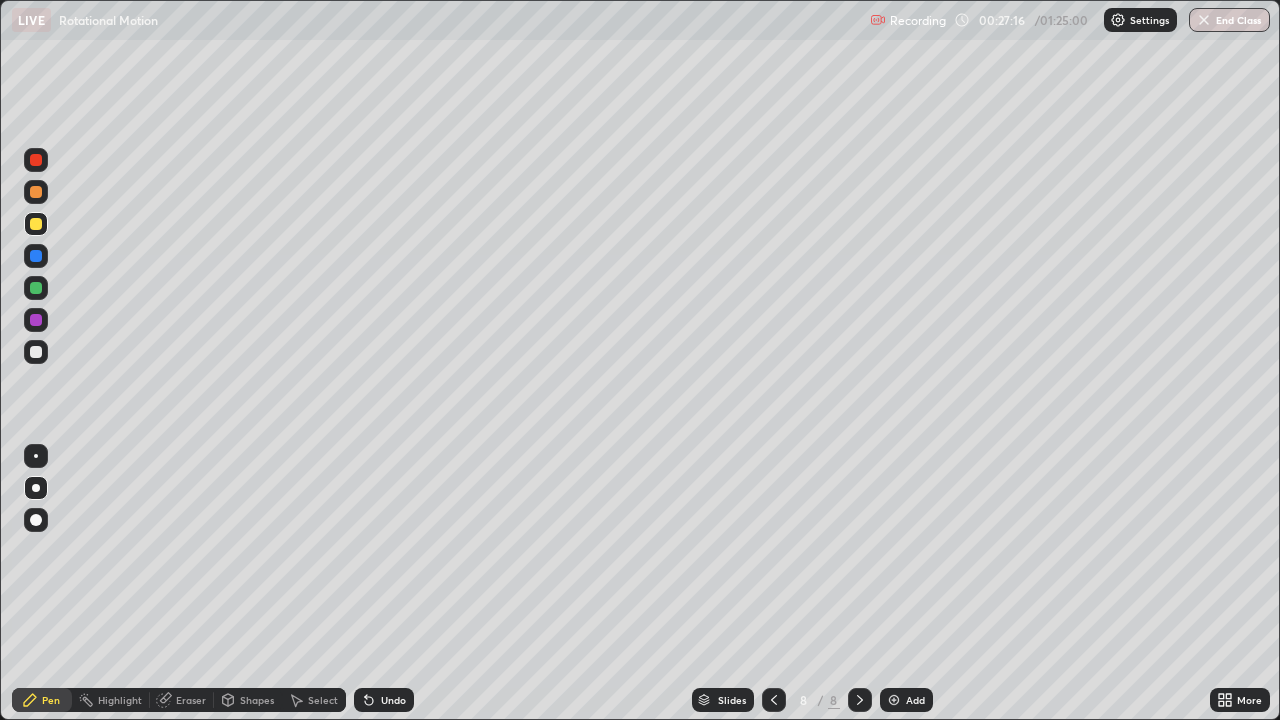 click at bounding box center (36, 288) 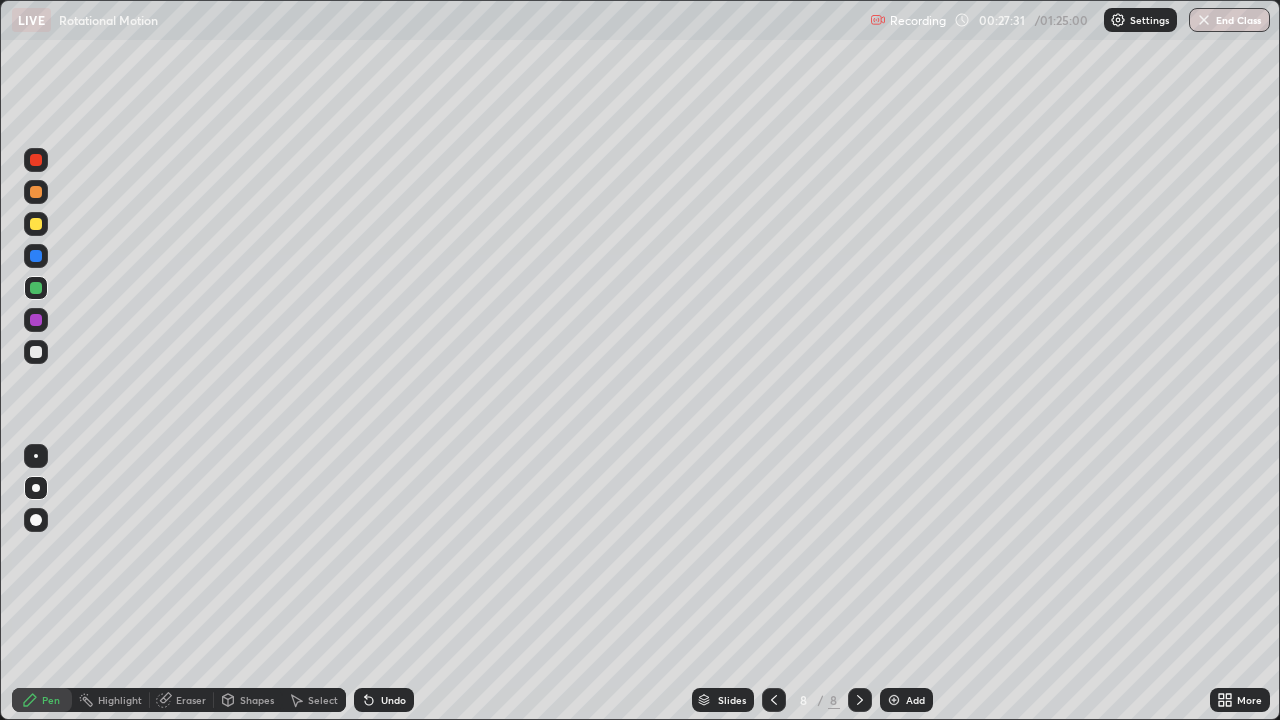 click on "Shapes" at bounding box center [257, 700] 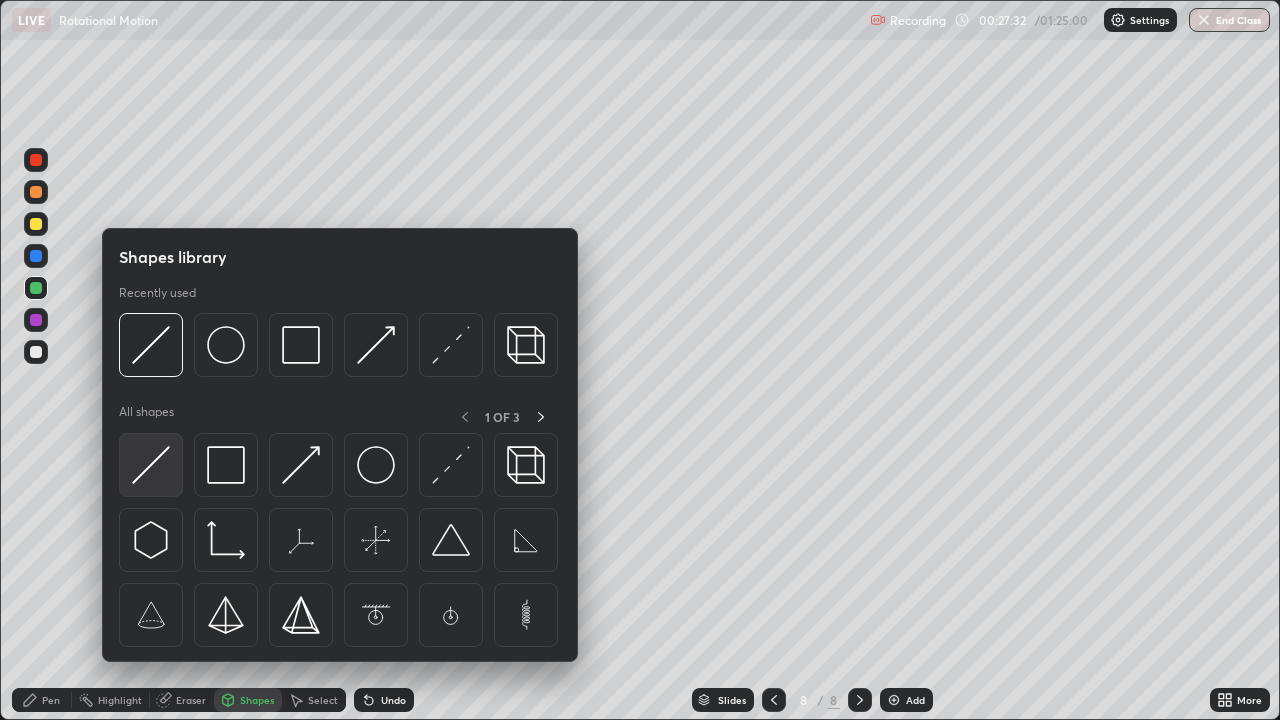 click at bounding box center [151, 465] 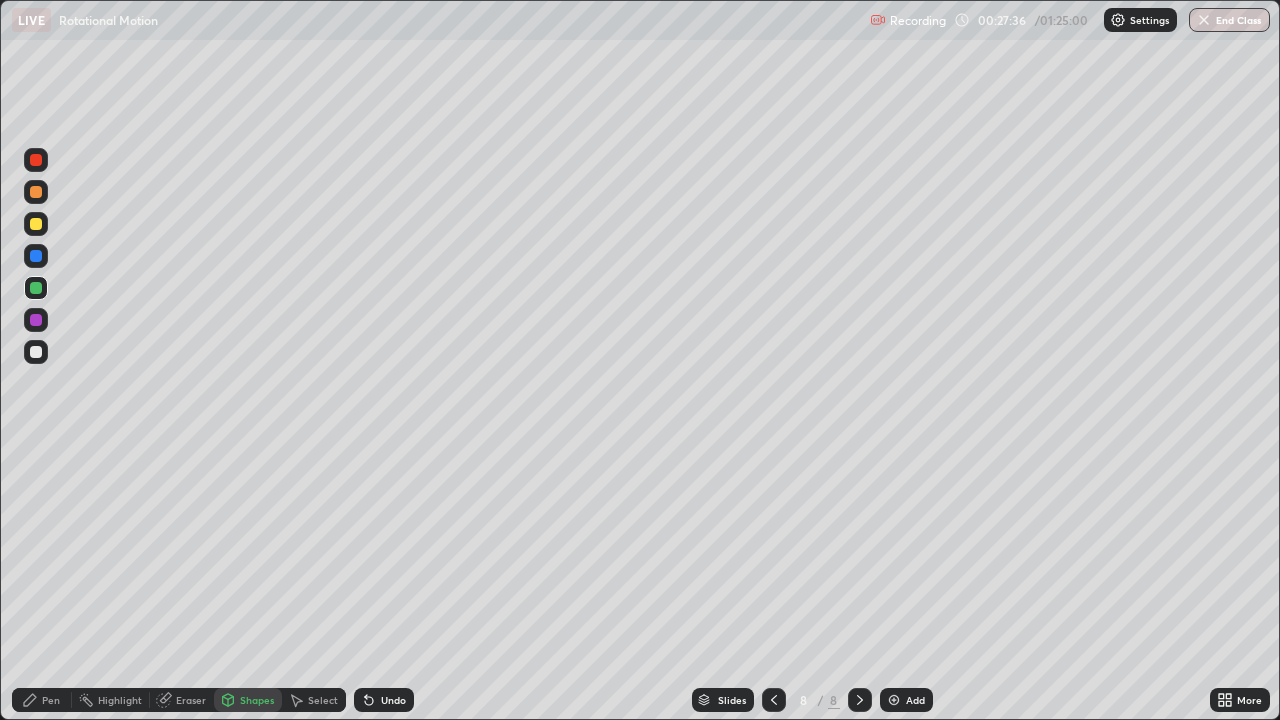 click on "Shapes" at bounding box center [257, 700] 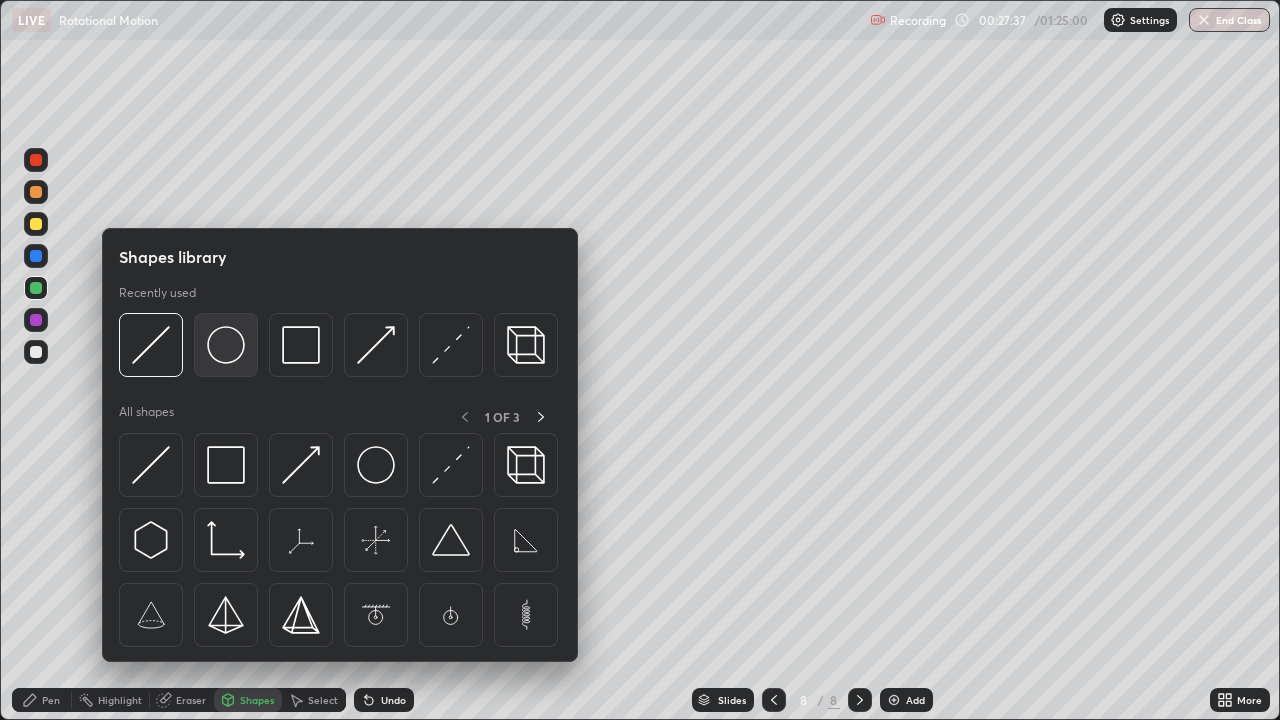 click at bounding box center [226, 345] 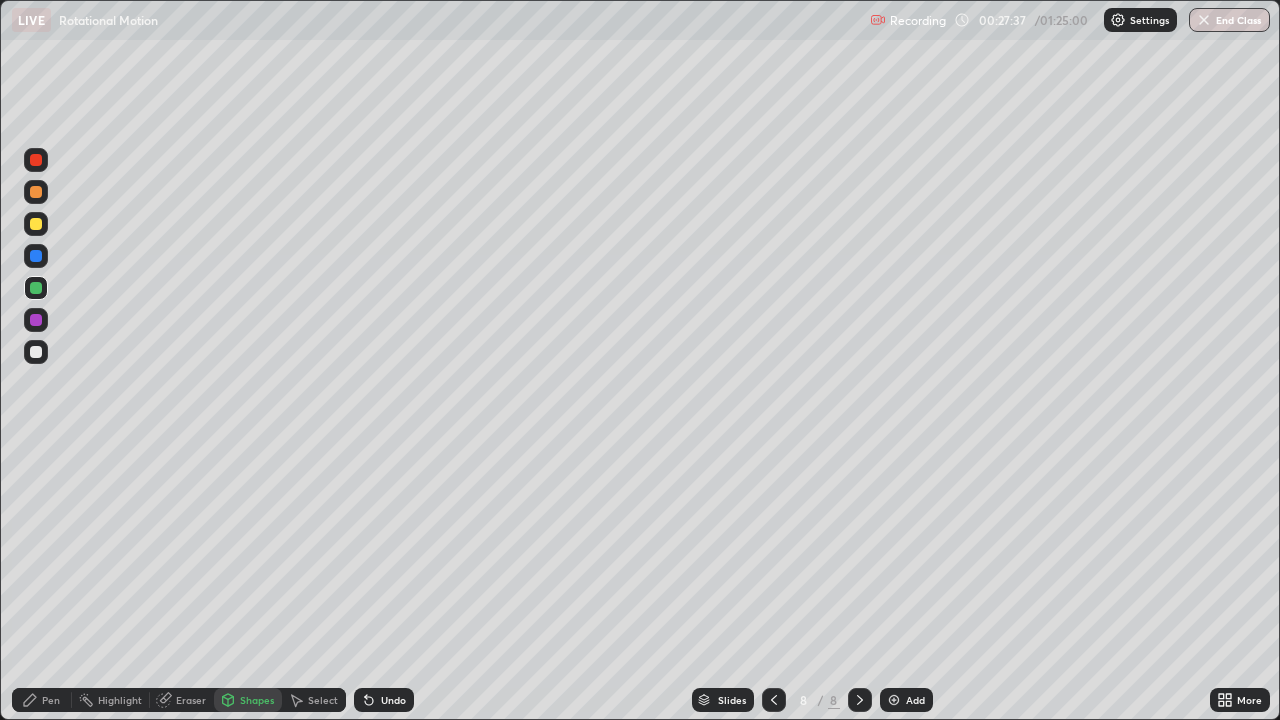 click at bounding box center (36, 256) 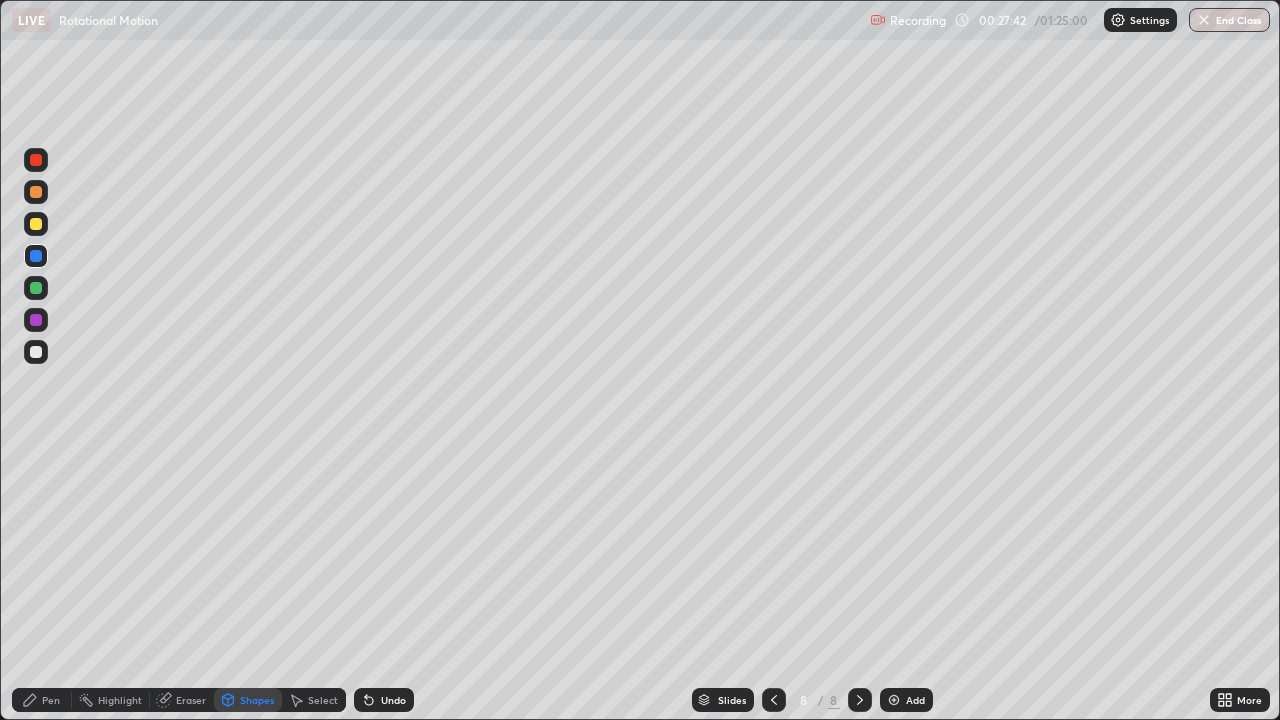 click on "Pen" at bounding box center [42, 700] 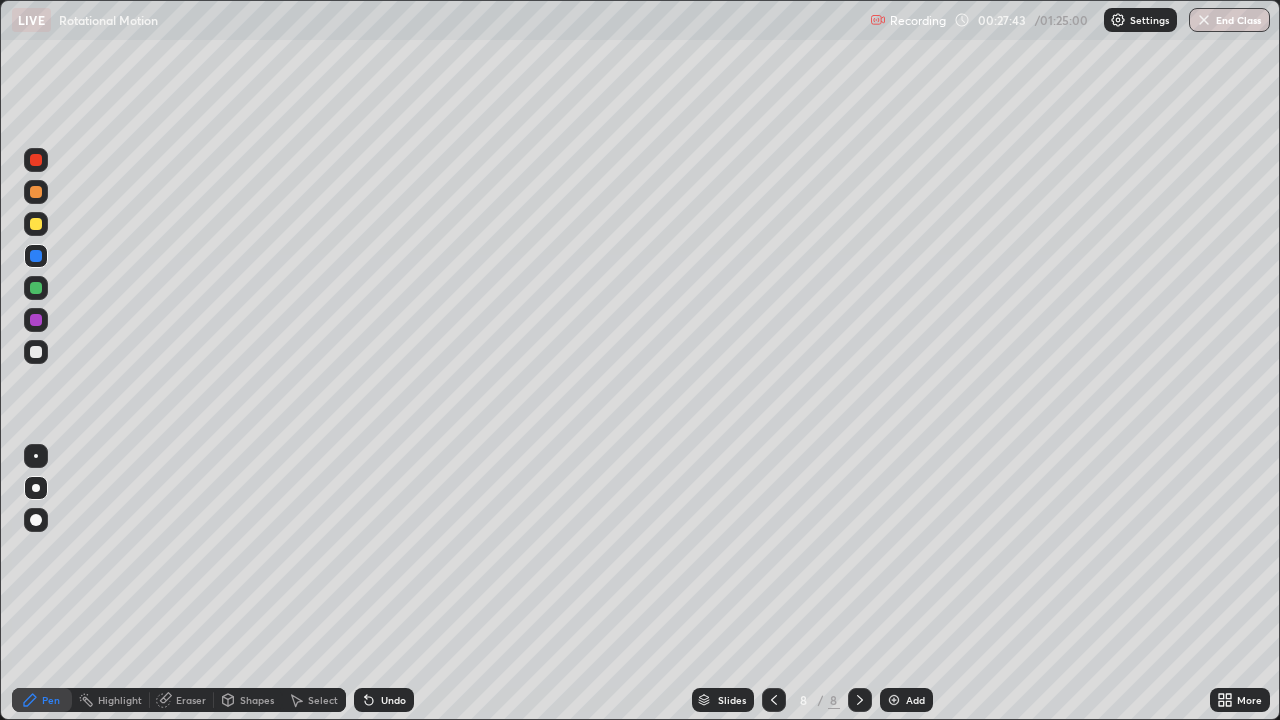 click at bounding box center [36, 224] 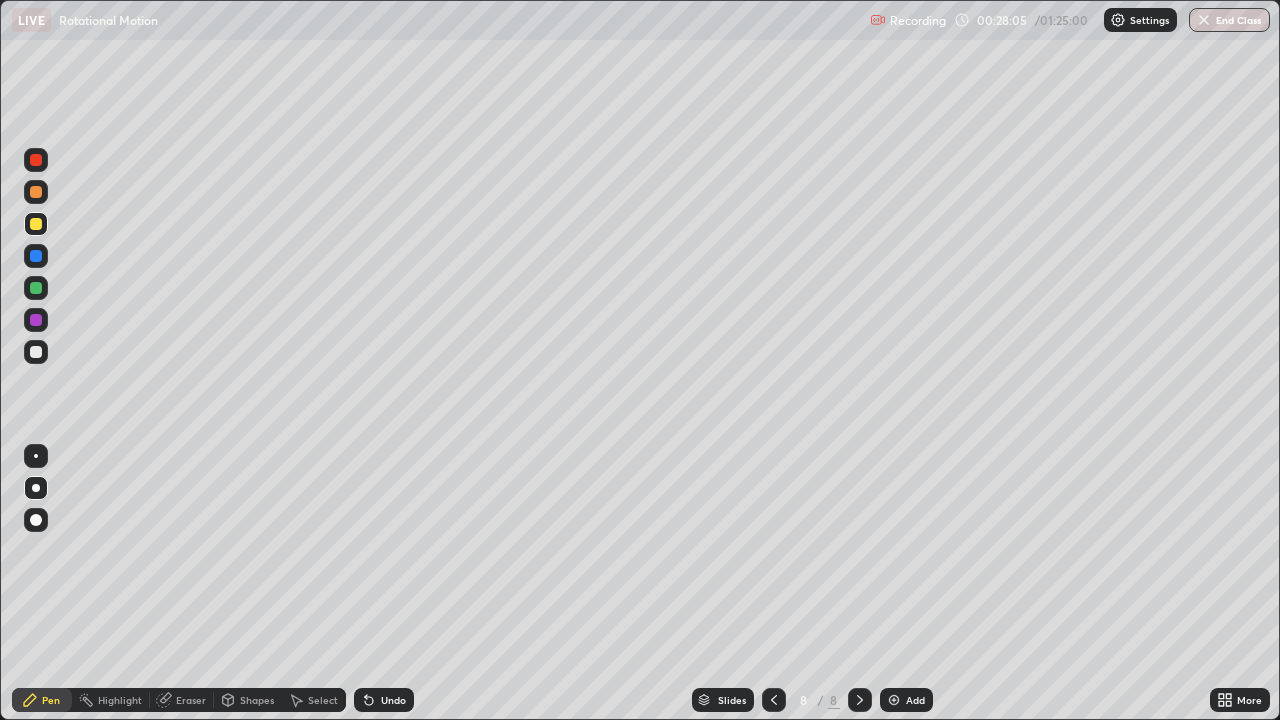 click at bounding box center (36, 352) 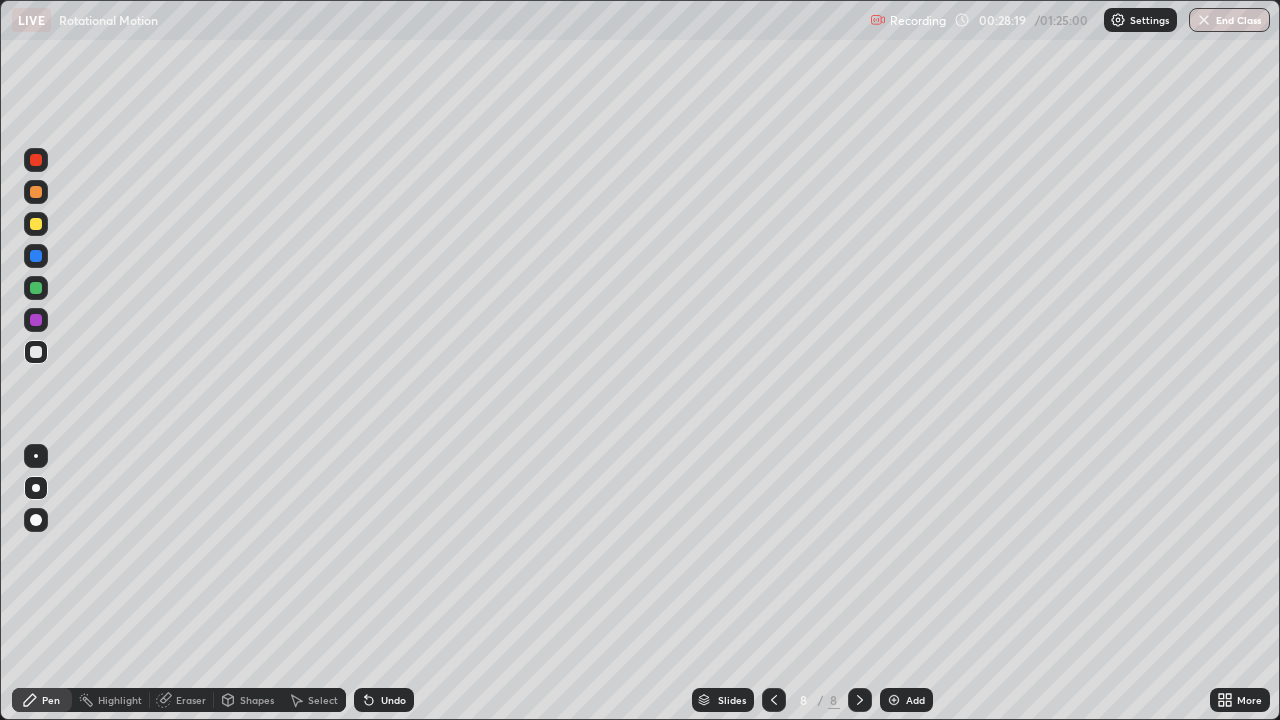 click at bounding box center (36, 256) 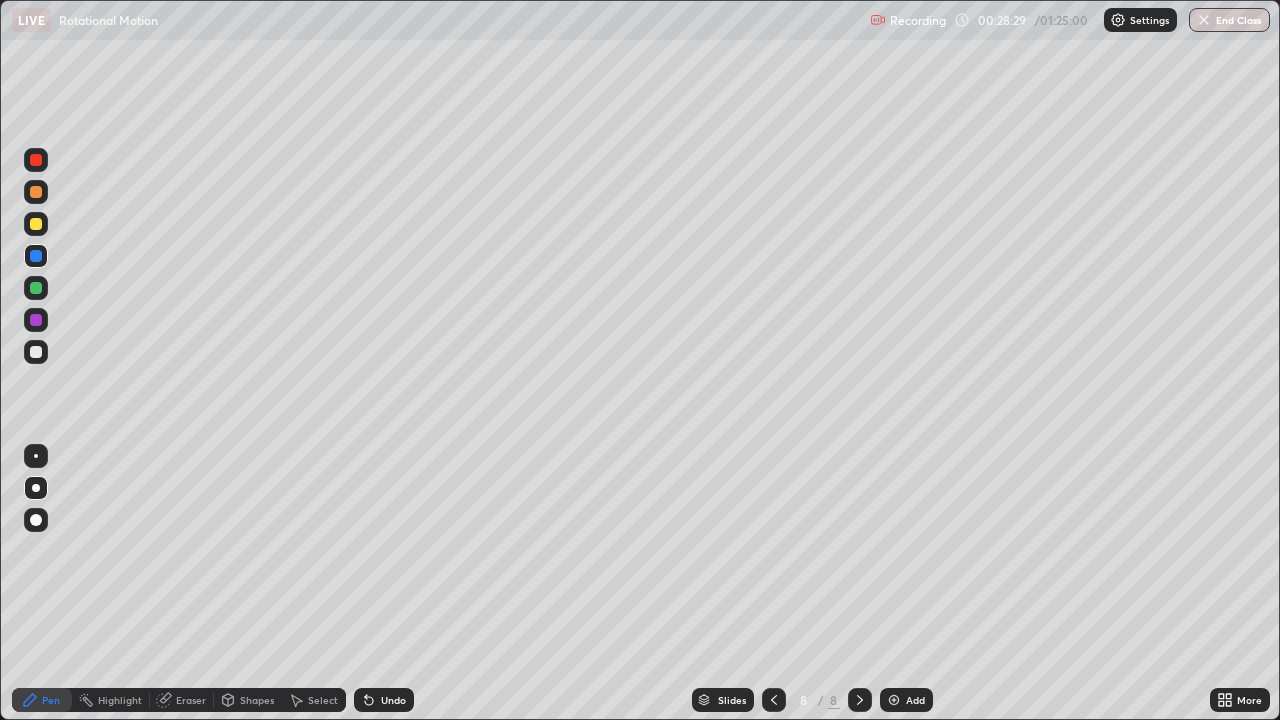click at bounding box center [36, 224] 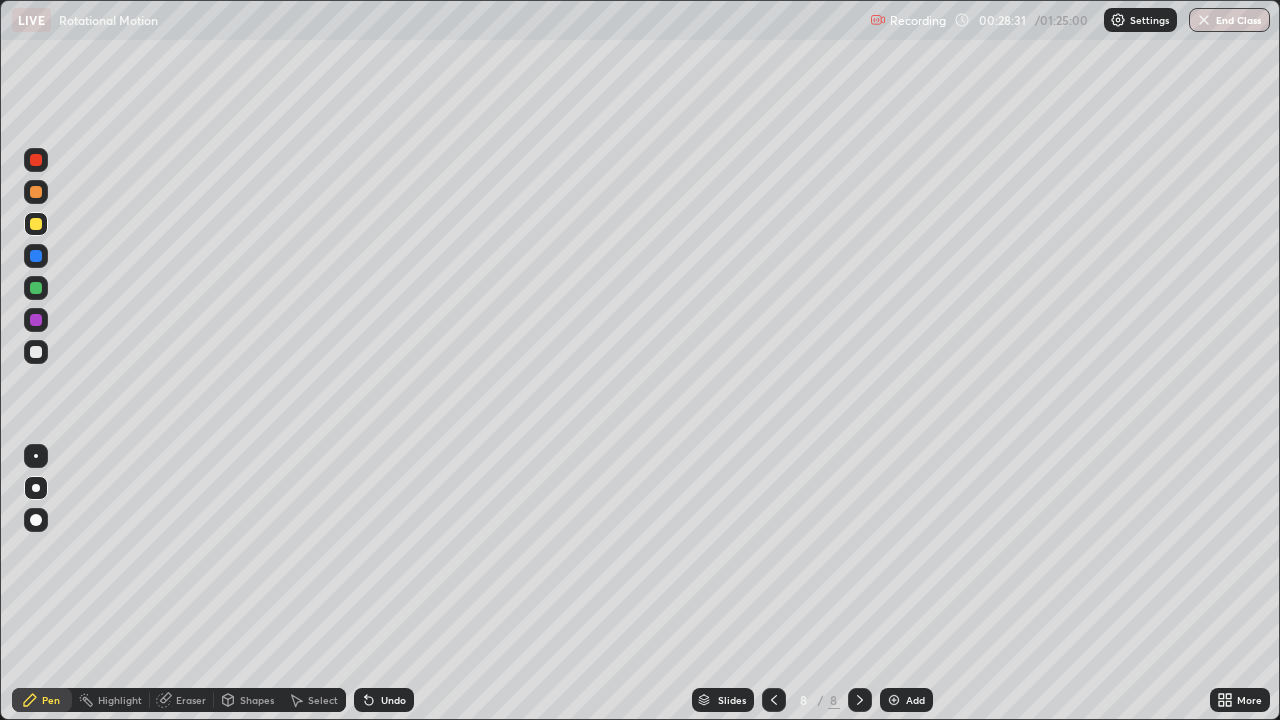 click at bounding box center (36, 288) 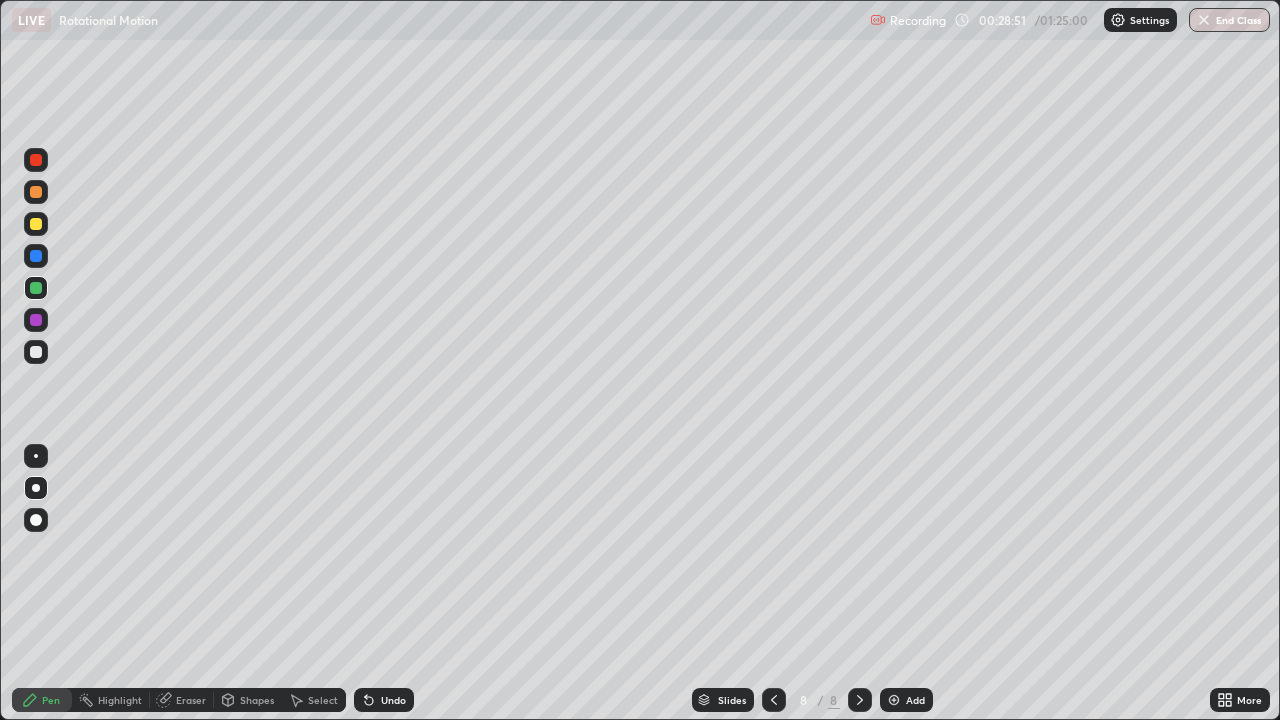 click on "Undo" at bounding box center [393, 700] 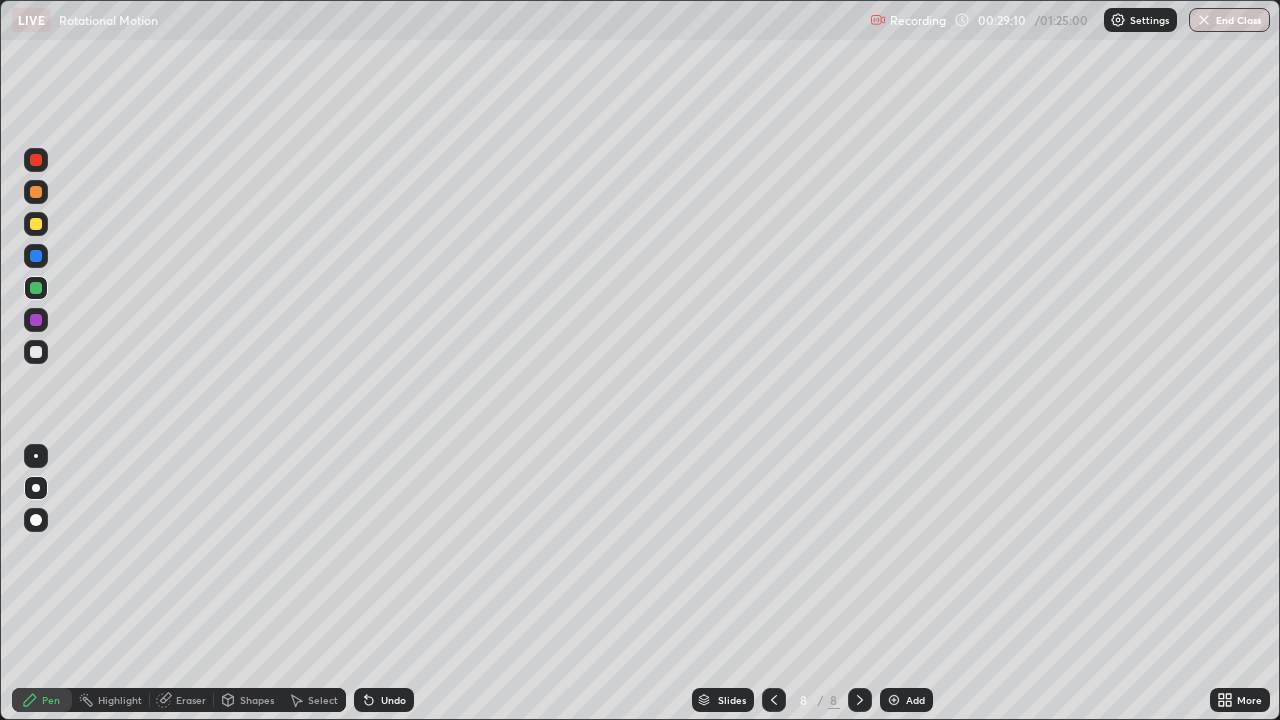click on "Undo" at bounding box center [393, 700] 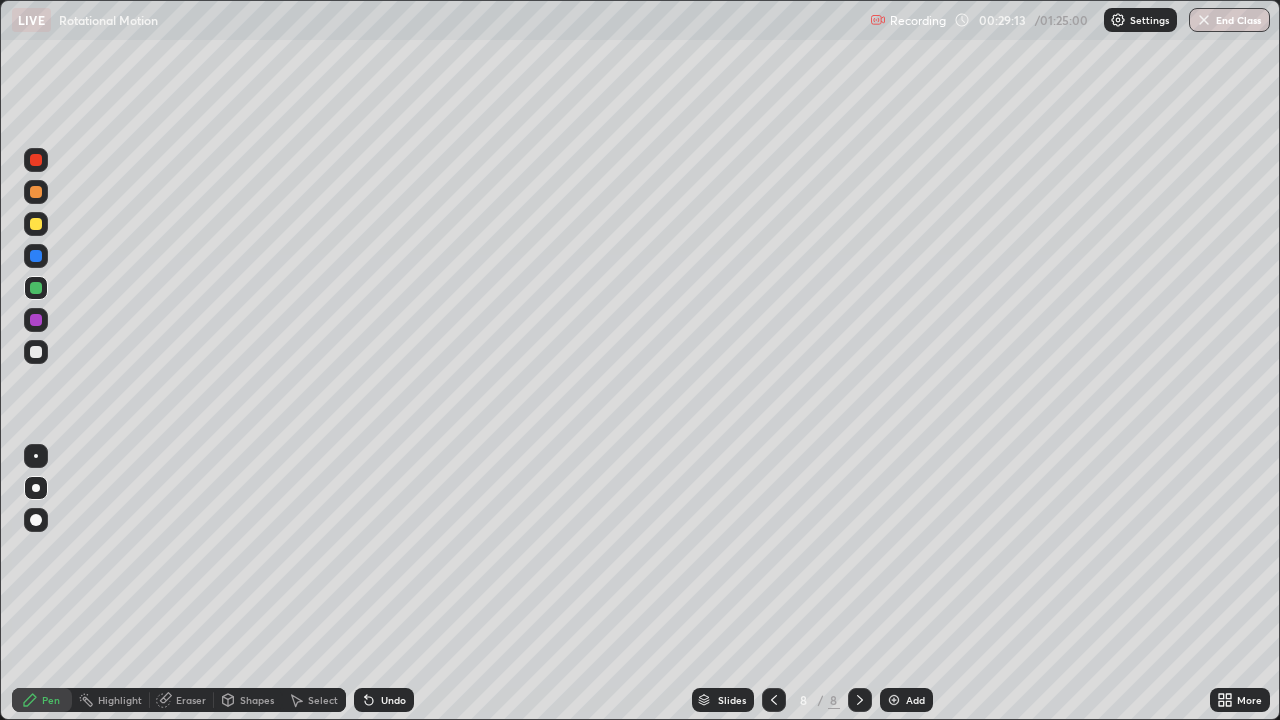 click on "Undo" at bounding box center (393, 700) 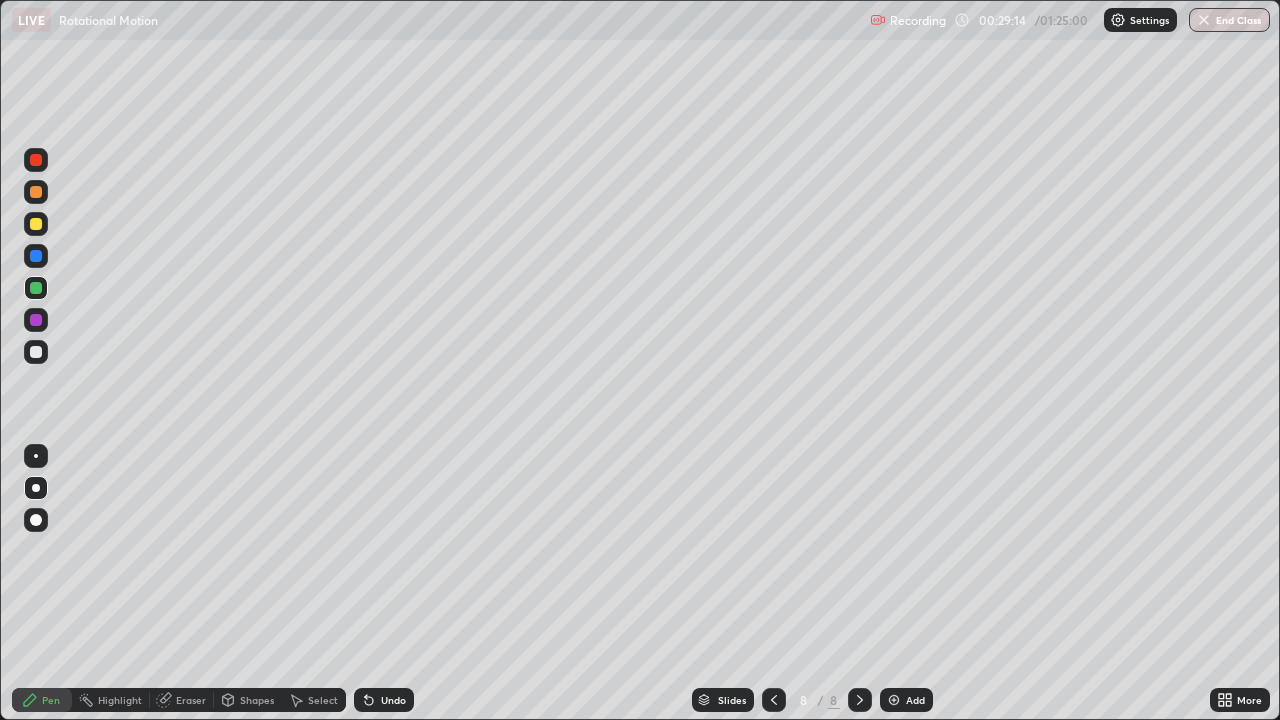 click on "Undo" at bounding box center [384, 700] 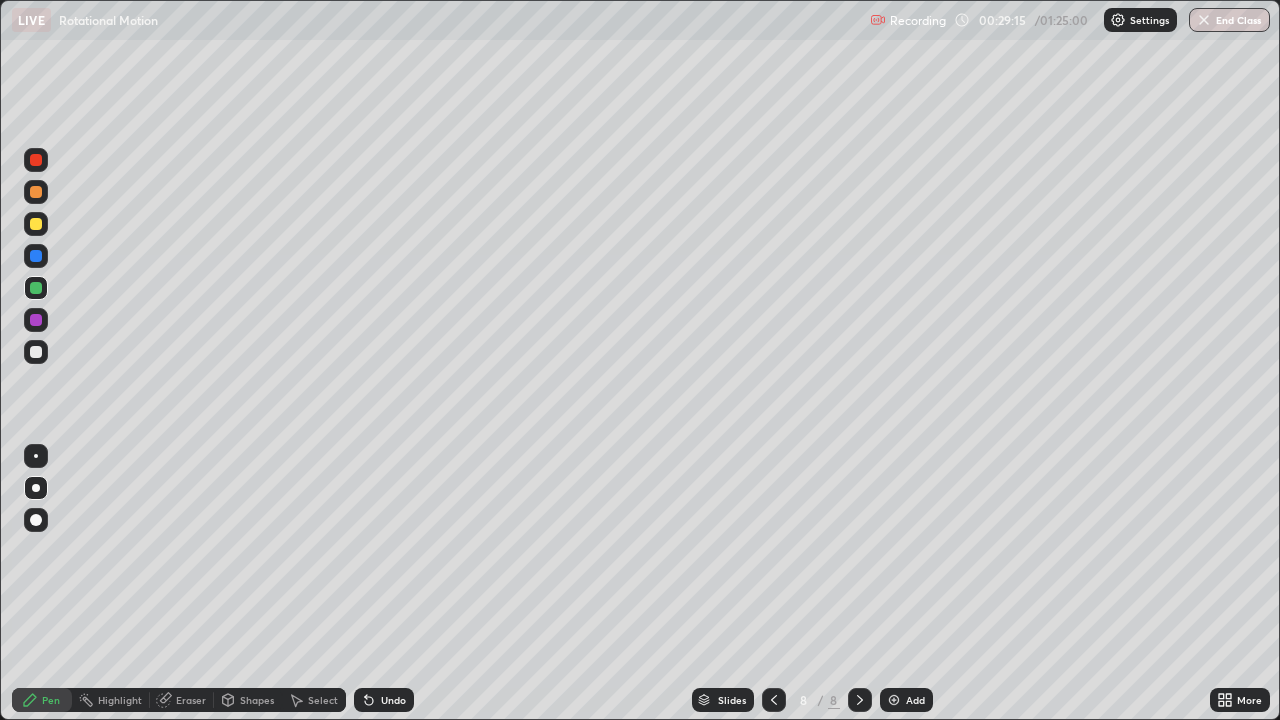 click on "Undo" at bounding box center (384, 700) 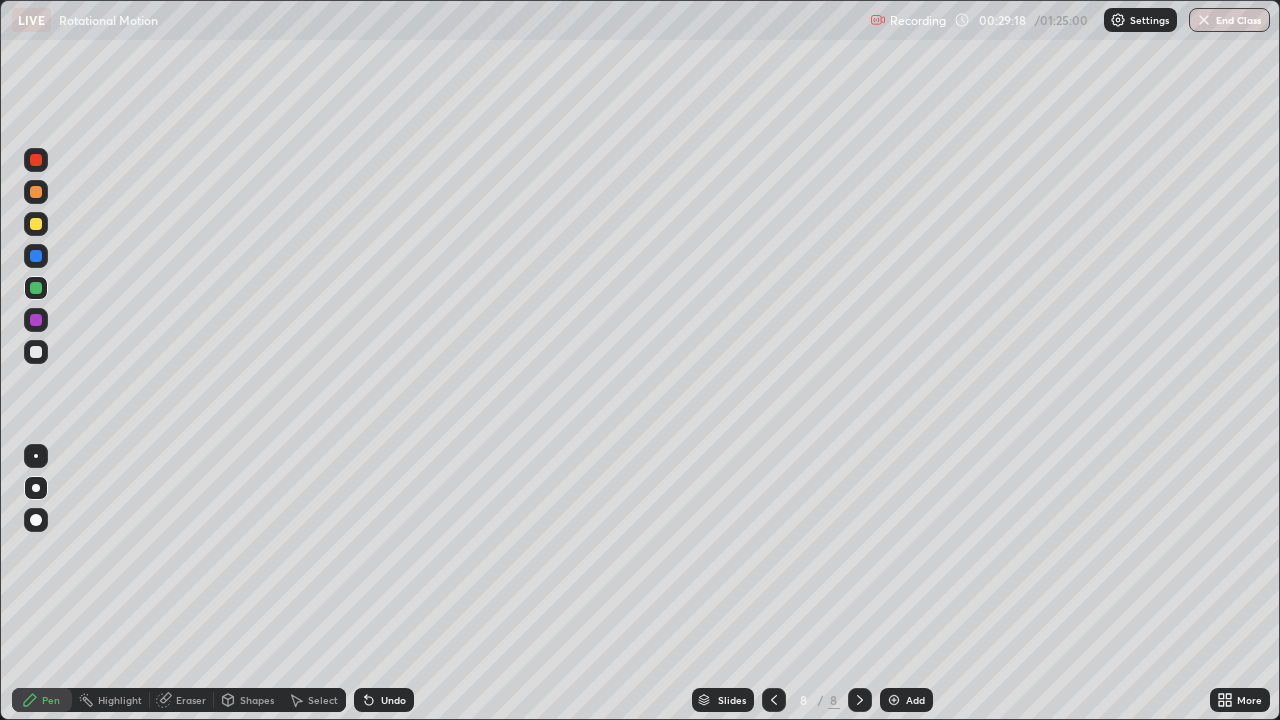 click on "Undo" at bounding box center (393, 700) 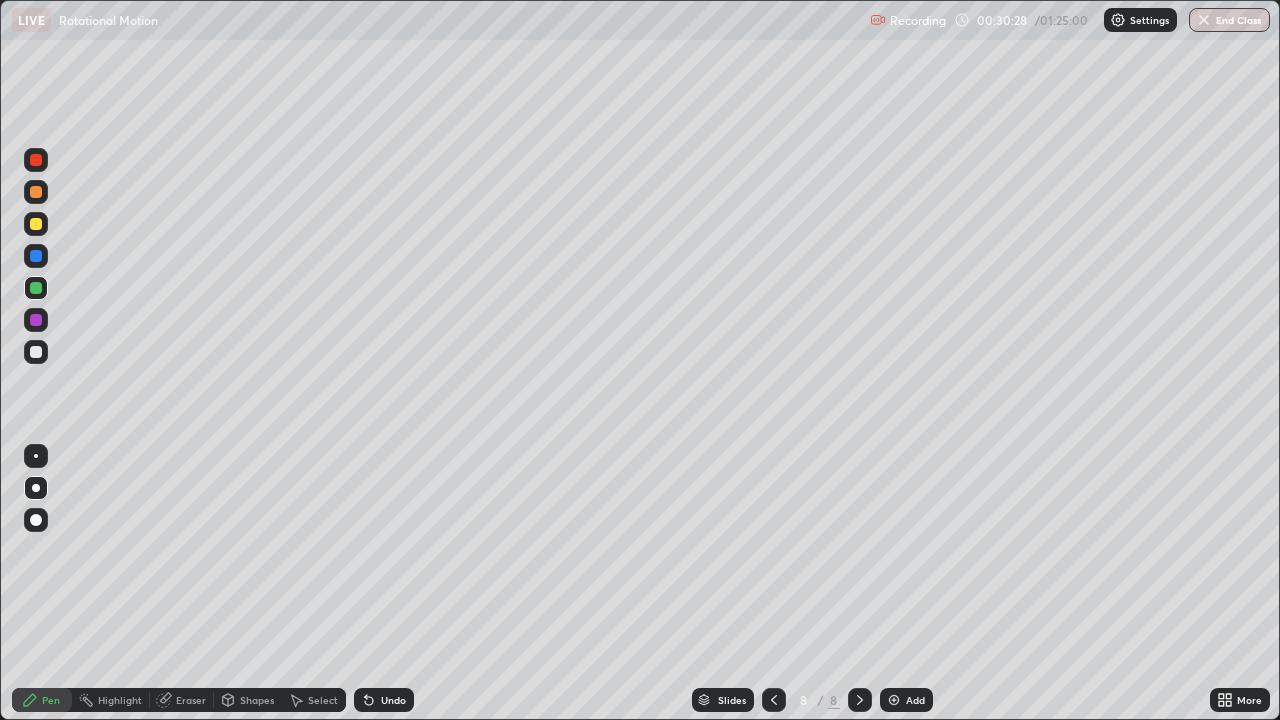 click at bounding box center (894, 700) 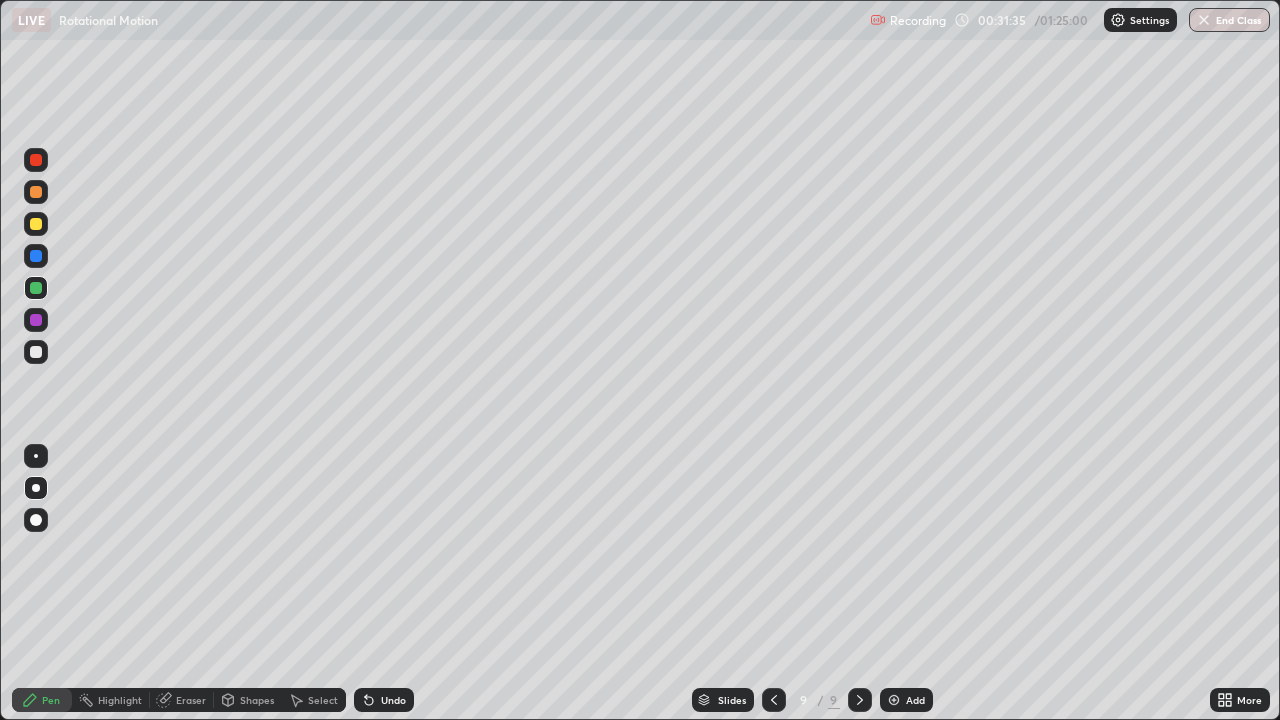 click at bounding box center [774, 700] 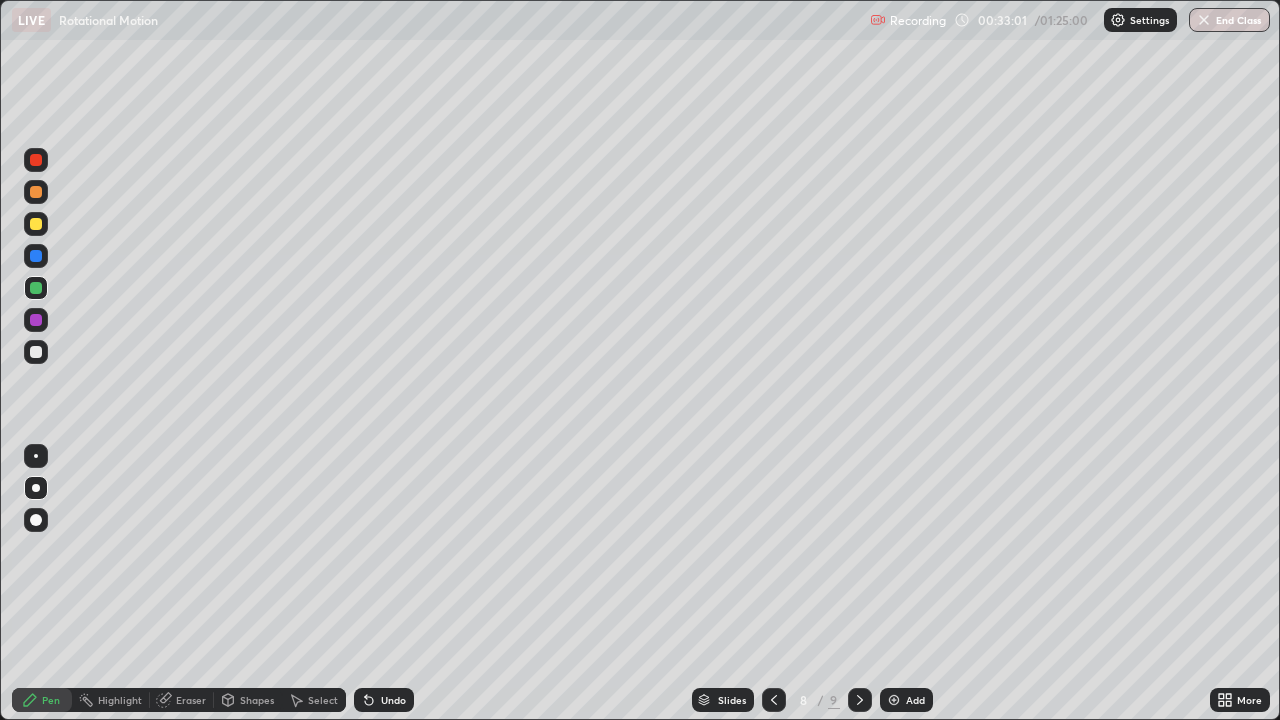 click 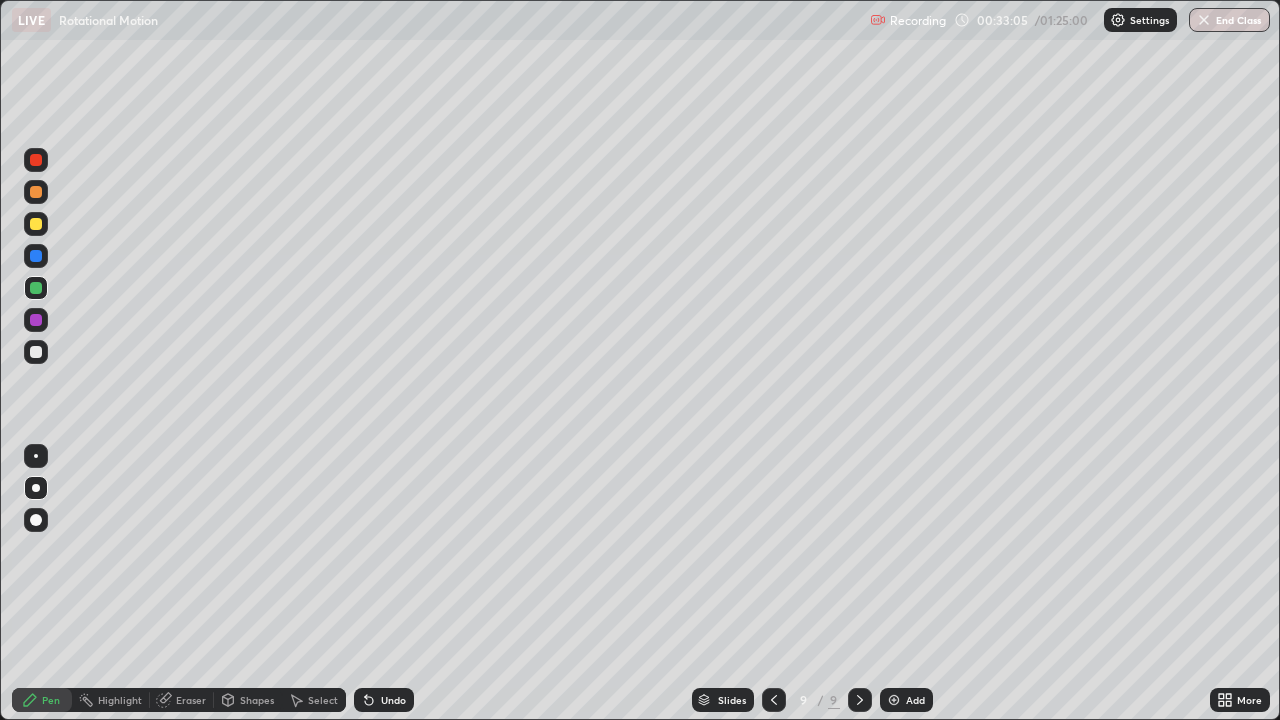 click at bounding box center (36, 352) 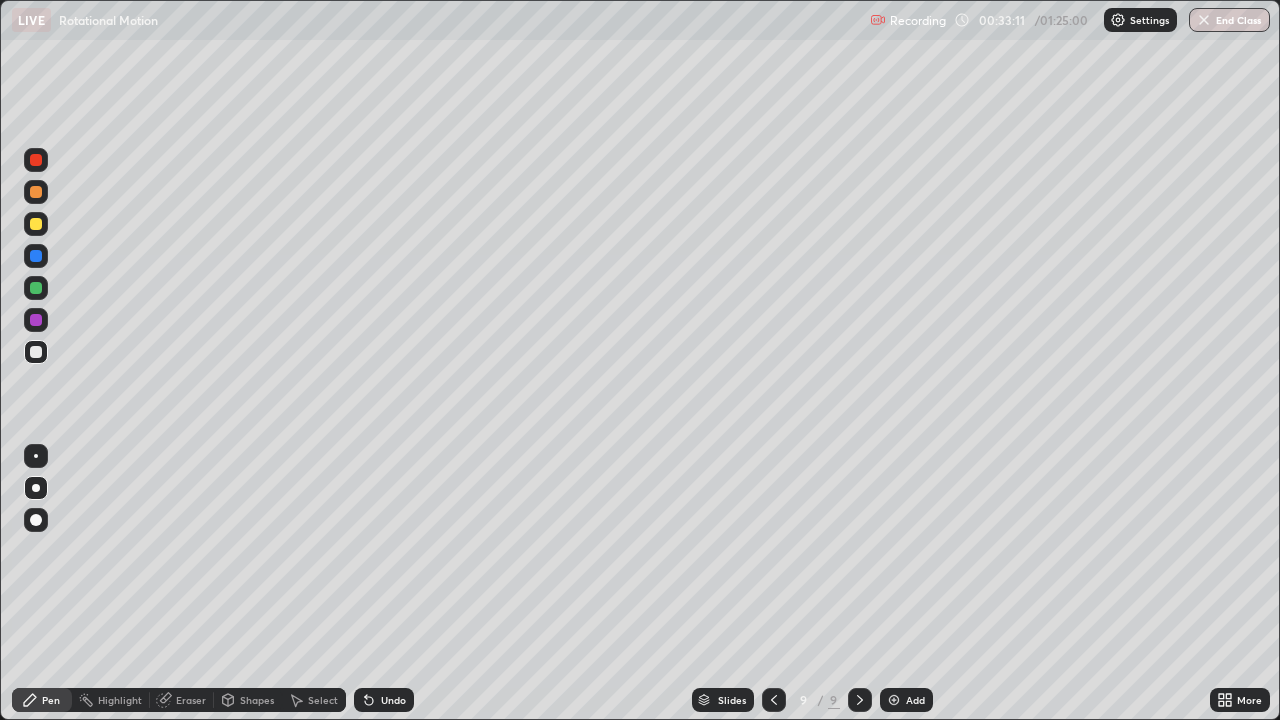 click 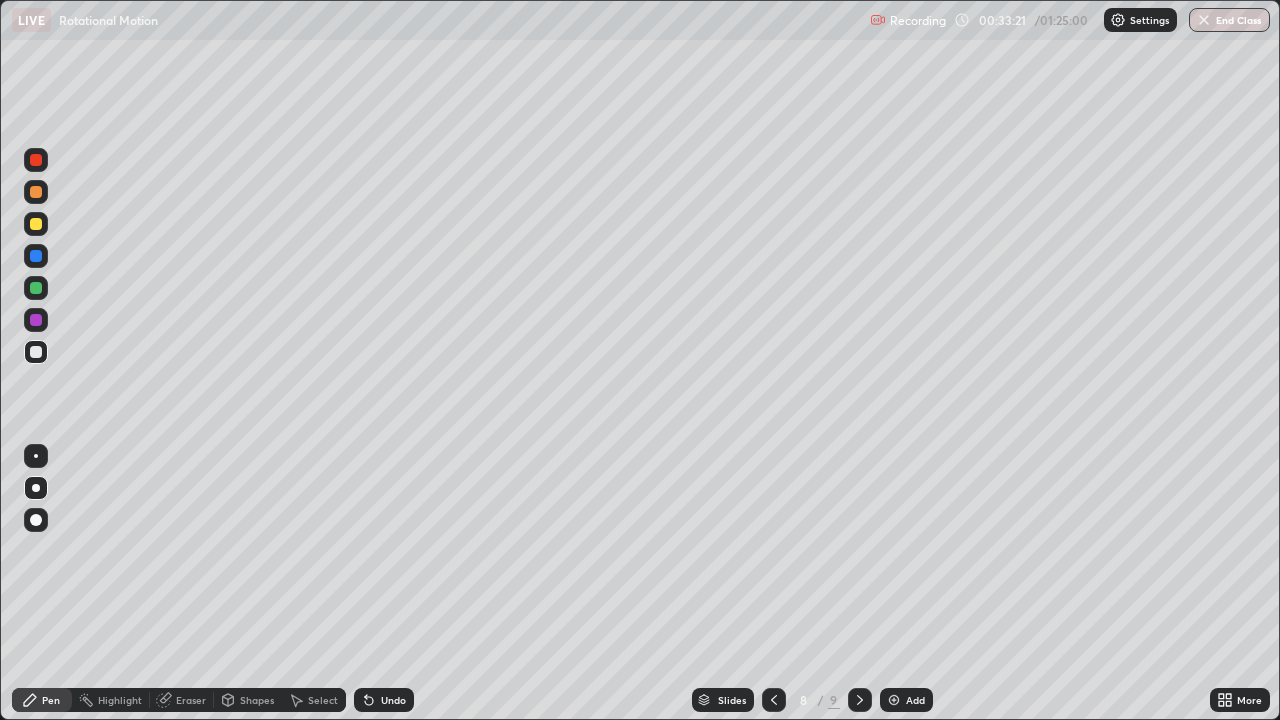 click on "Undo" at bounding box center (384, 700) 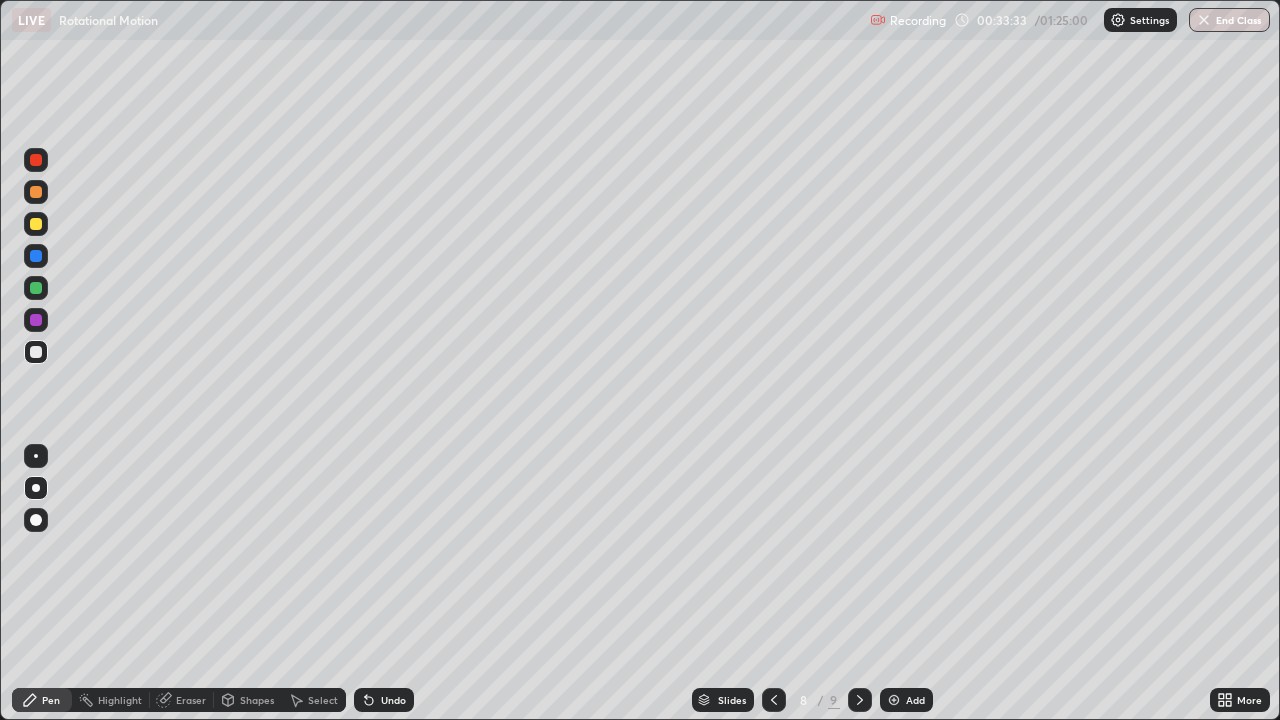 click 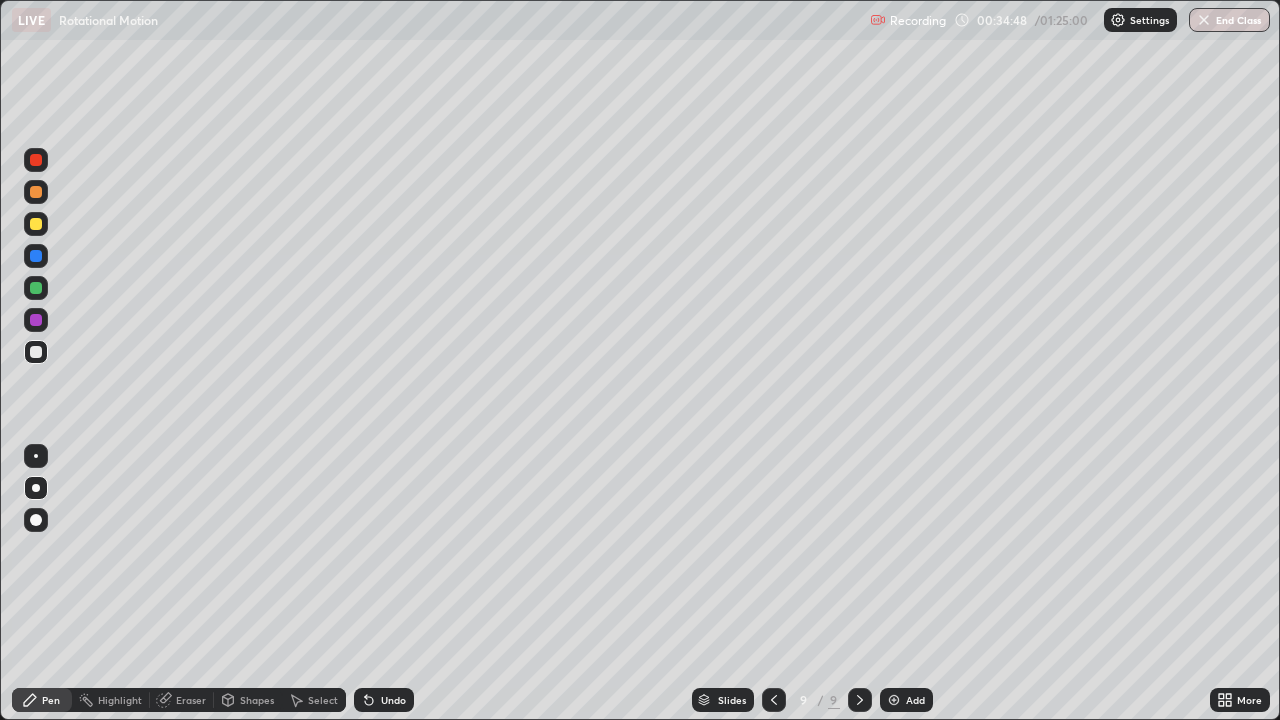click on "Add" at bounding box center (915, 700) 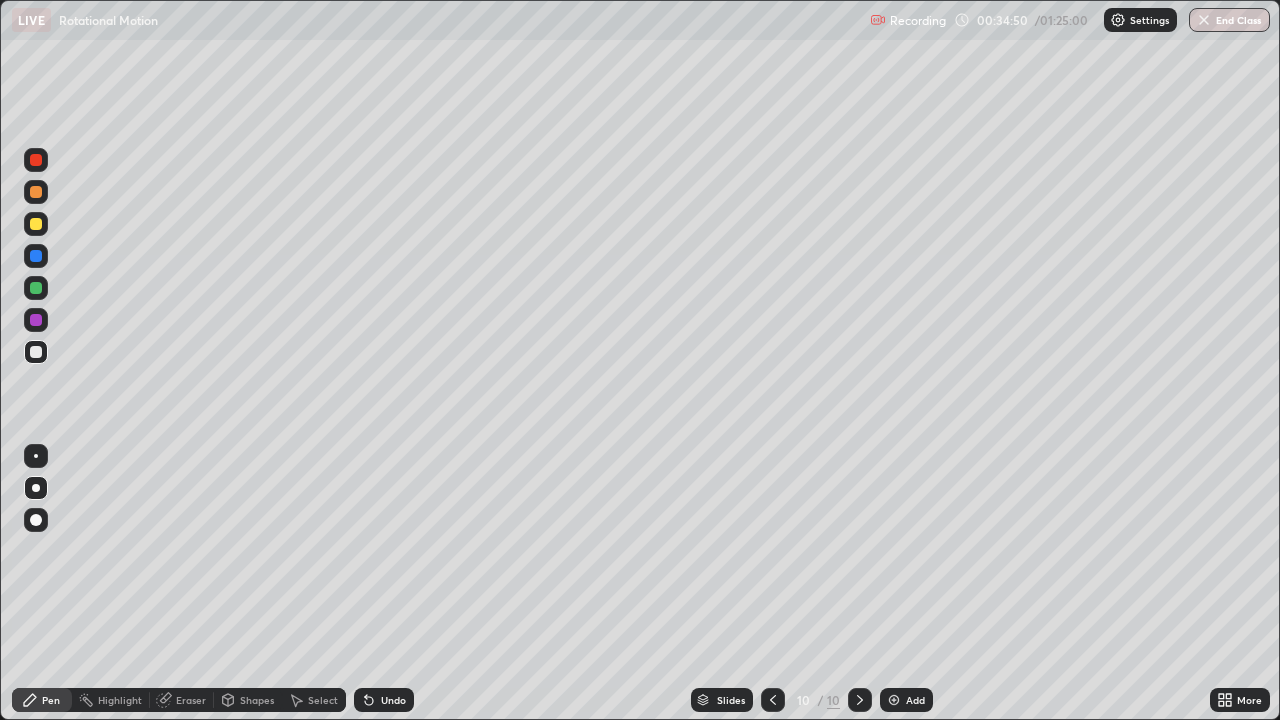 click at bounding box center [36, 224] 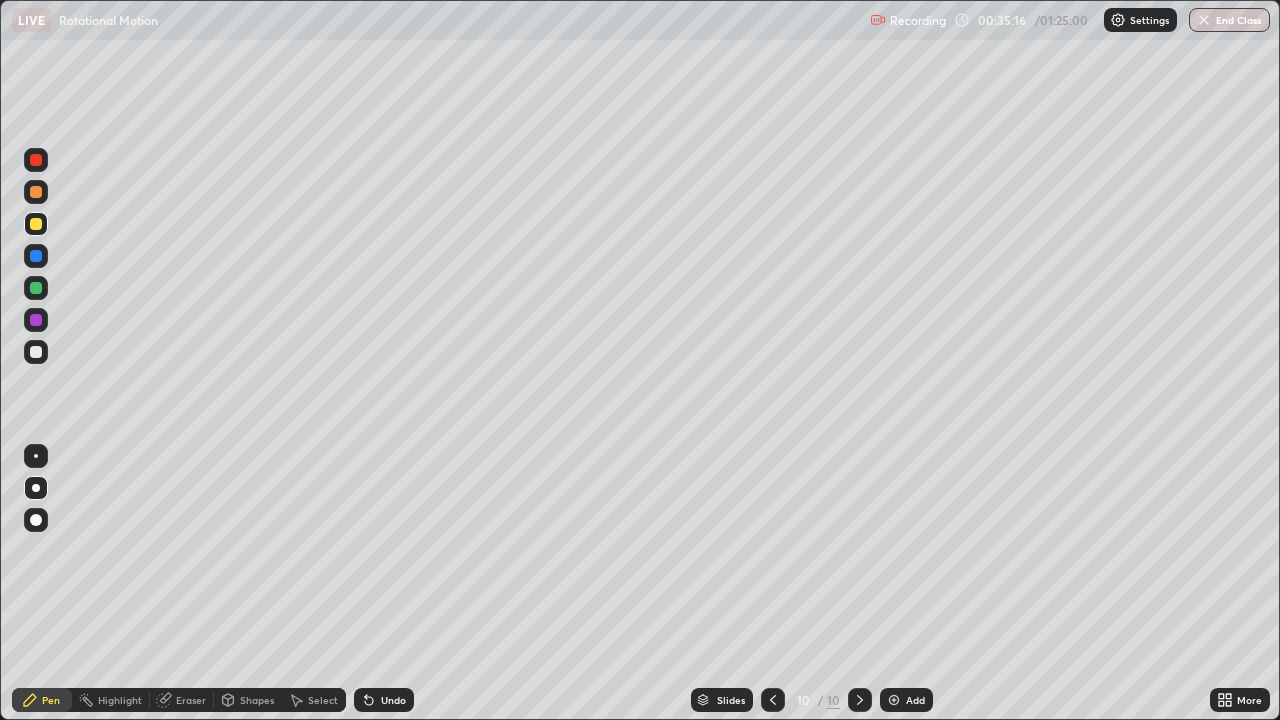 click on "Shapes" at bounding box center [257, 700] 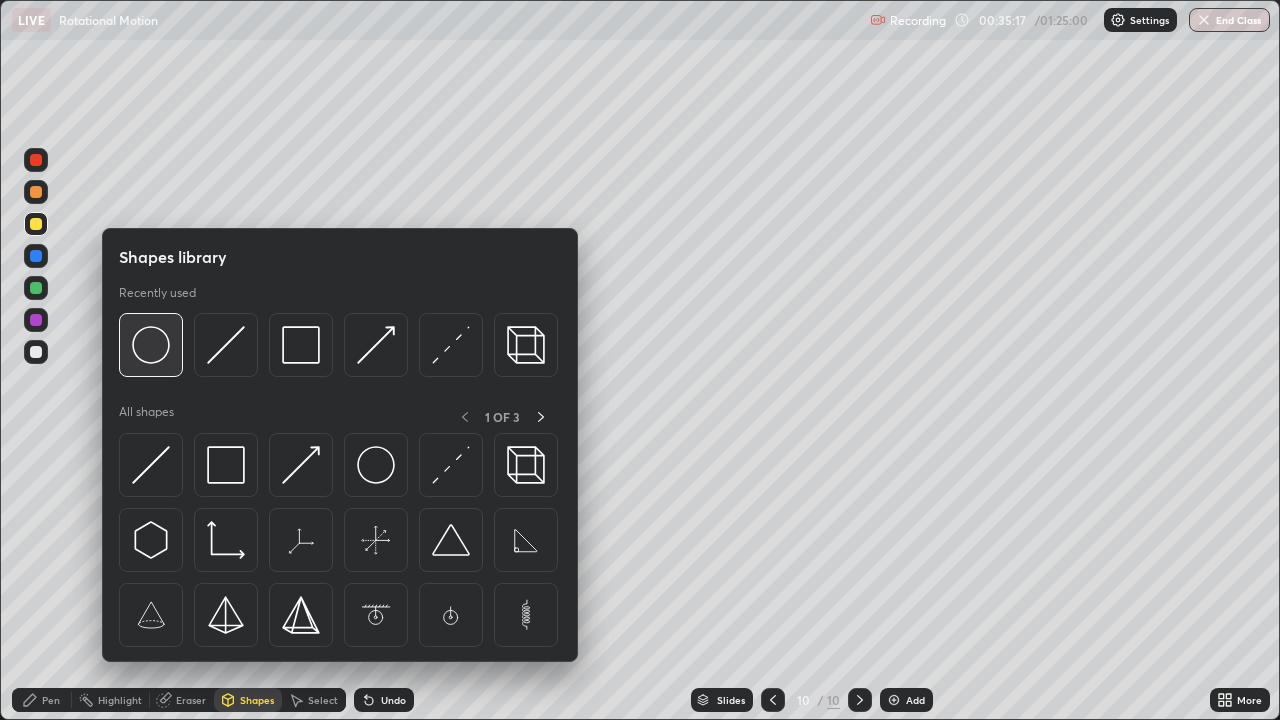 click at bounding box center [151, 345] 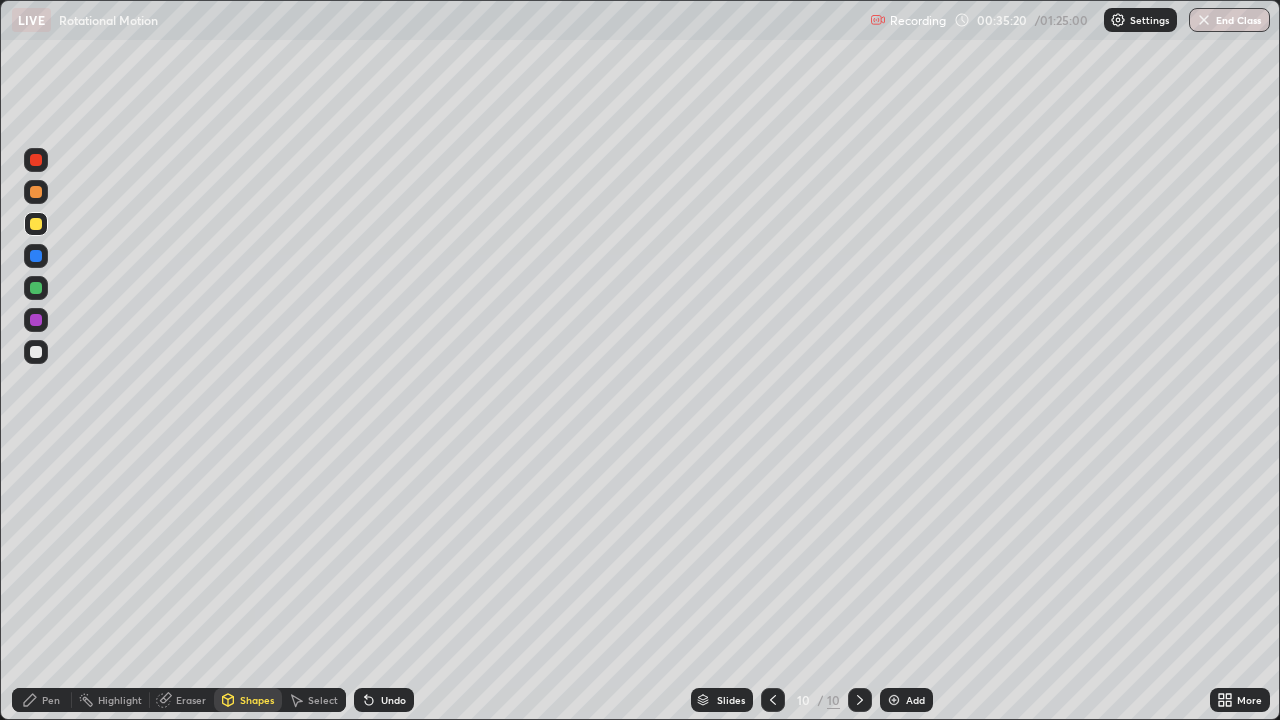 click on "Shapes" at bounding box center (257, 700) 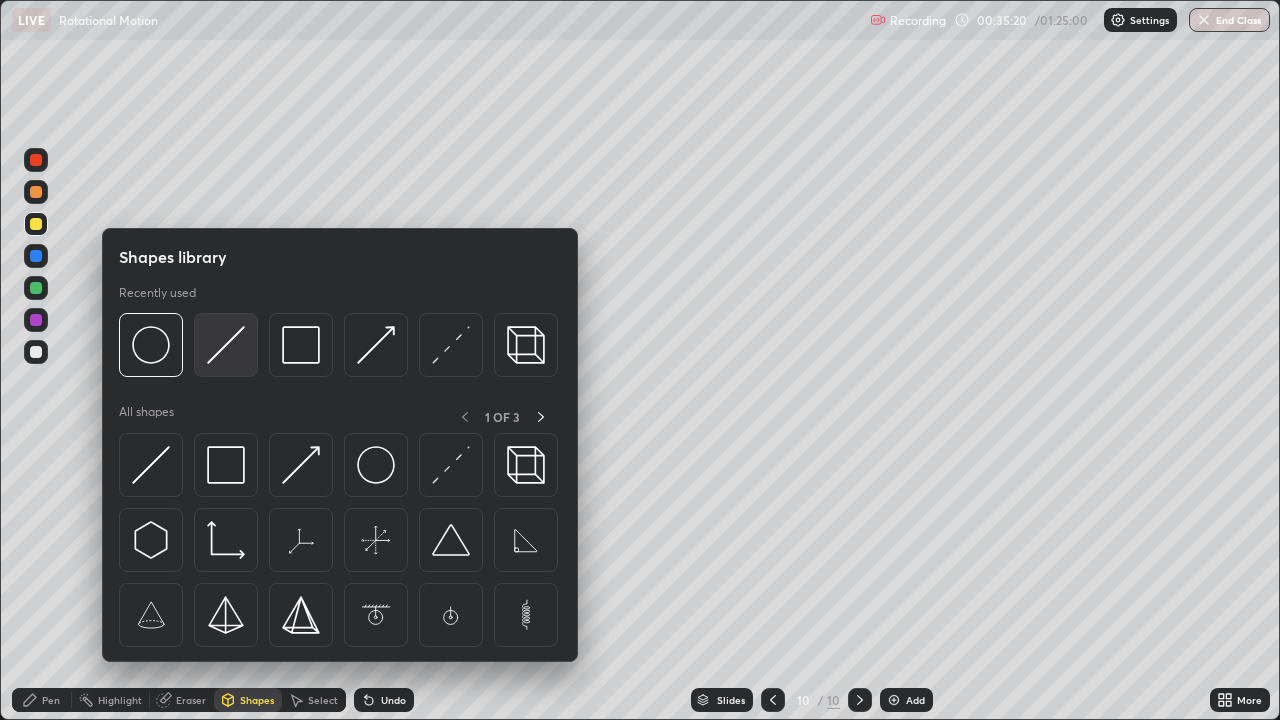 click at bounding box center (226, 345) 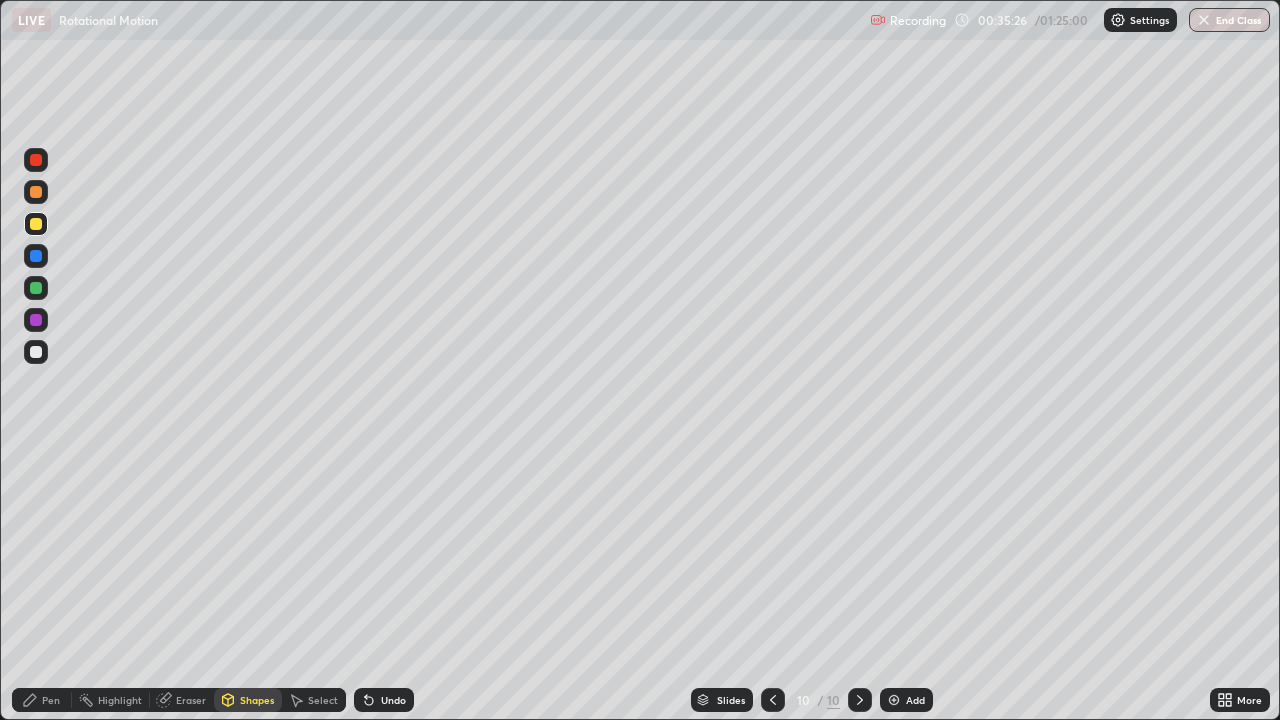 click on "Pen" at bounding box center [51, 700] 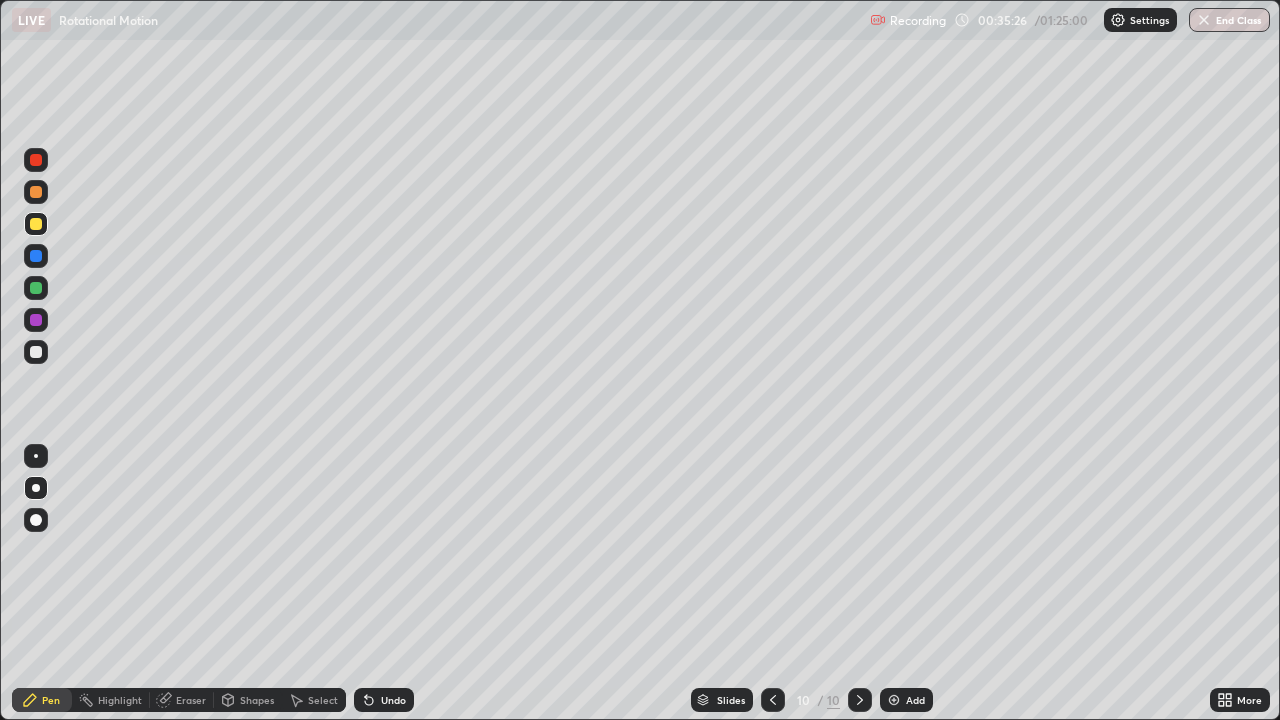click at bounding box center [36, 256] 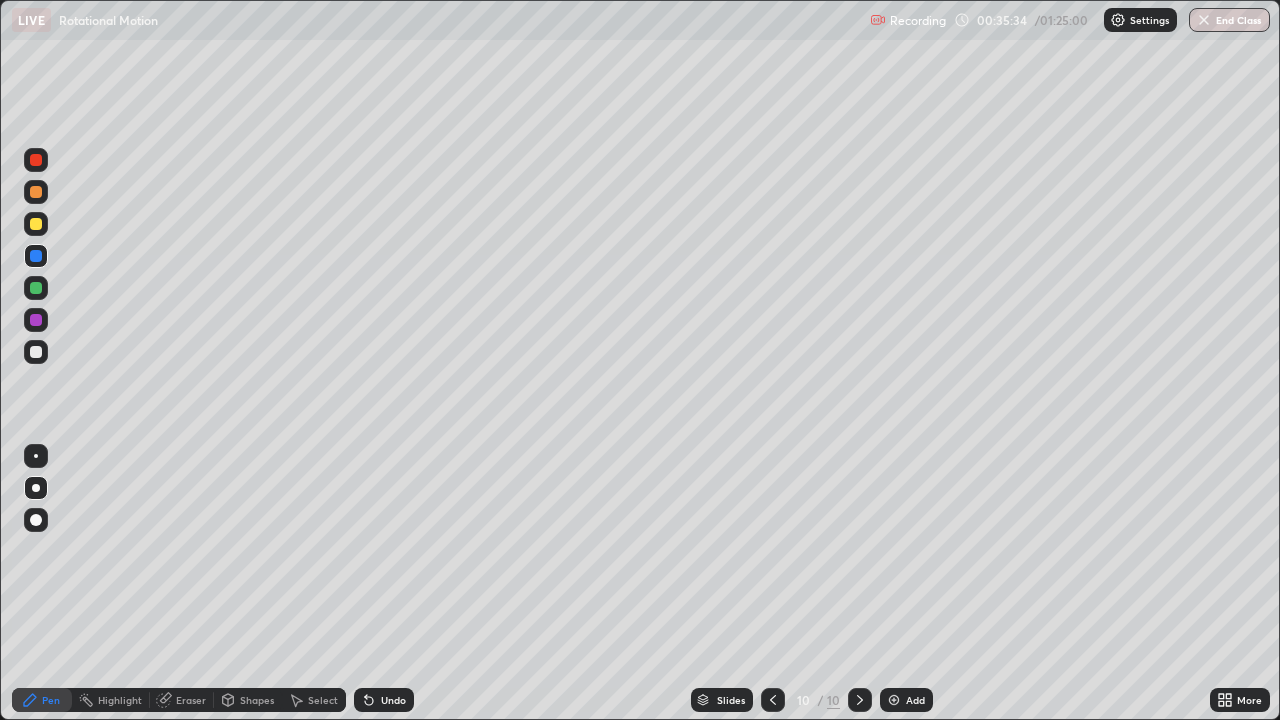 click at bounding box center (36, 288) 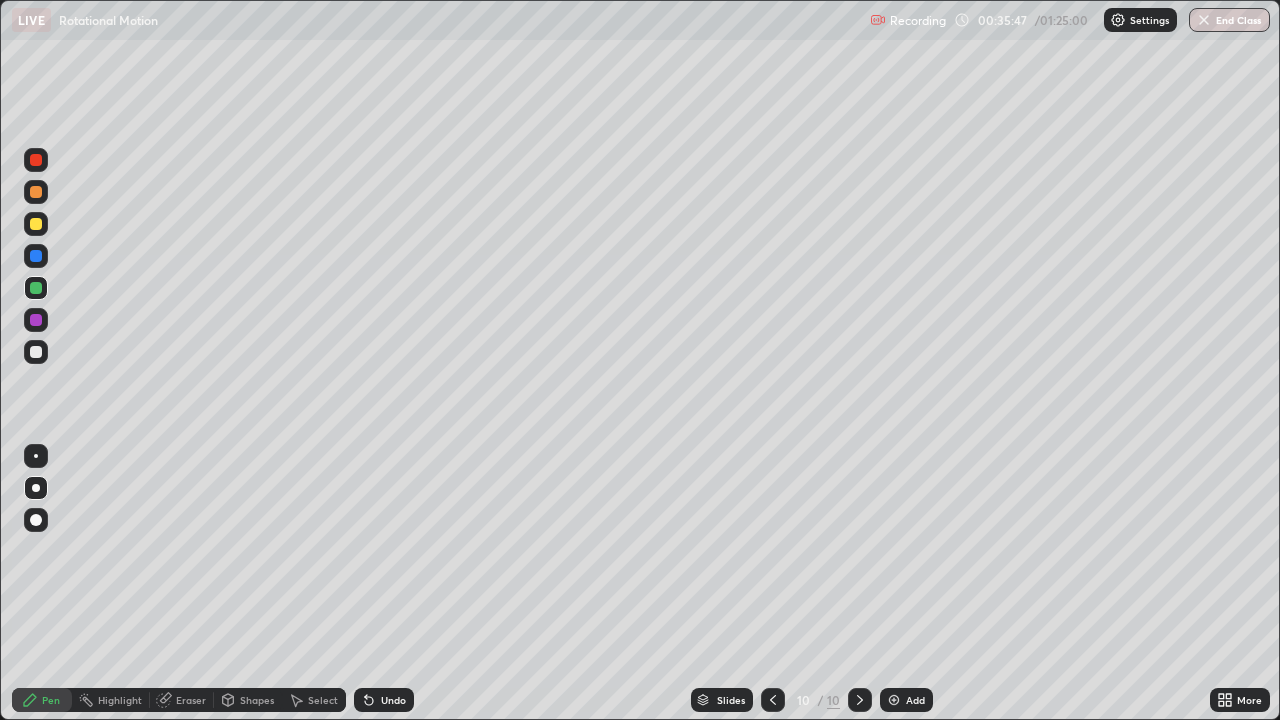 click at bounding box center [36, 352] 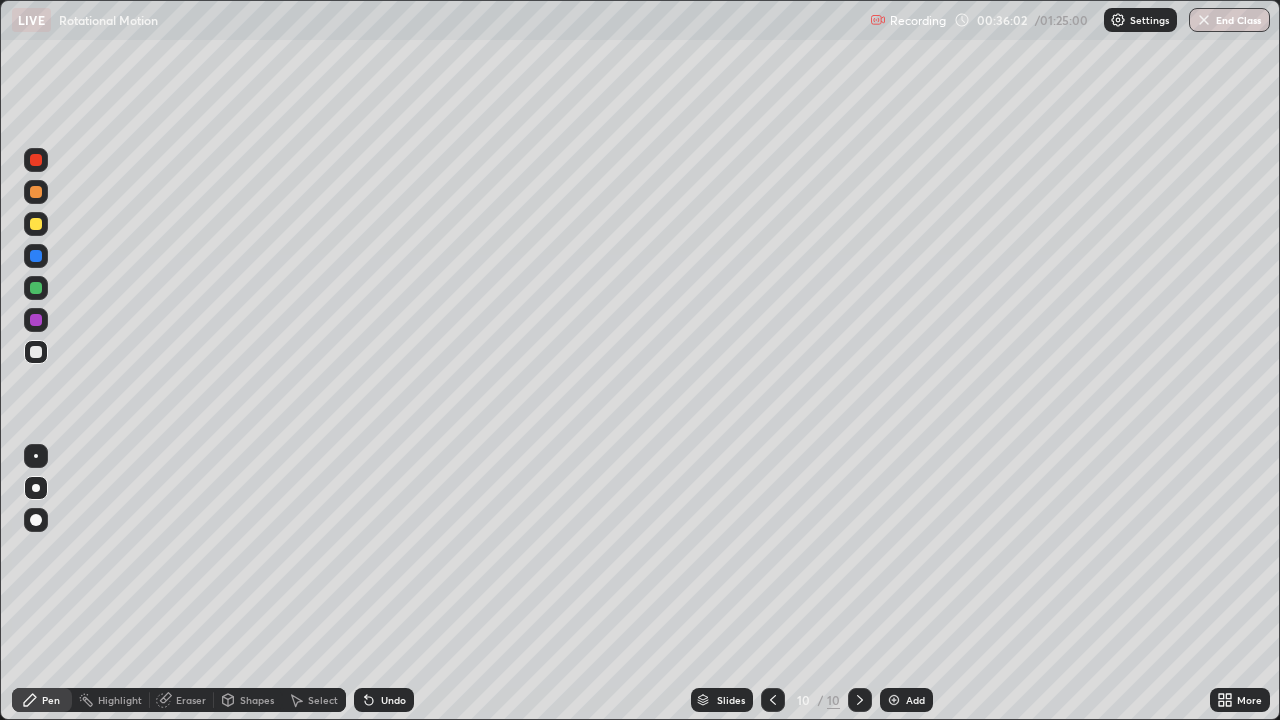 click at bounding box center (36, 256) 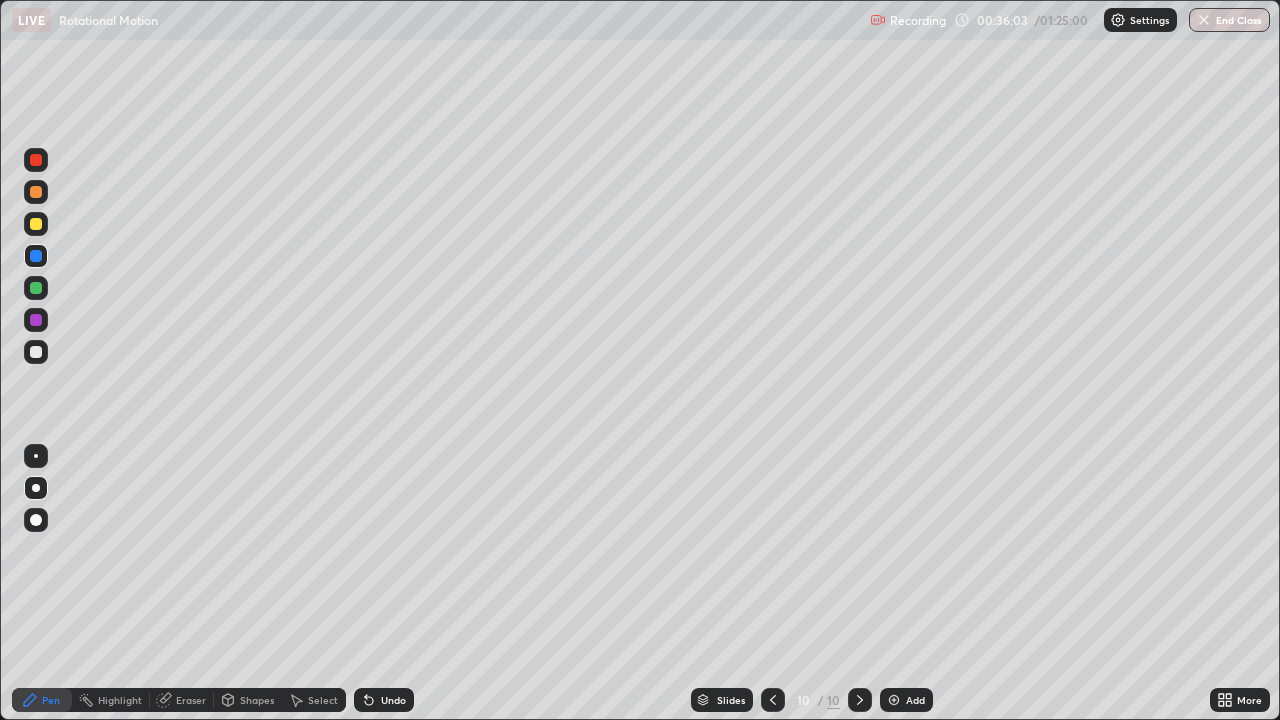 click at bounding box center [36, 288] 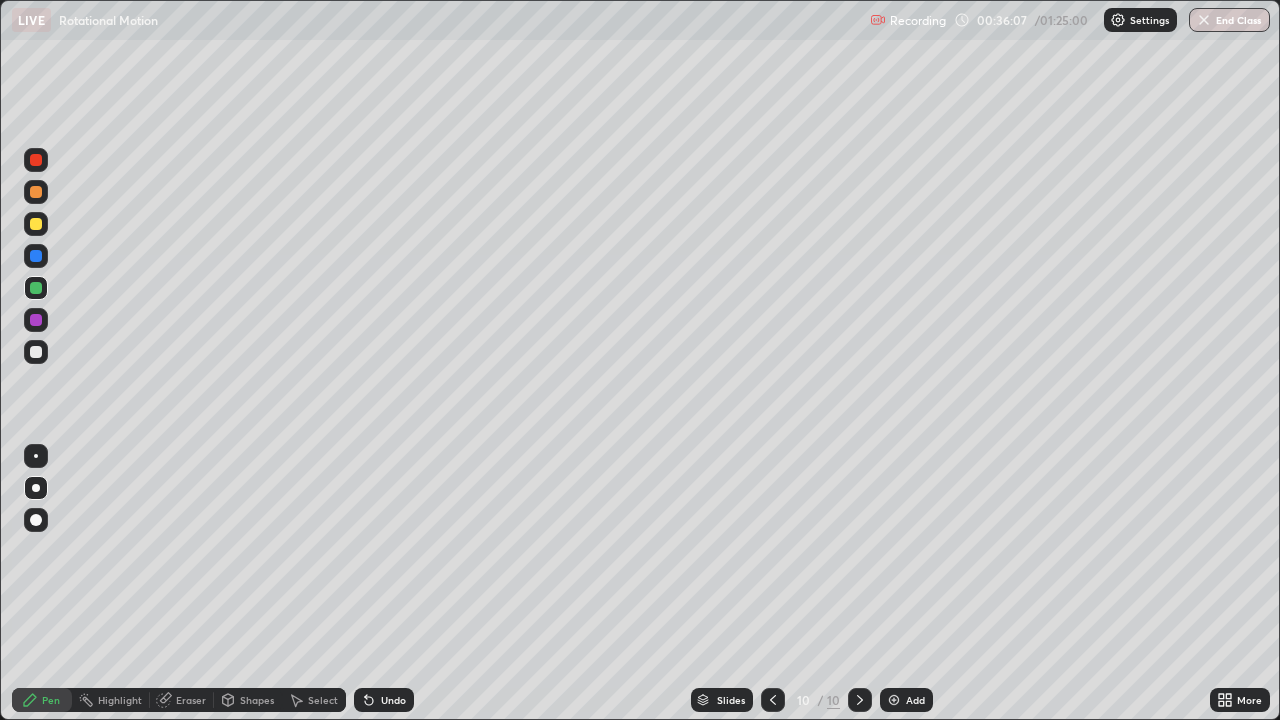 click at bounding box center [36, 352] 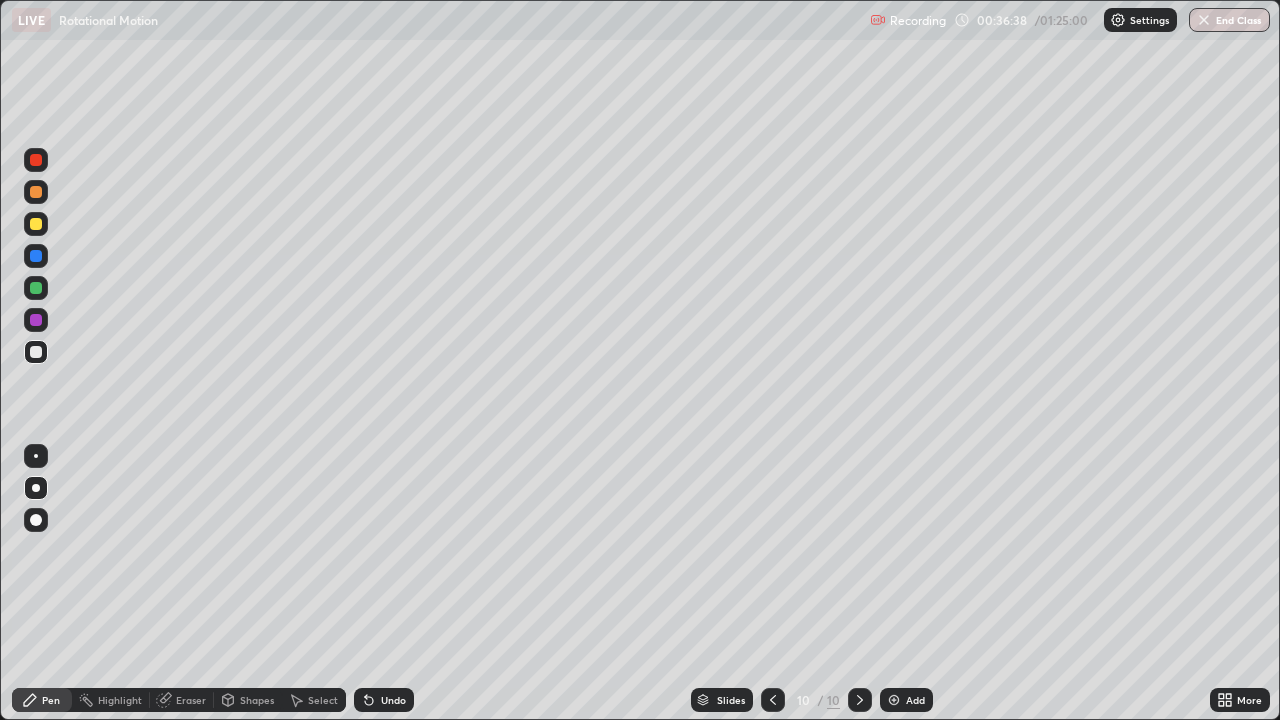 click at bounding box center [36, 256] 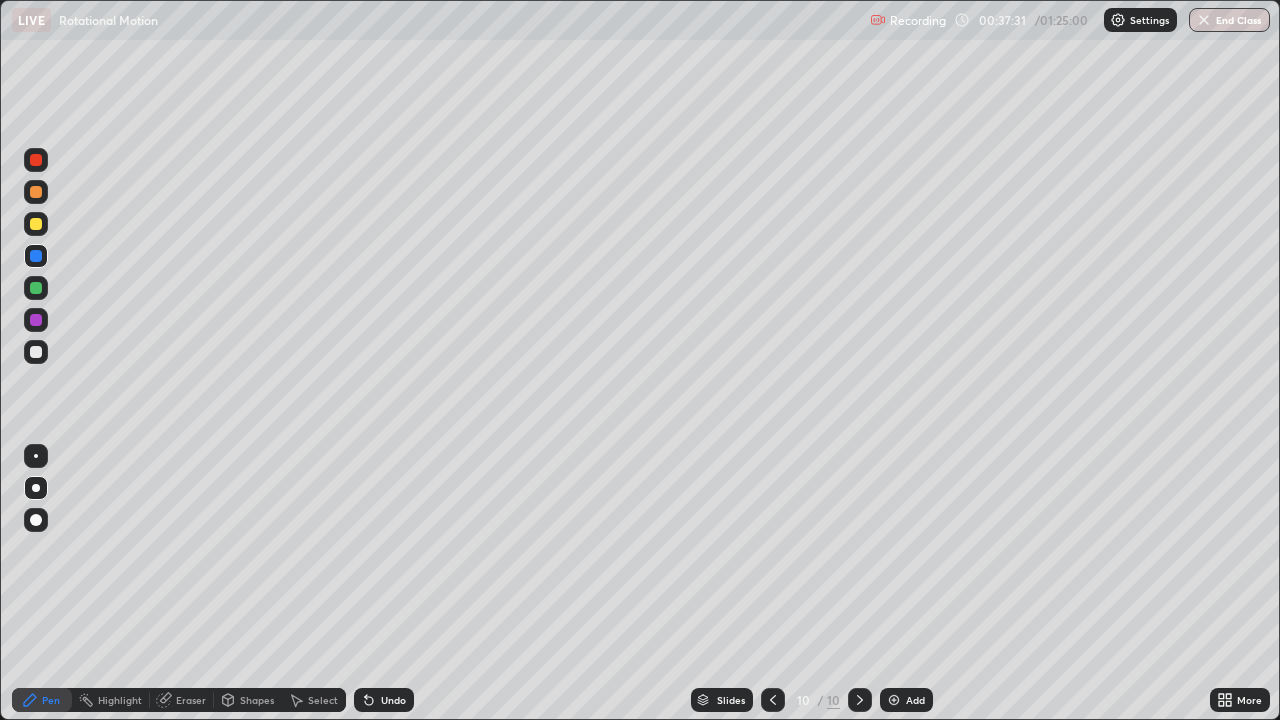 click on "Undo" at bounding box center (393, 700) 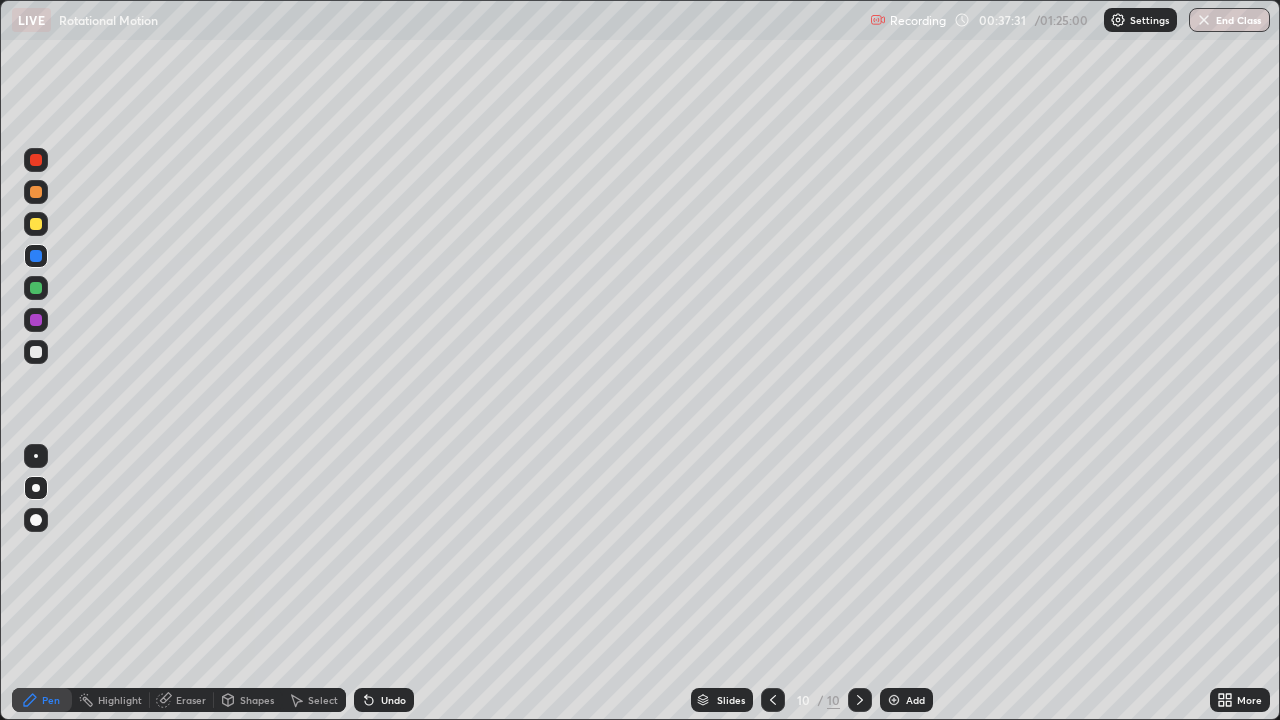 click on "Undo" at bounding box center [393, 700] 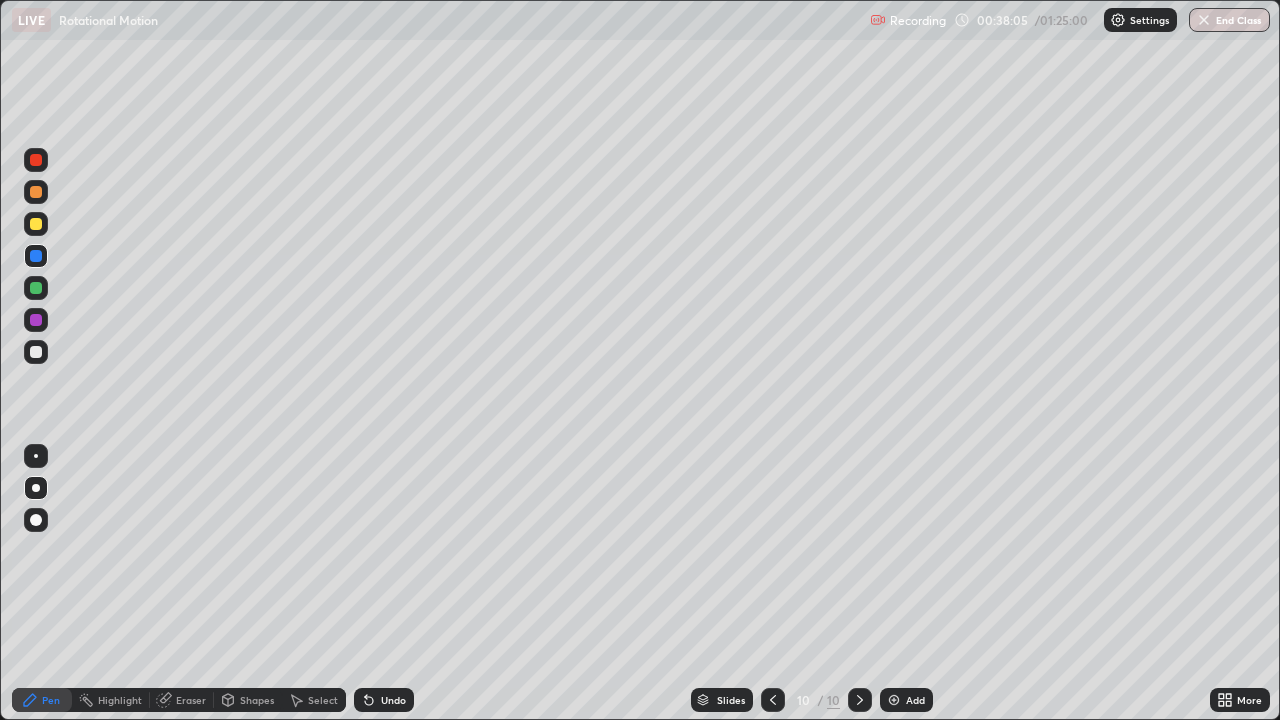 click at bounding box center (36, 224) 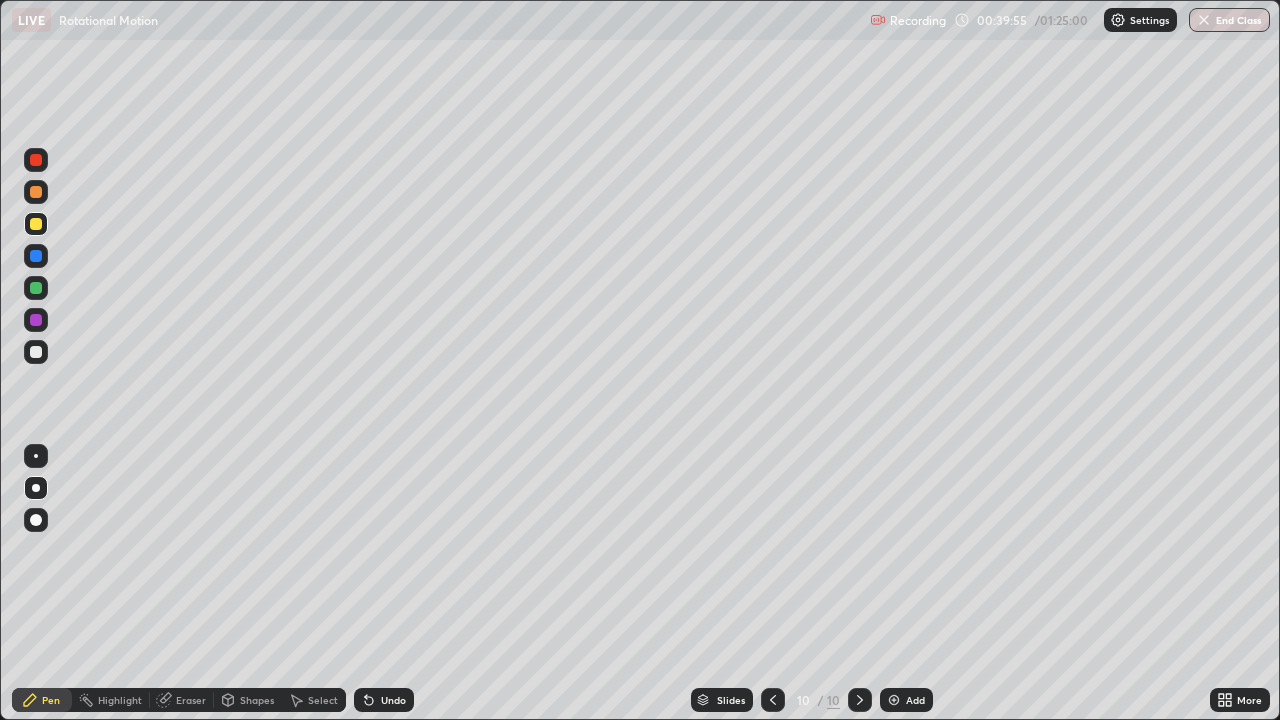 click at bounding box center [36, 288] 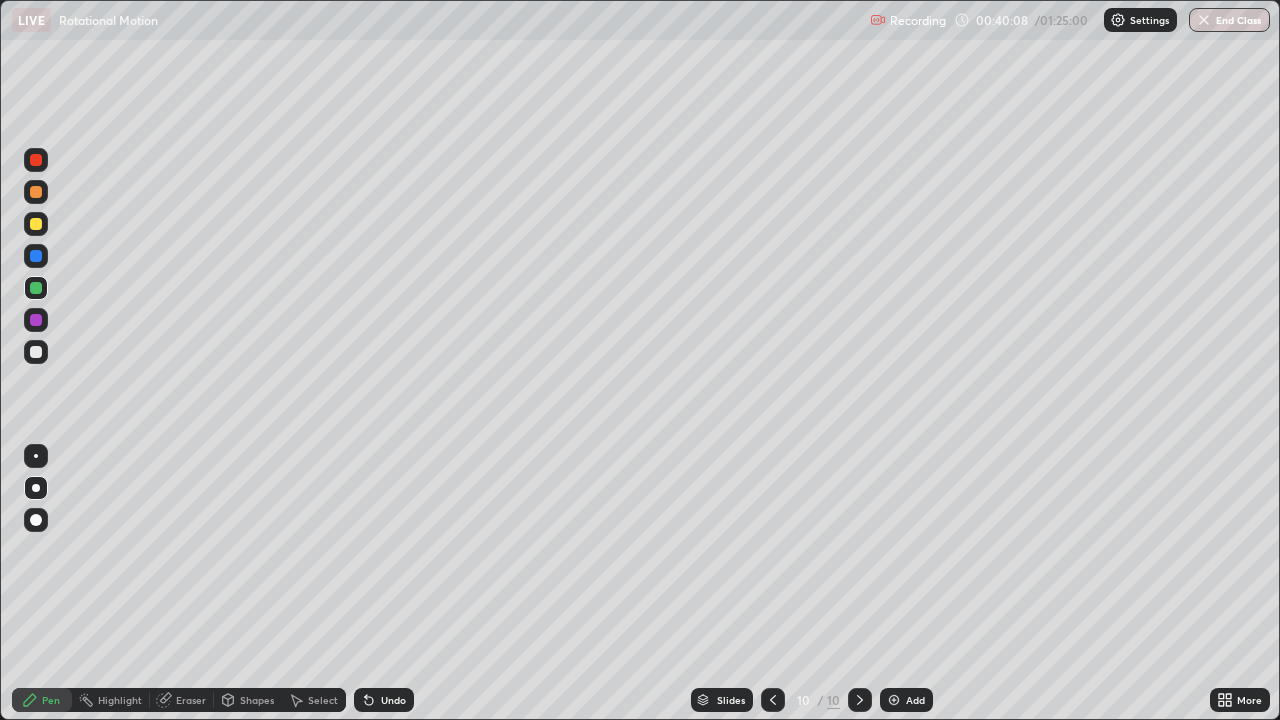 click at bounding box center (36, 256) 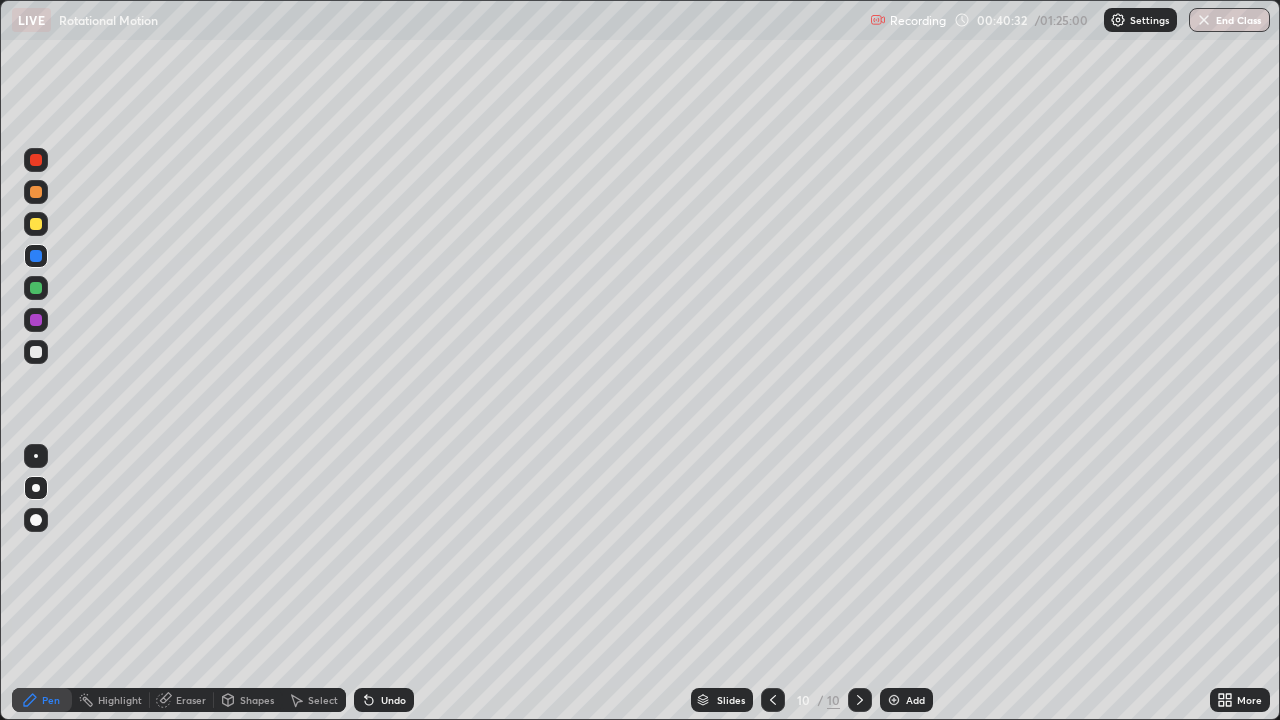 click at bounding box center [36, 352] 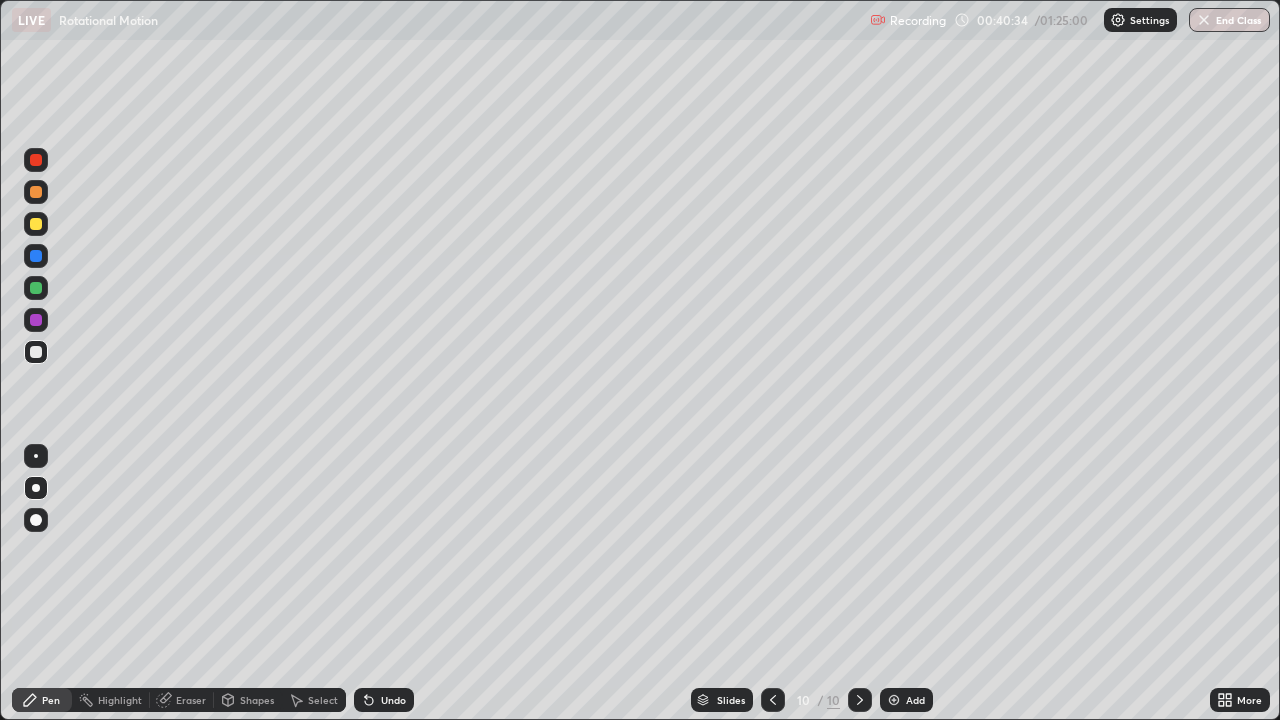 click at bounding box center (36, 256) 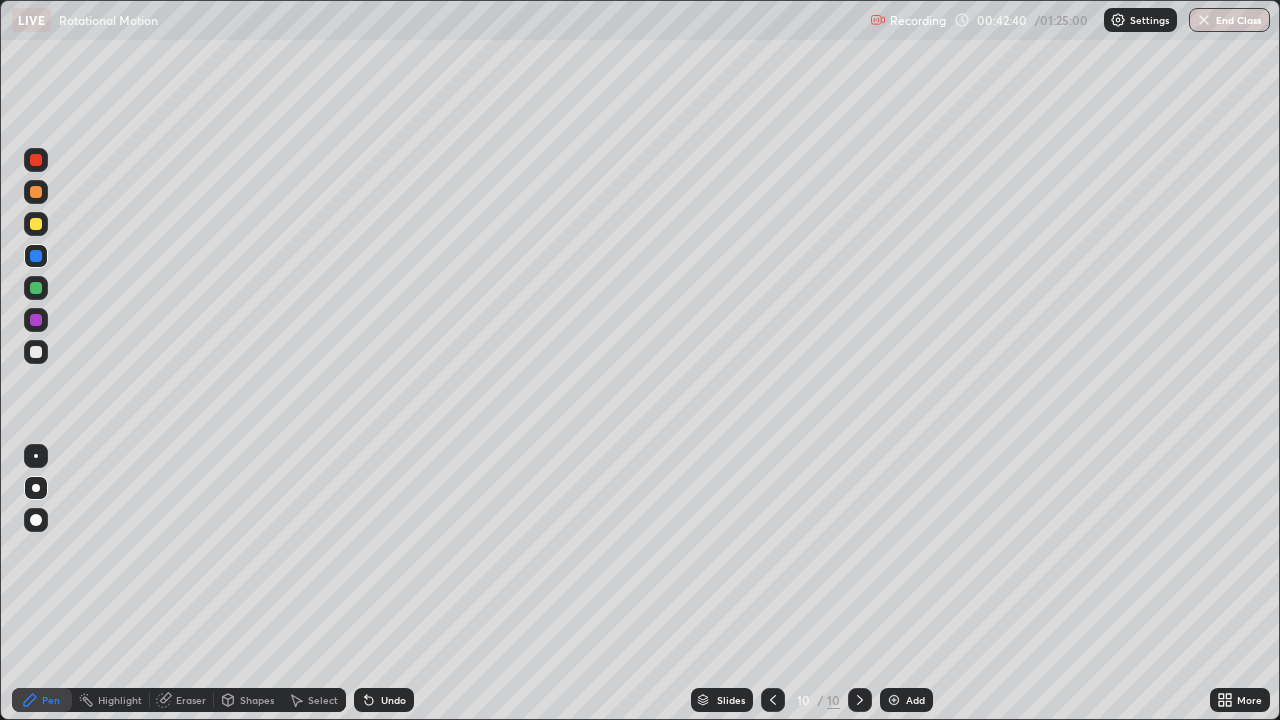 click on "Add" at bounding box center (906, 700) 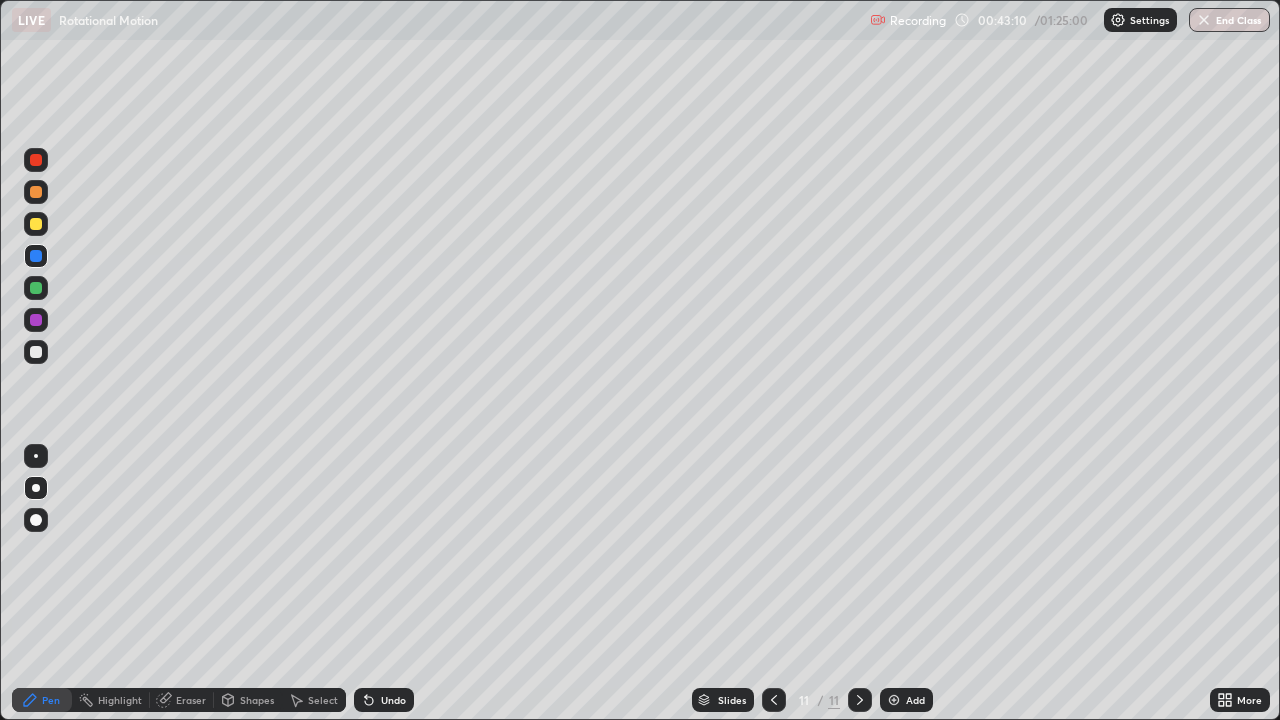 click at bounding box center (36, 224) 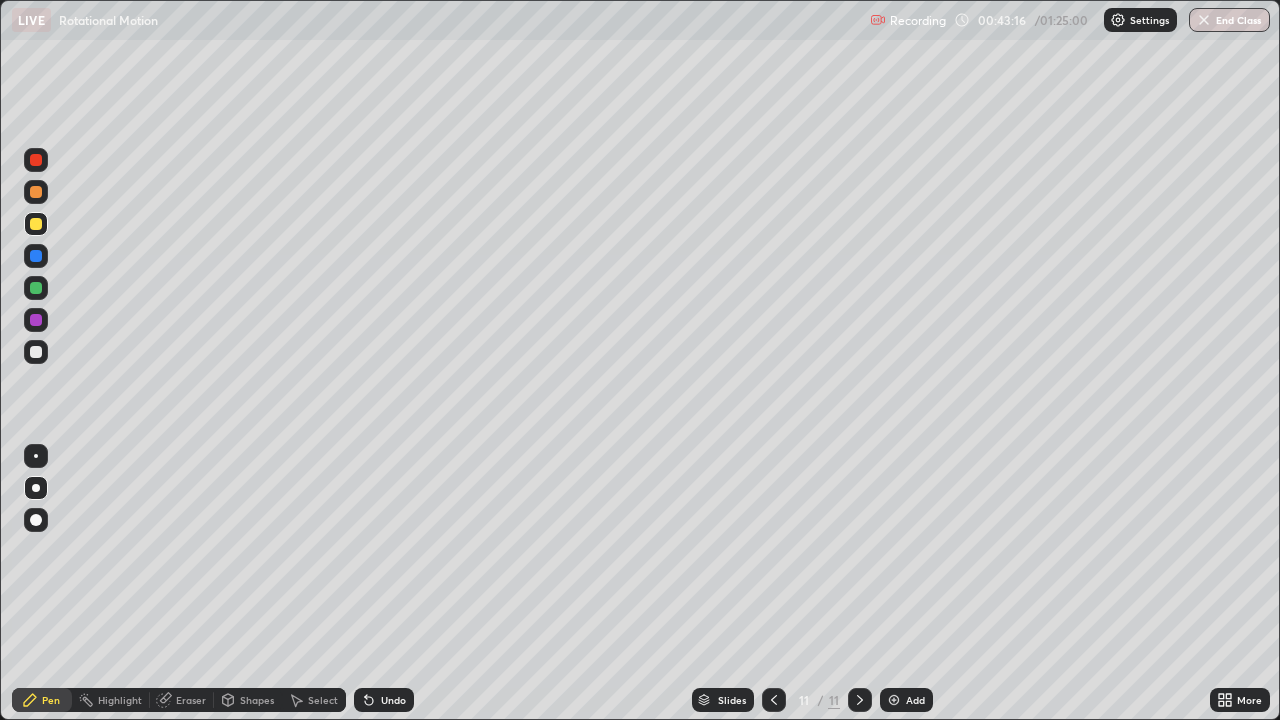 click at bounding box center (36, 352) 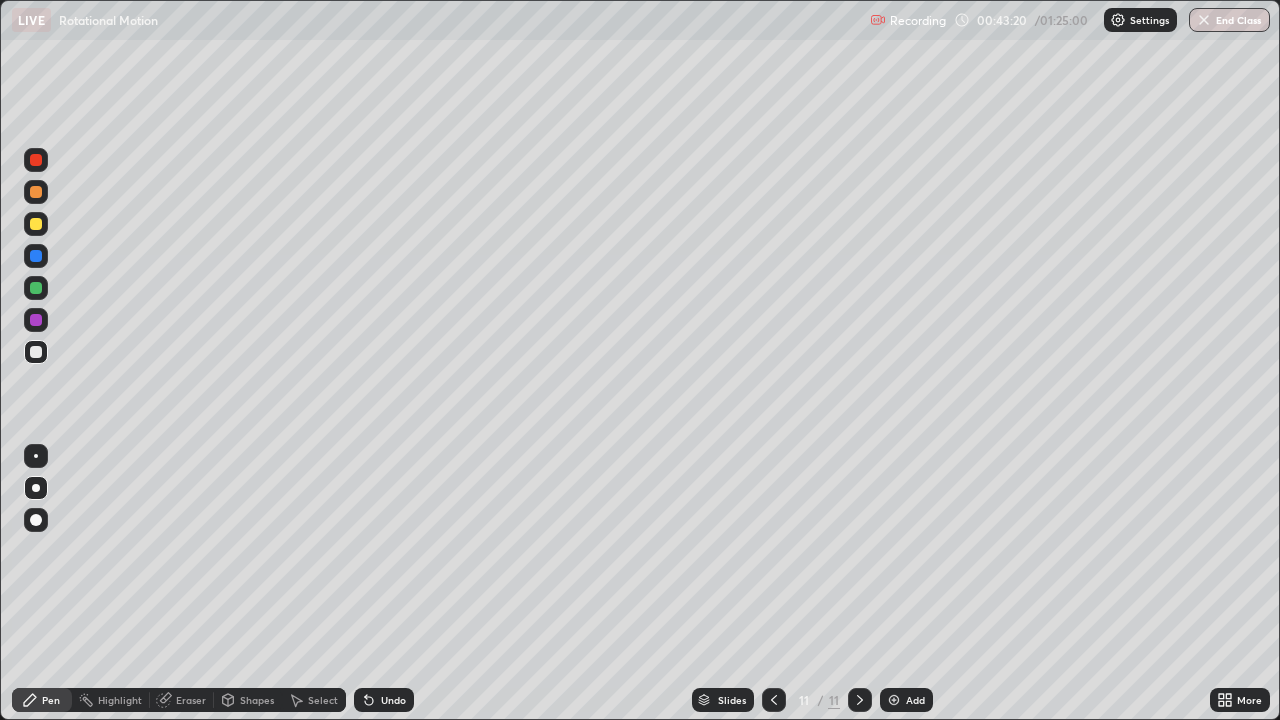 click at bounding box center [36, 288] 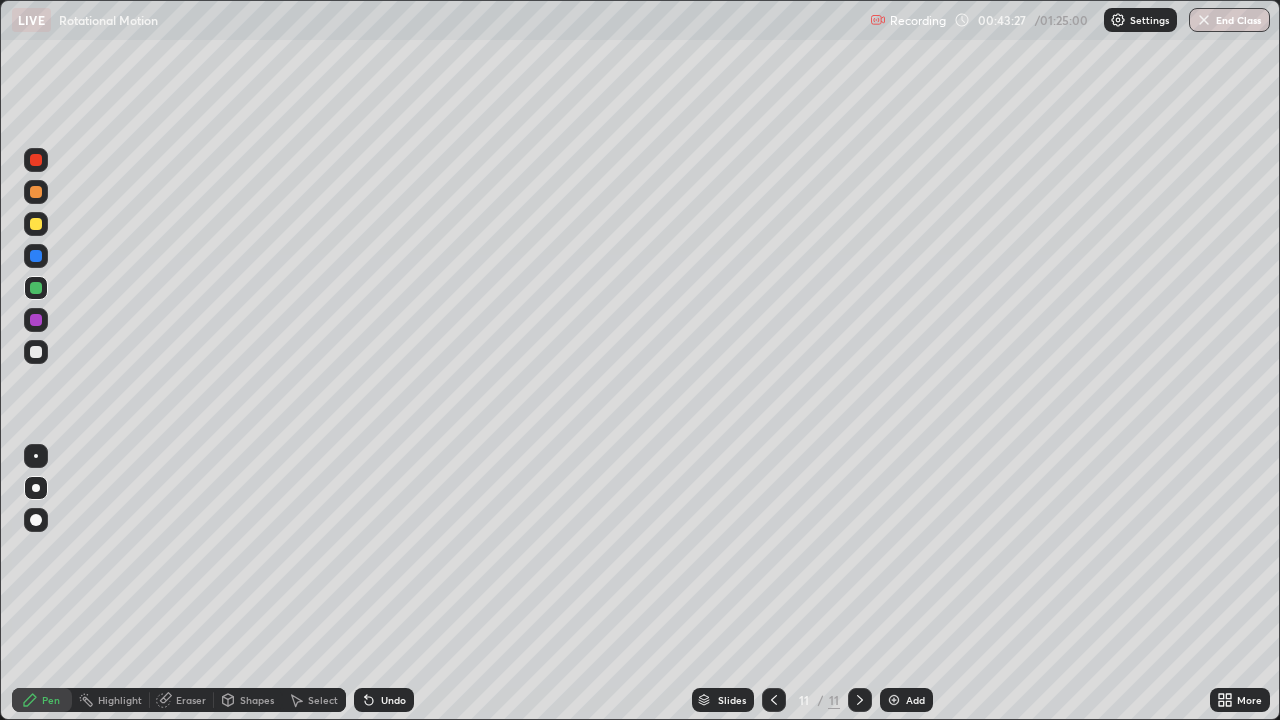 click on "Undo" at bounding box center (384, 700) 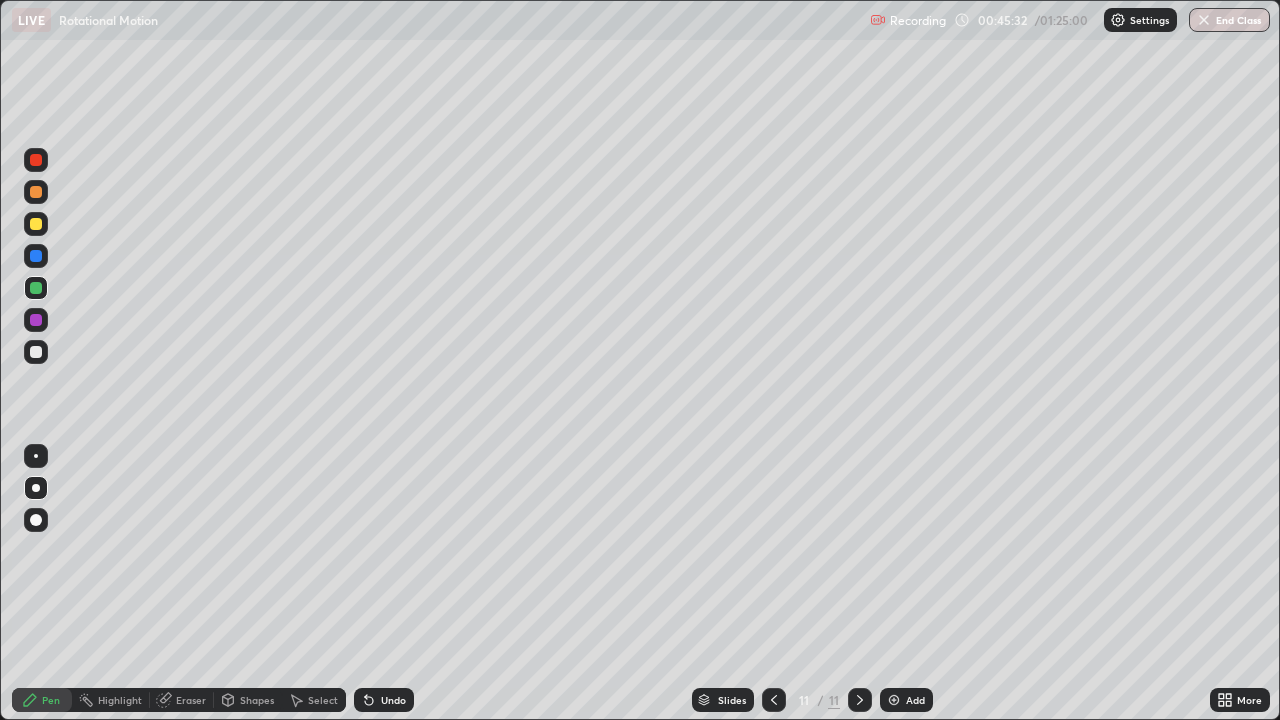 click at bounding box center (36, 256) 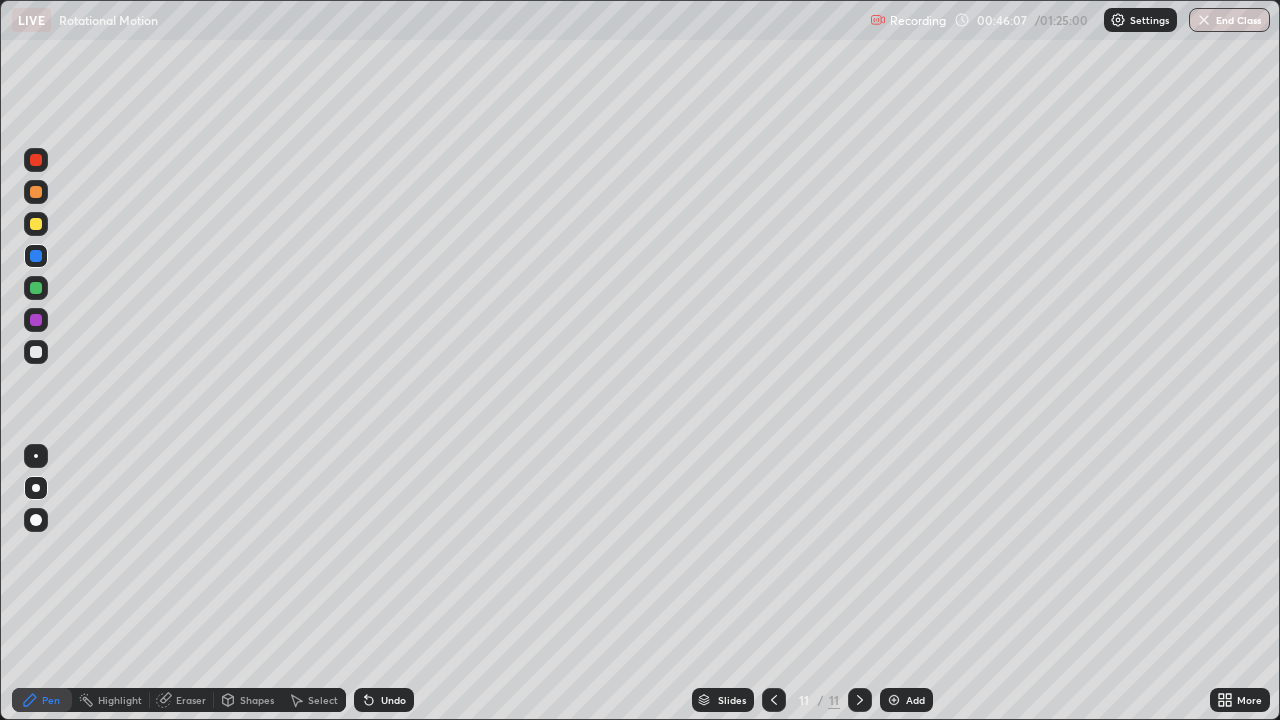 click at bounding box center (36, 352) 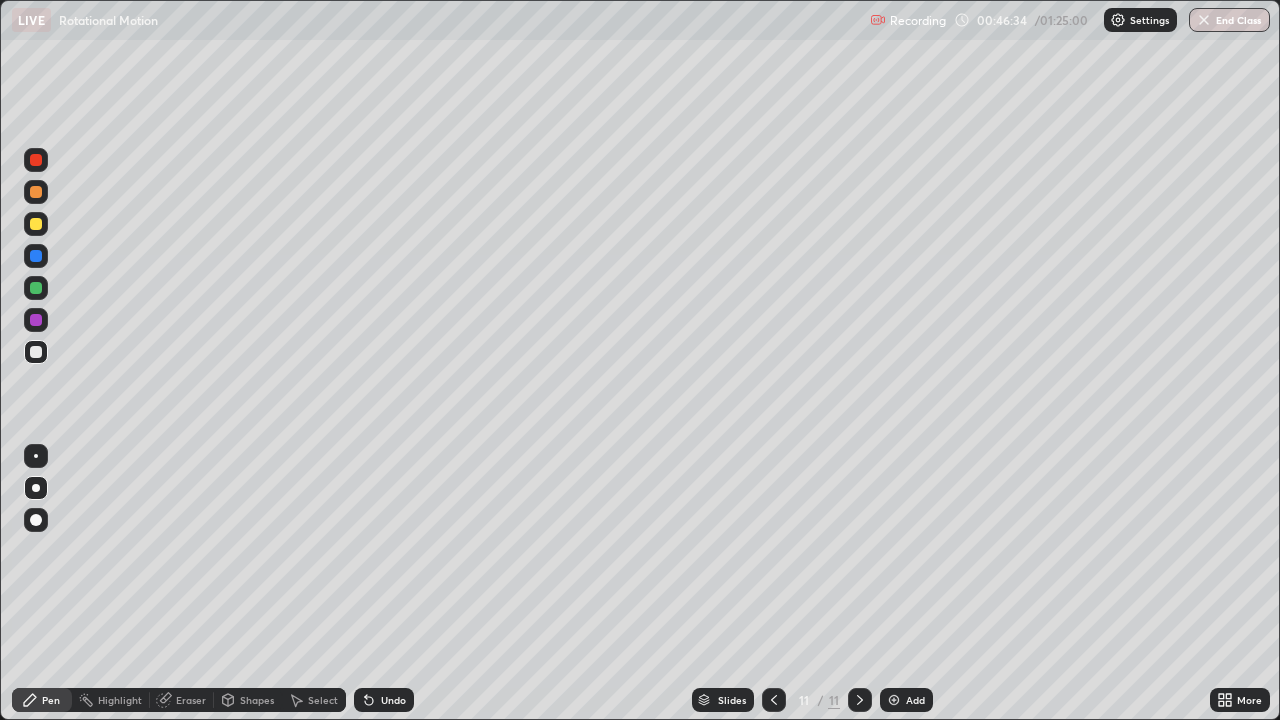 click on "Add" at bounding box center (906, 700) 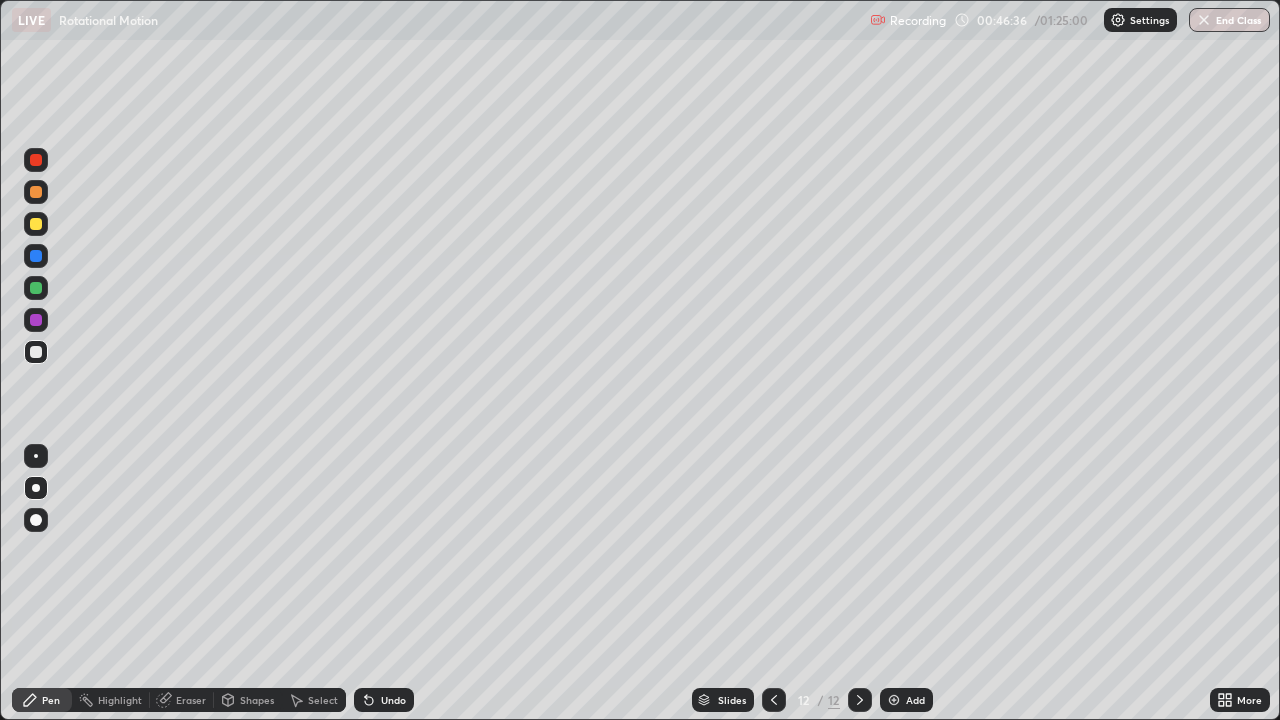 click on "Shapes" at bounding box center (257, 700) 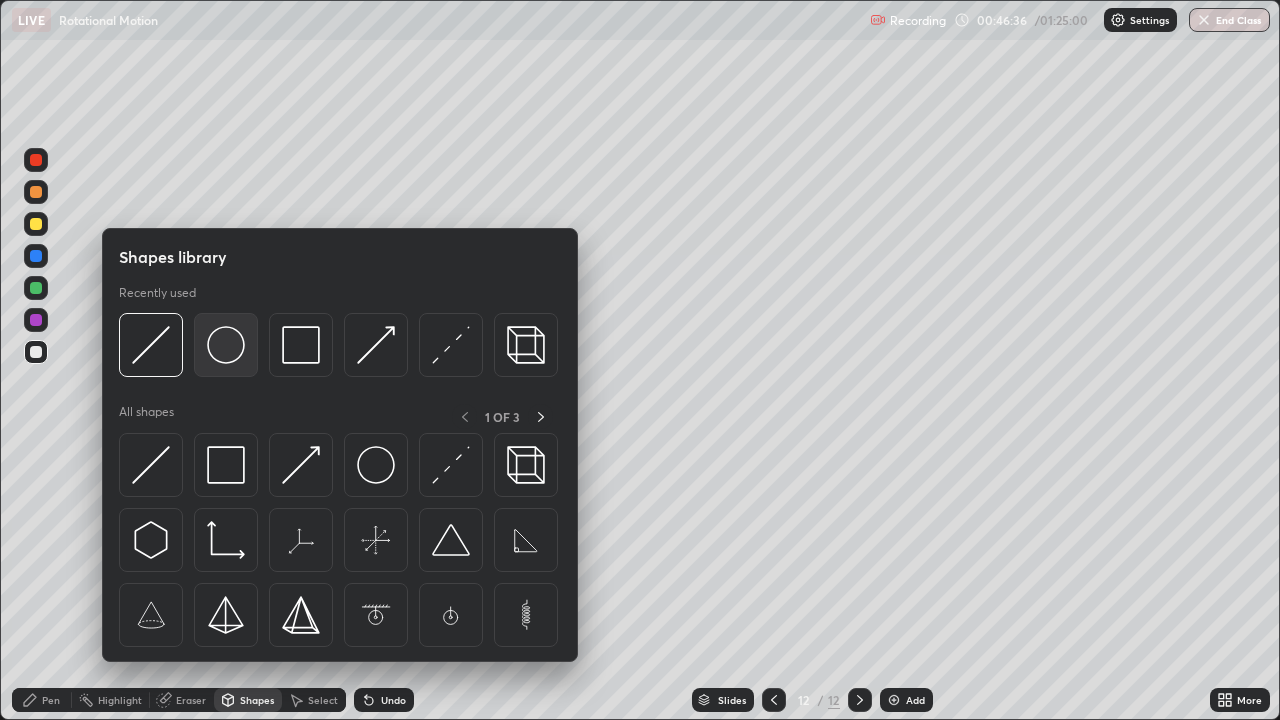 click at bounding box center (226, 345) 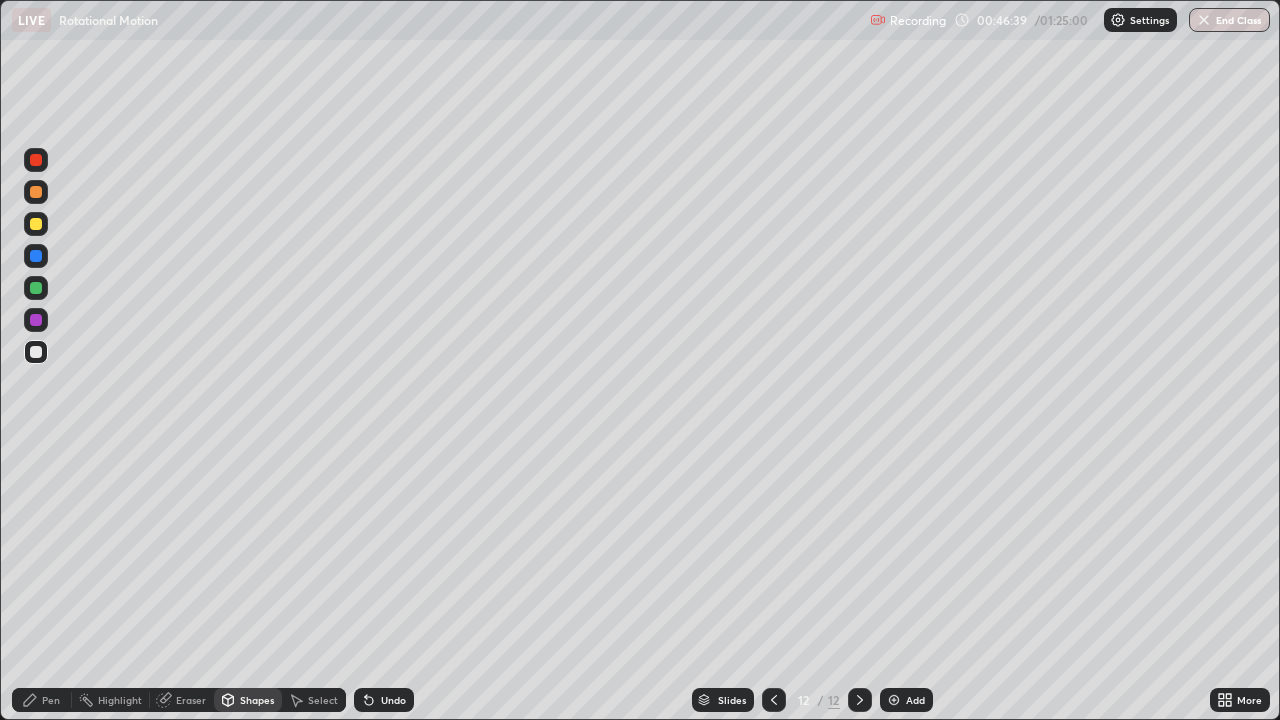 click on "Undo" at bounding box center (393, 700) 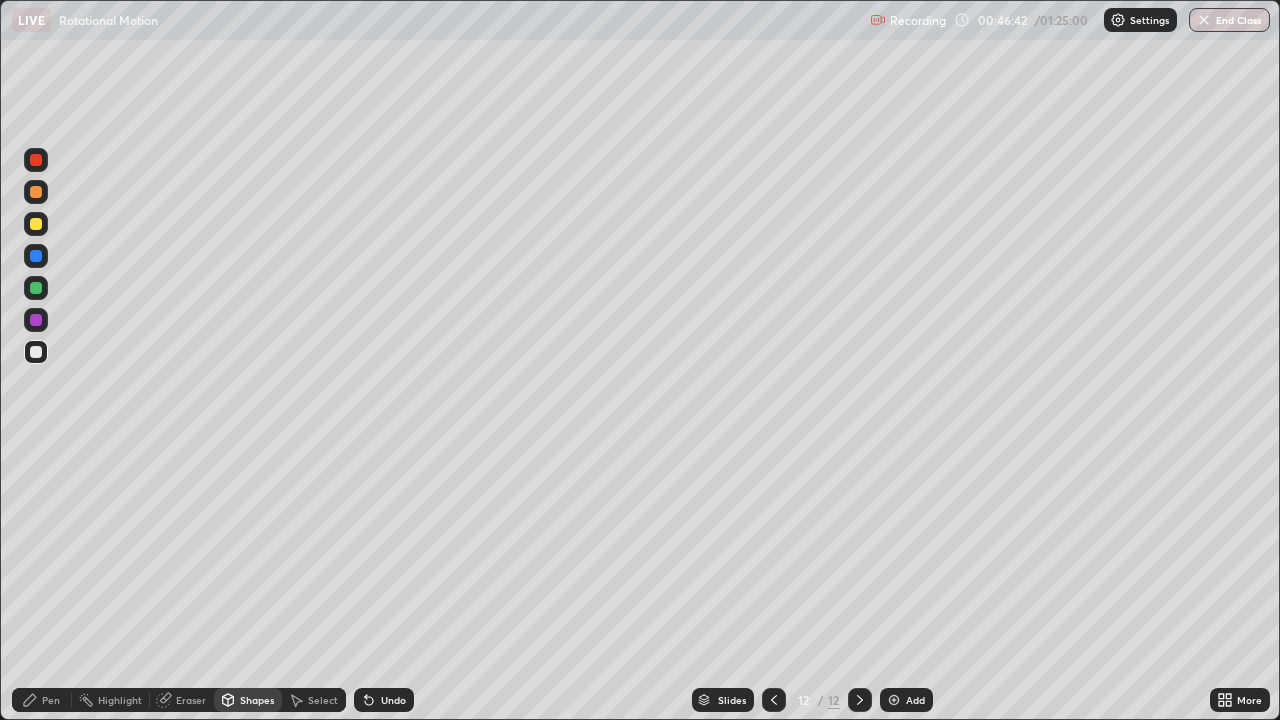 click on "Shapes" at bounding box center (257, 700) 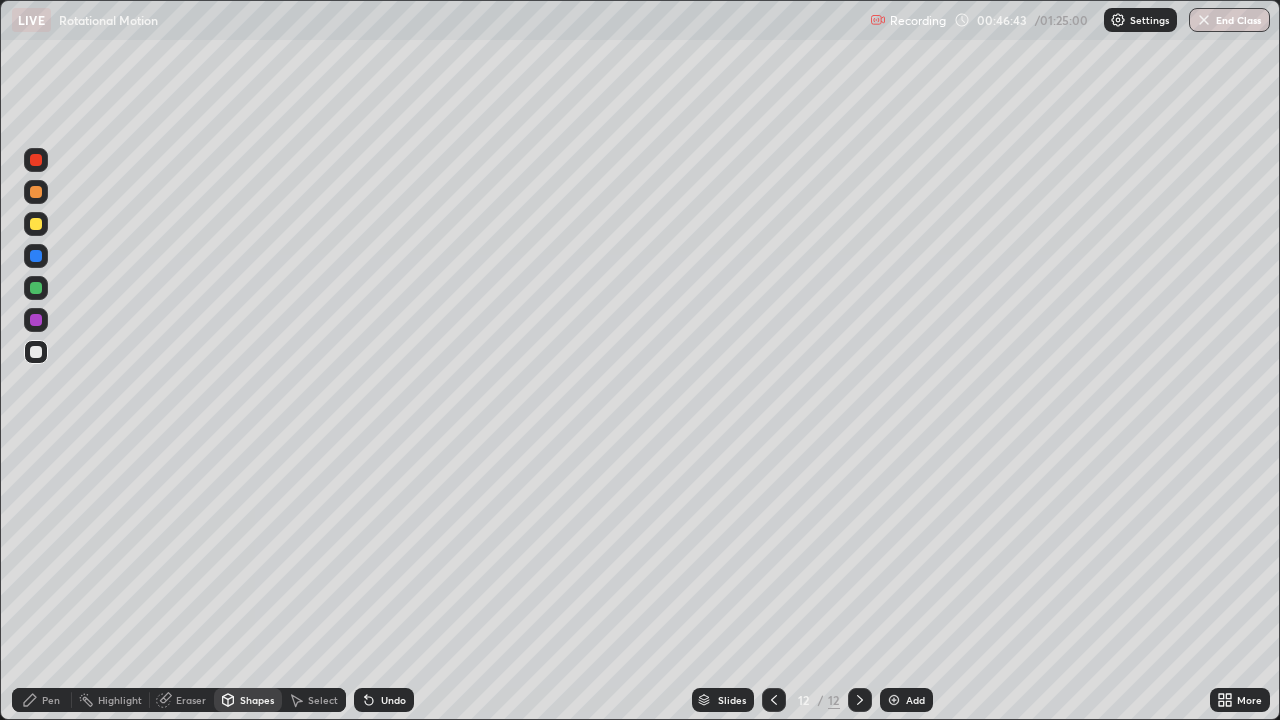 click on "Pen" at bounding box center (51, 700) 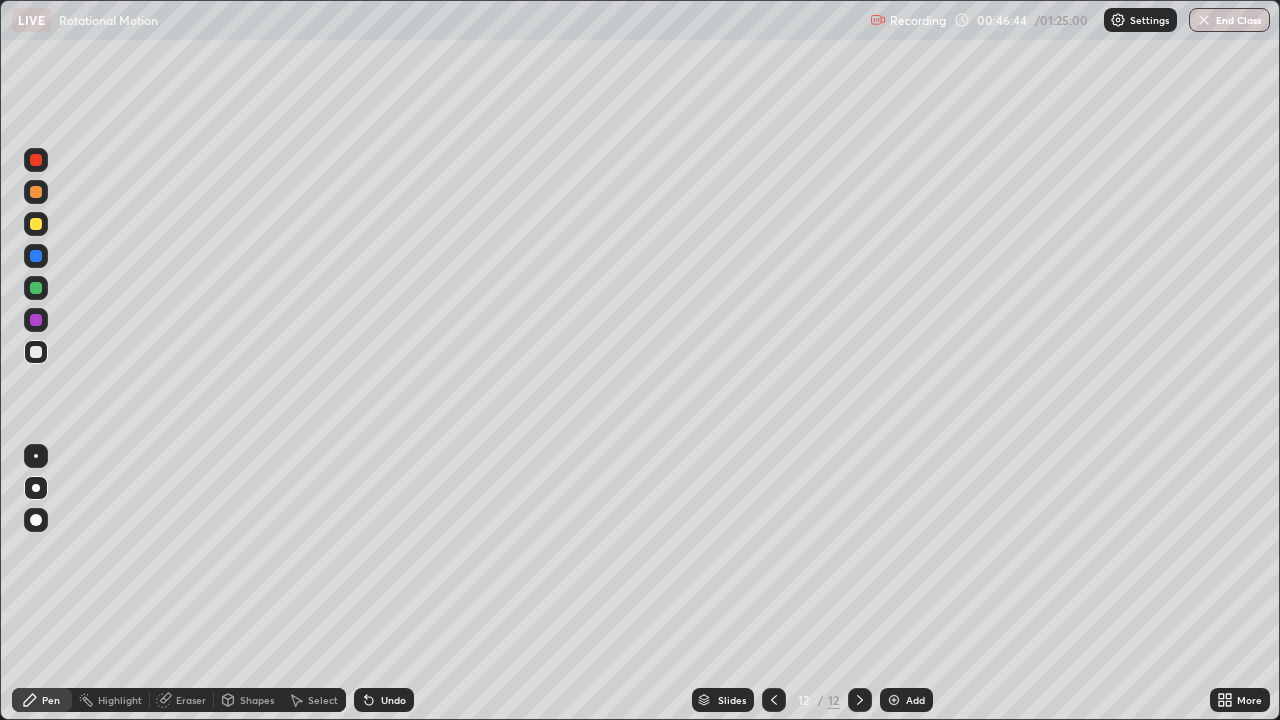 click at bounding box center [36, 288] 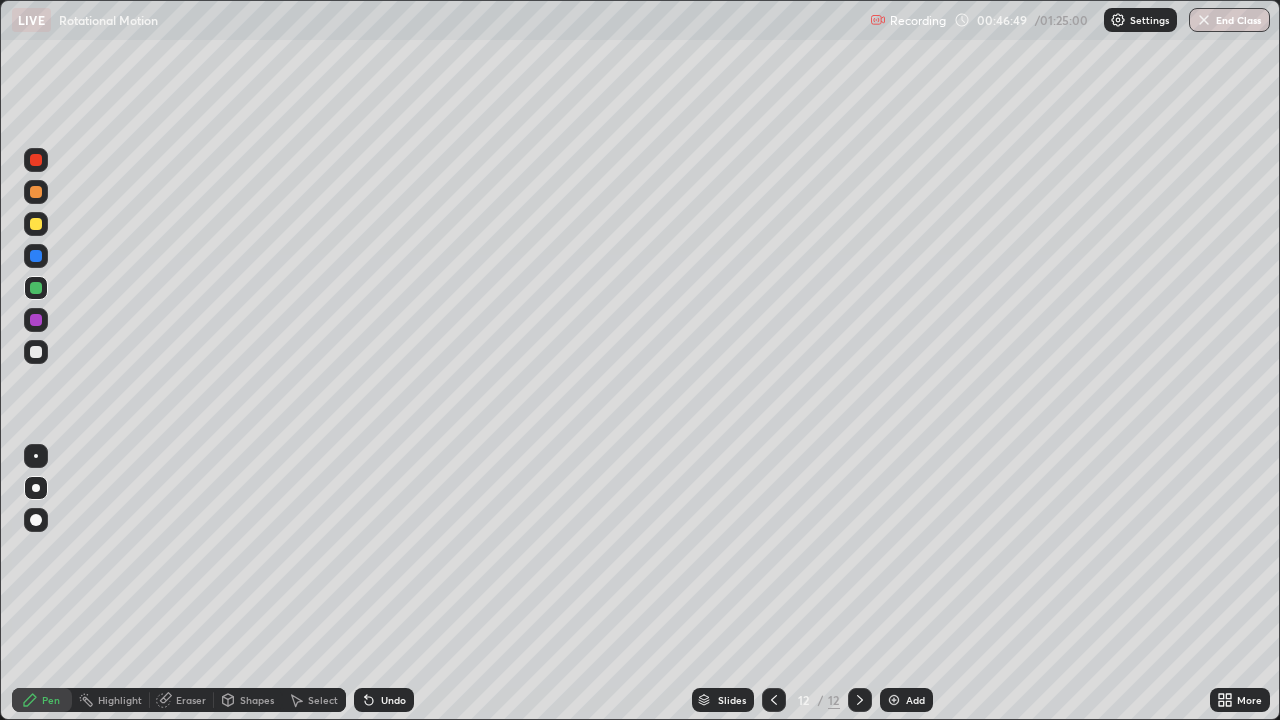 click at bounding box center (36, 256) 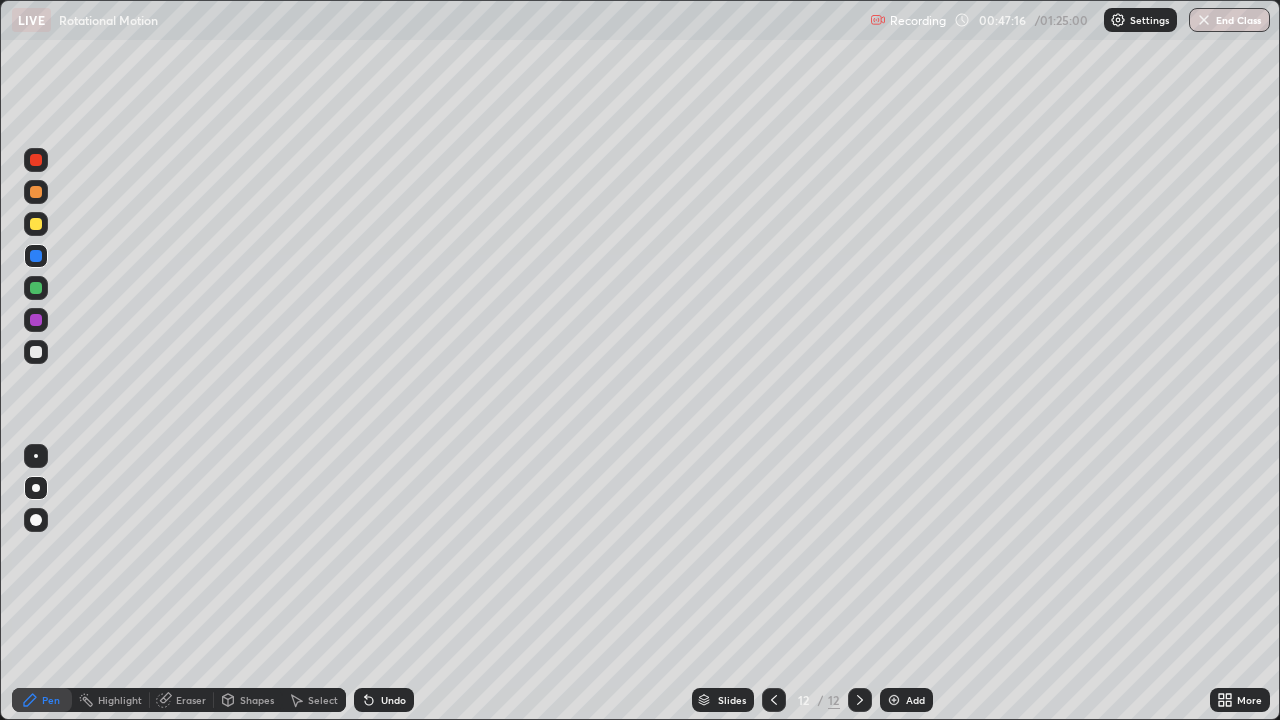 click at bounding box center (36, 224) 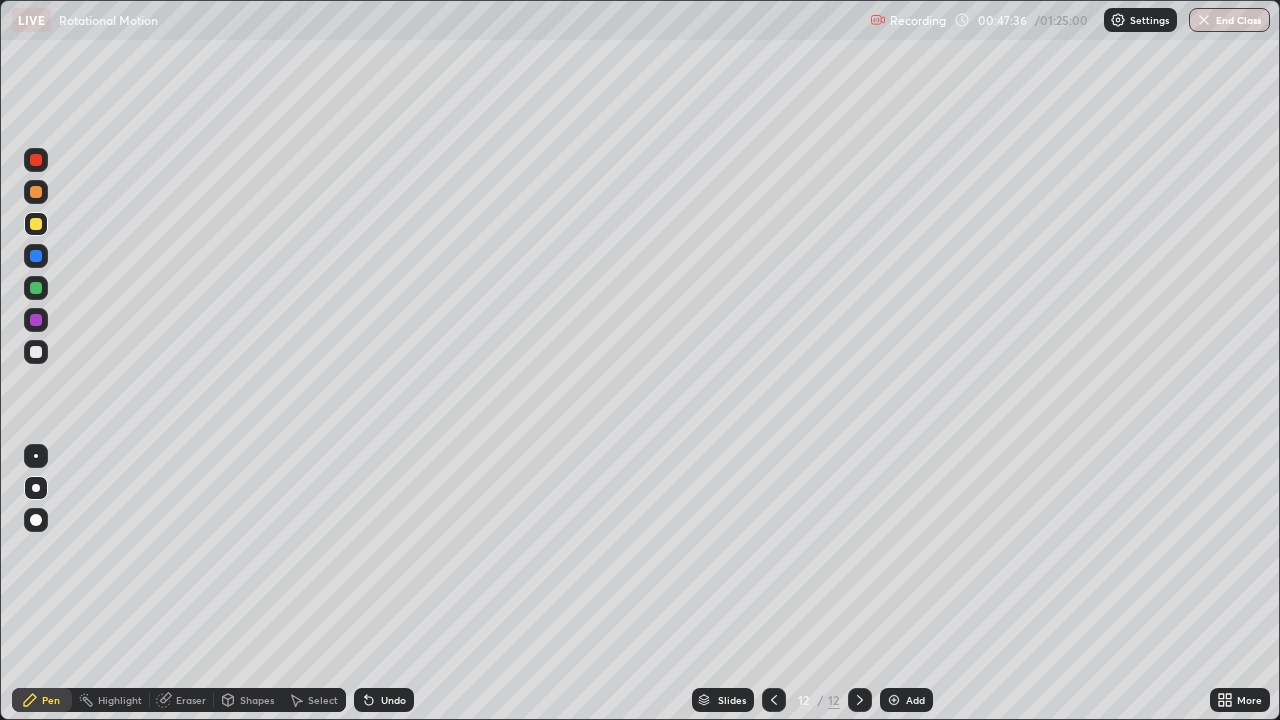 click at bounding box center (36, 352) 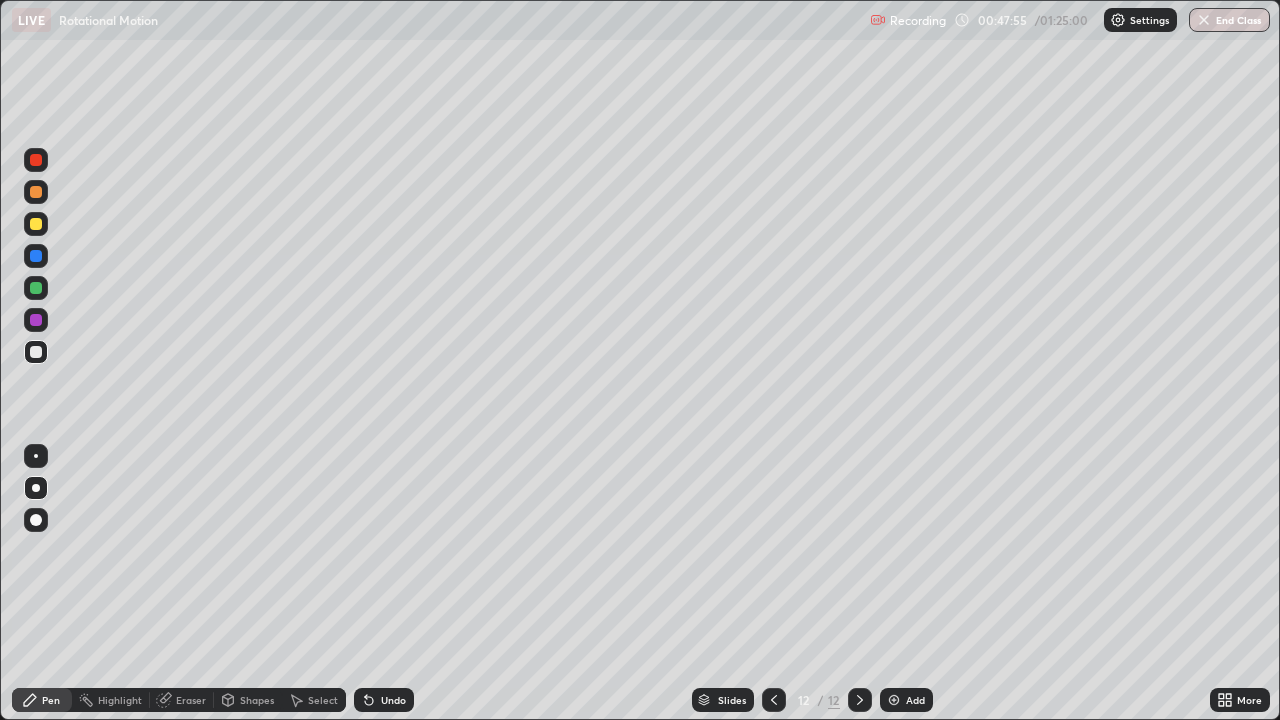click on "Undo" at bounding box center (393, 700) 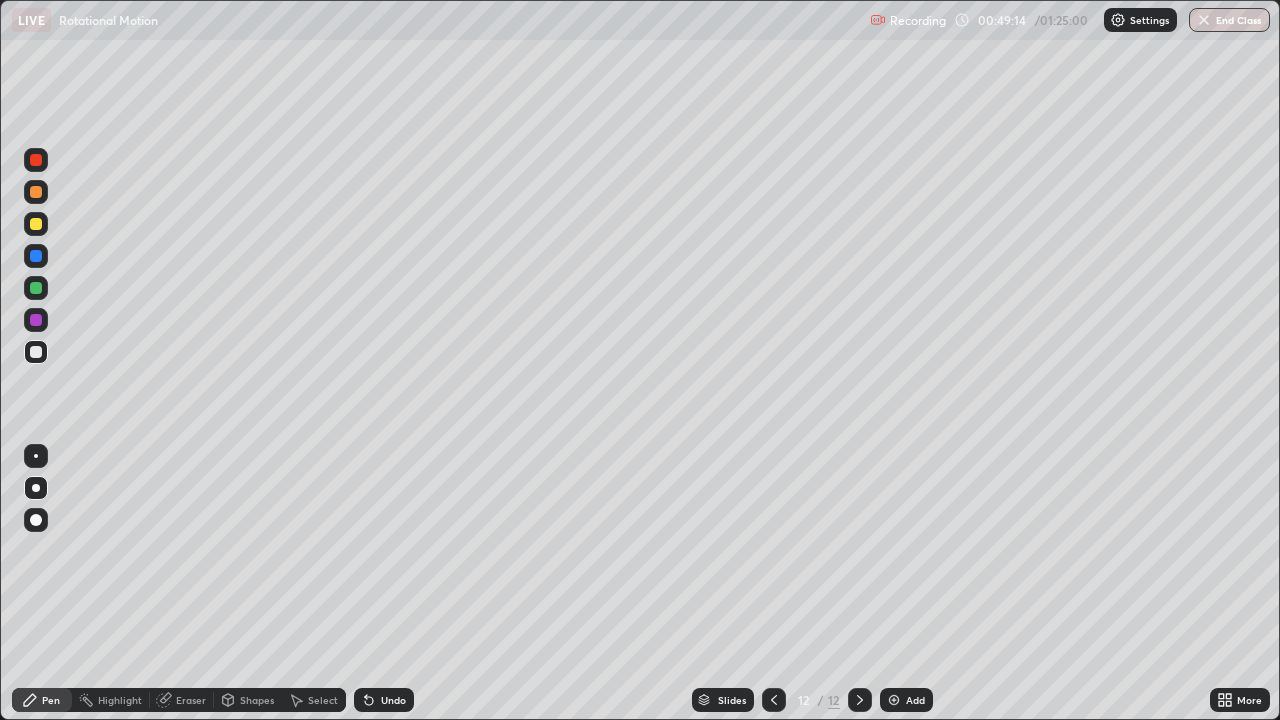 click at bounding box center (36, 224) 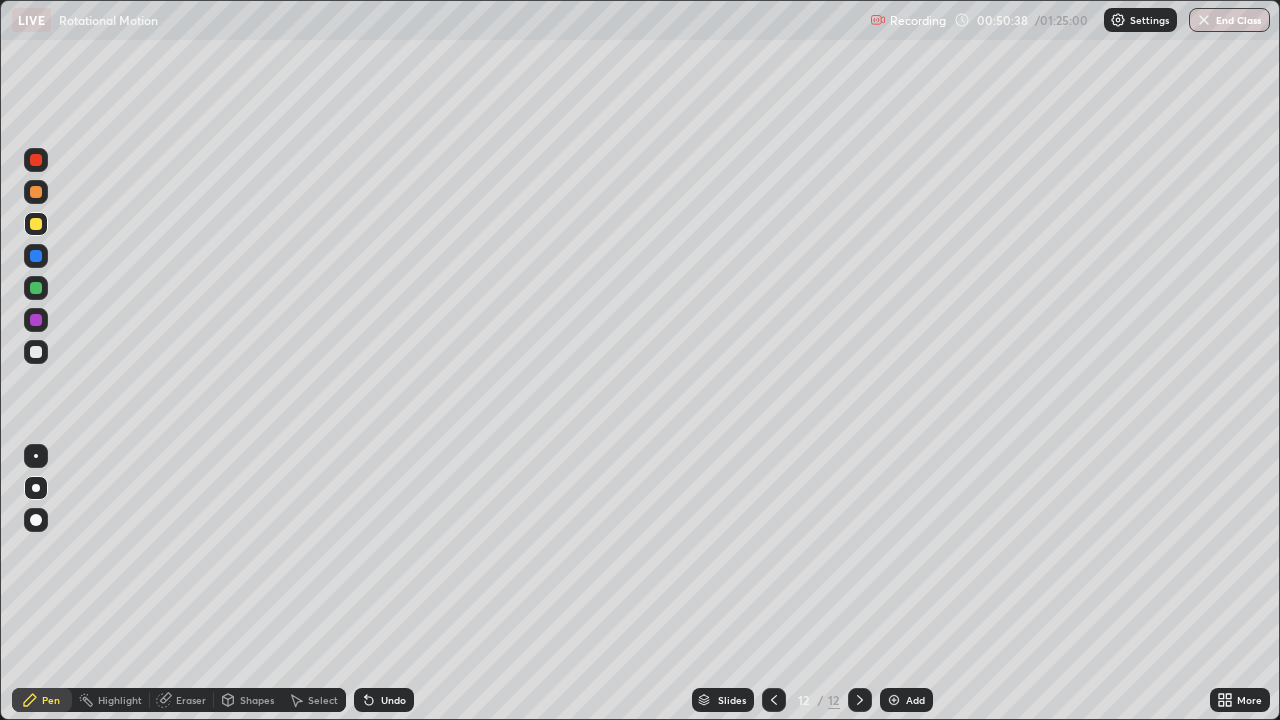 click at bounding box center [36, 352] 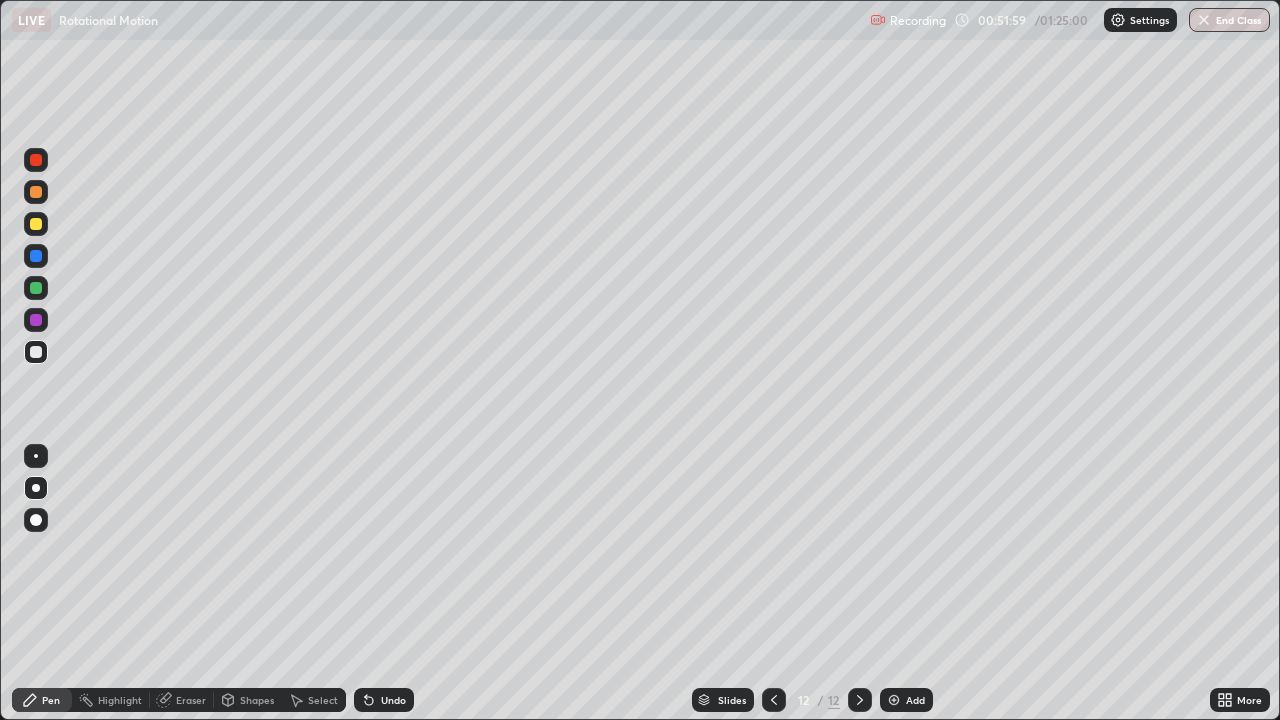 click 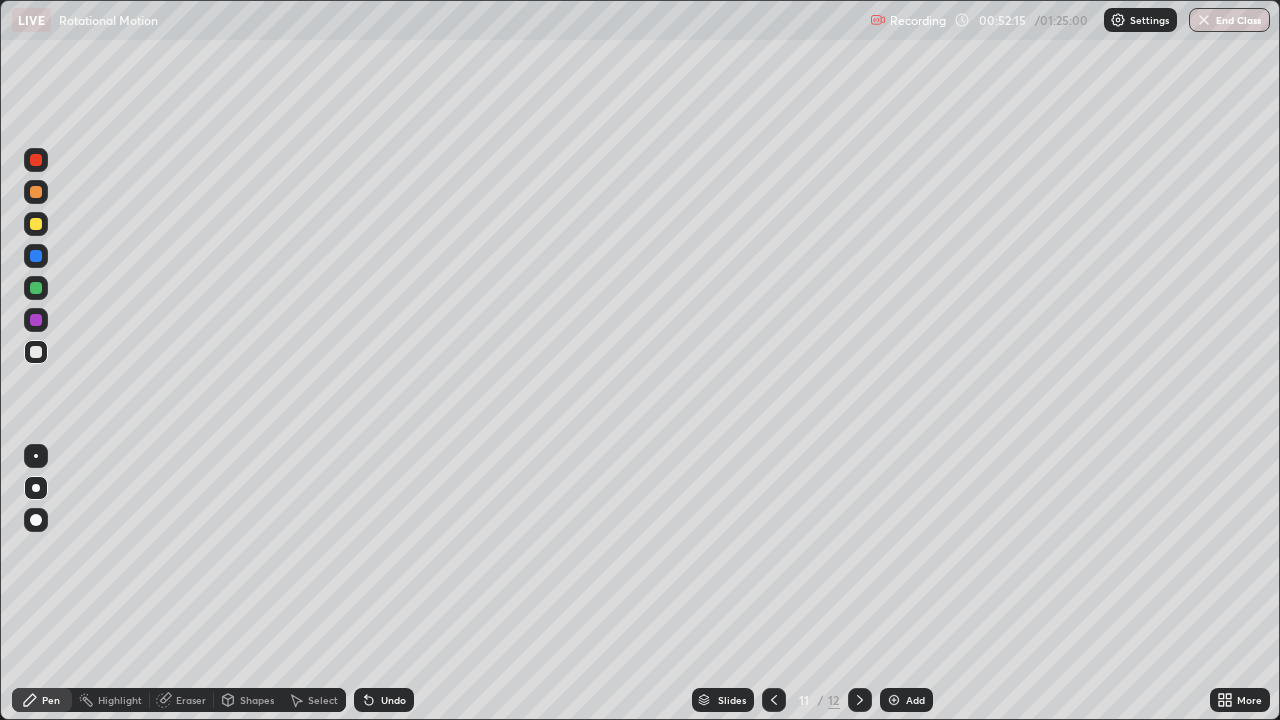 click 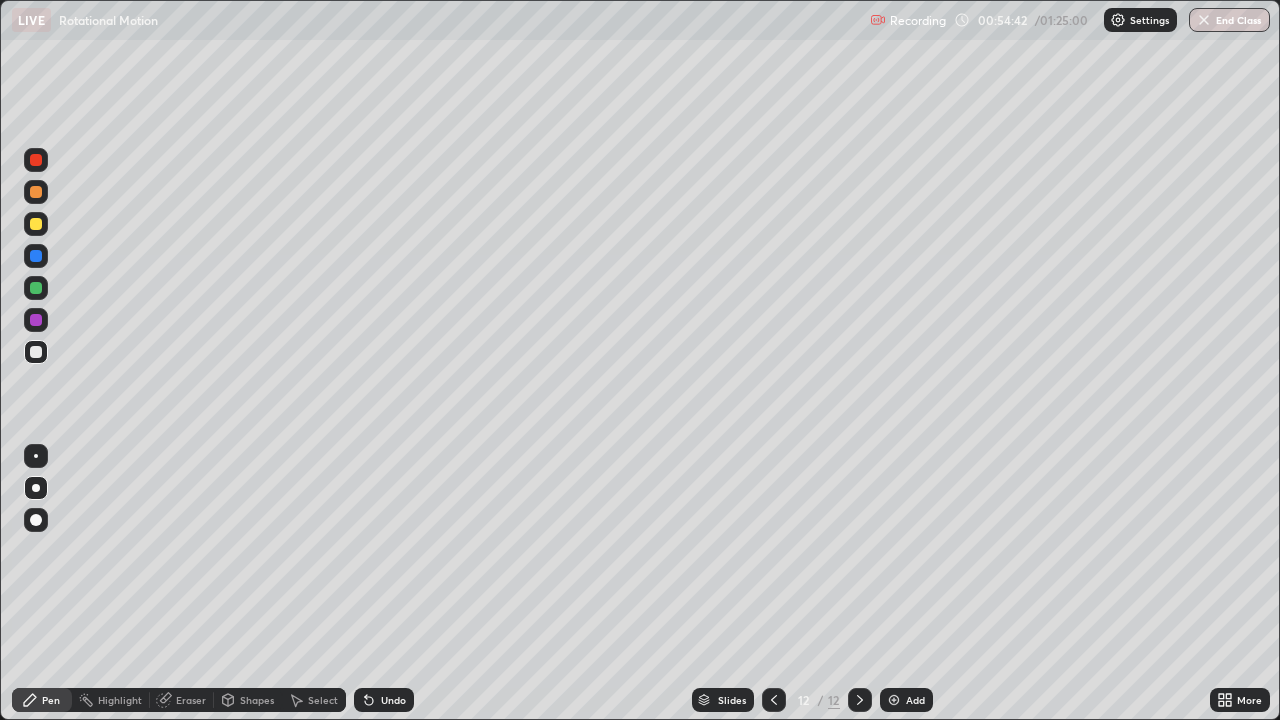 click at bounding box center [894, 700] 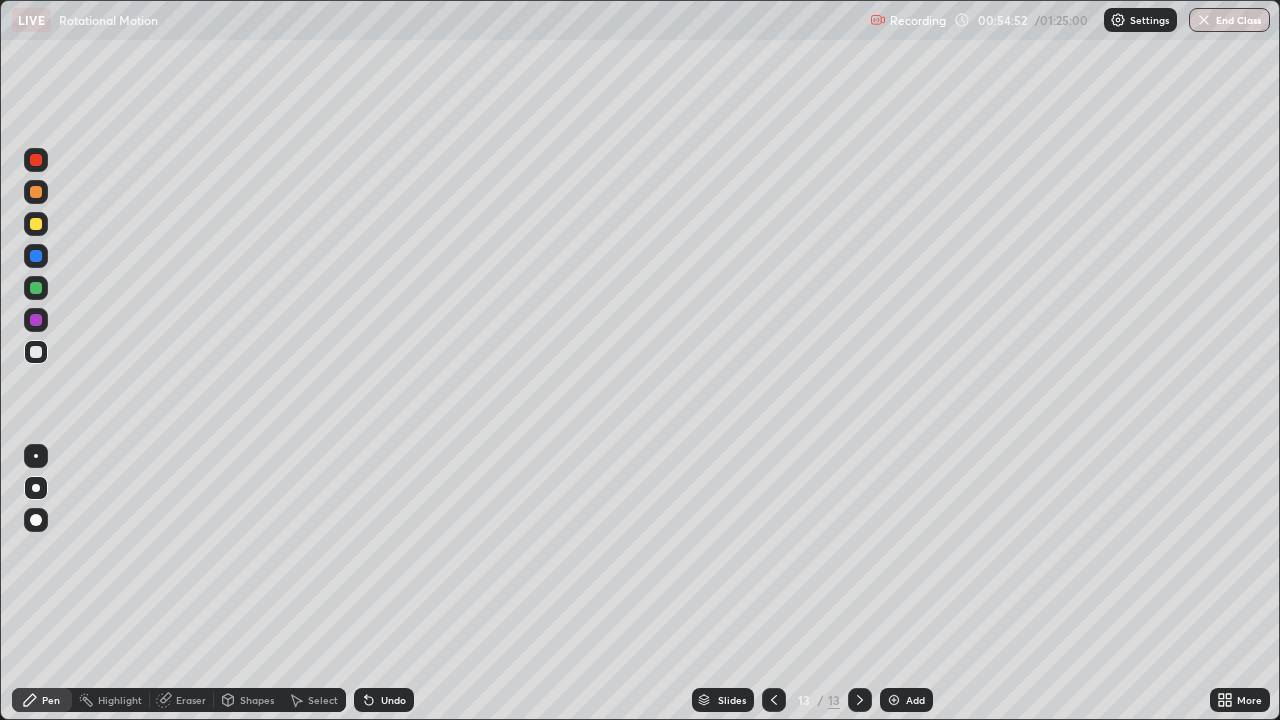 click 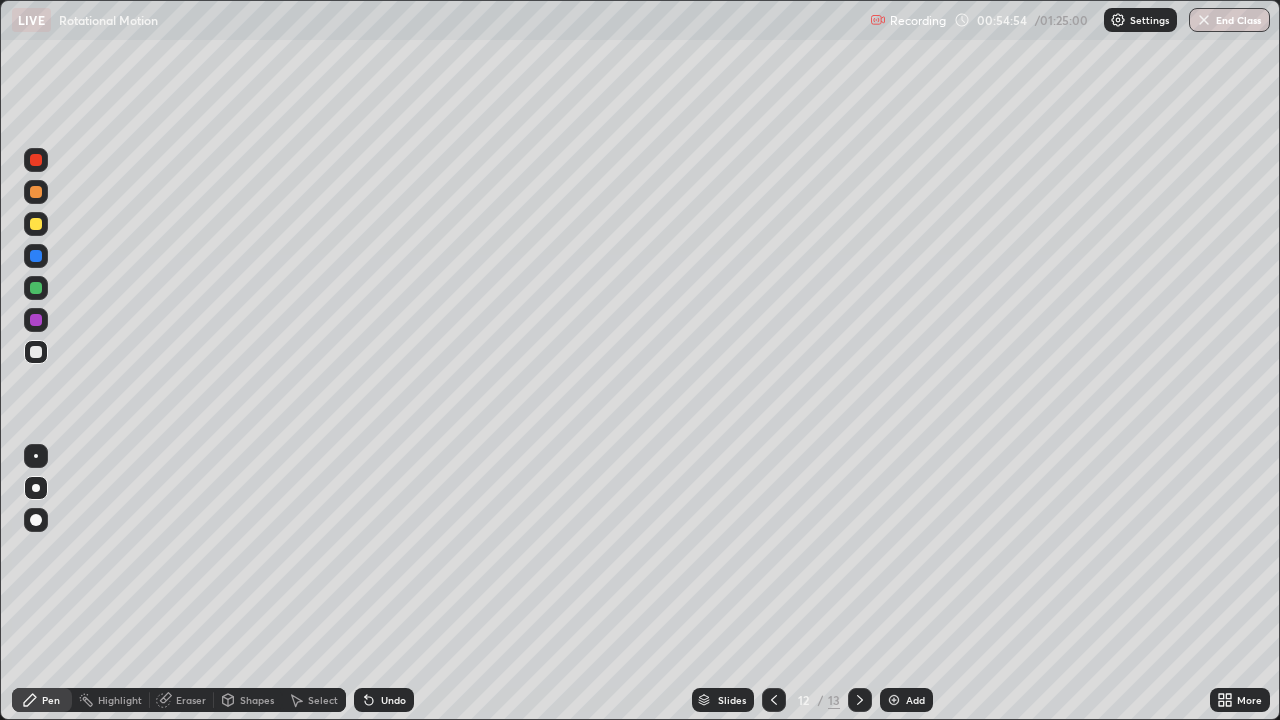 click 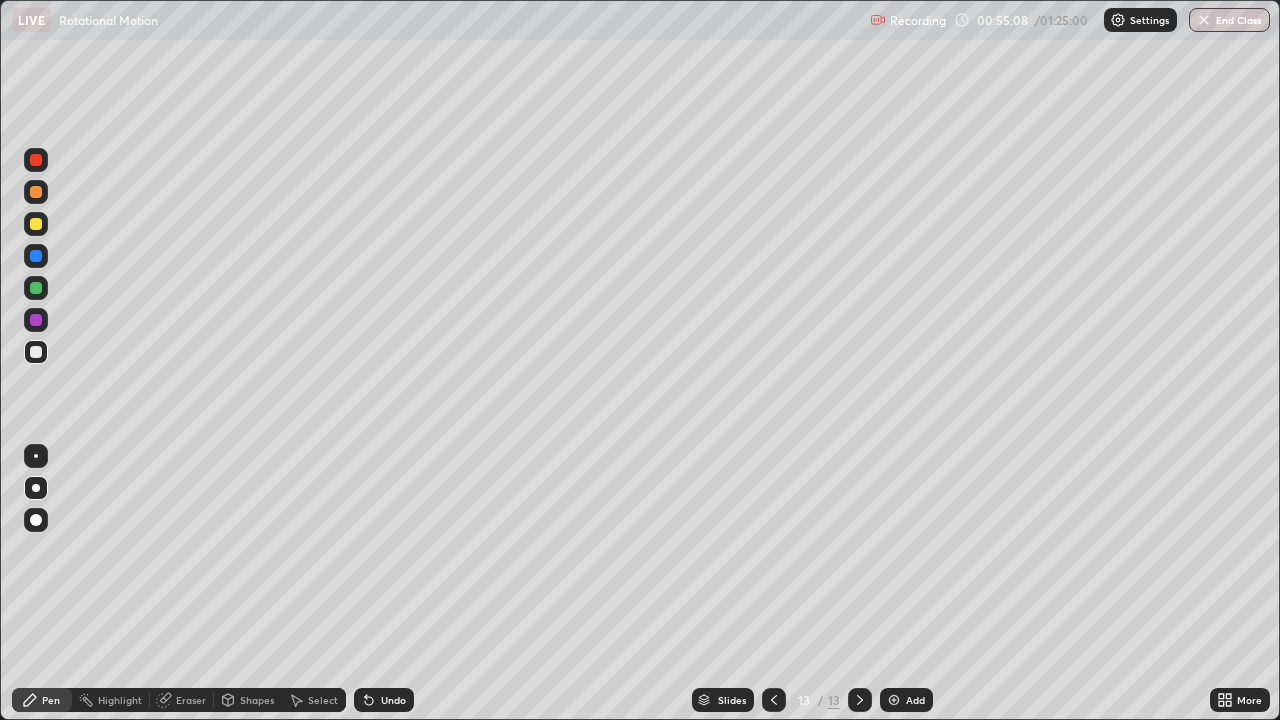 click at bounding box center (36, 224) 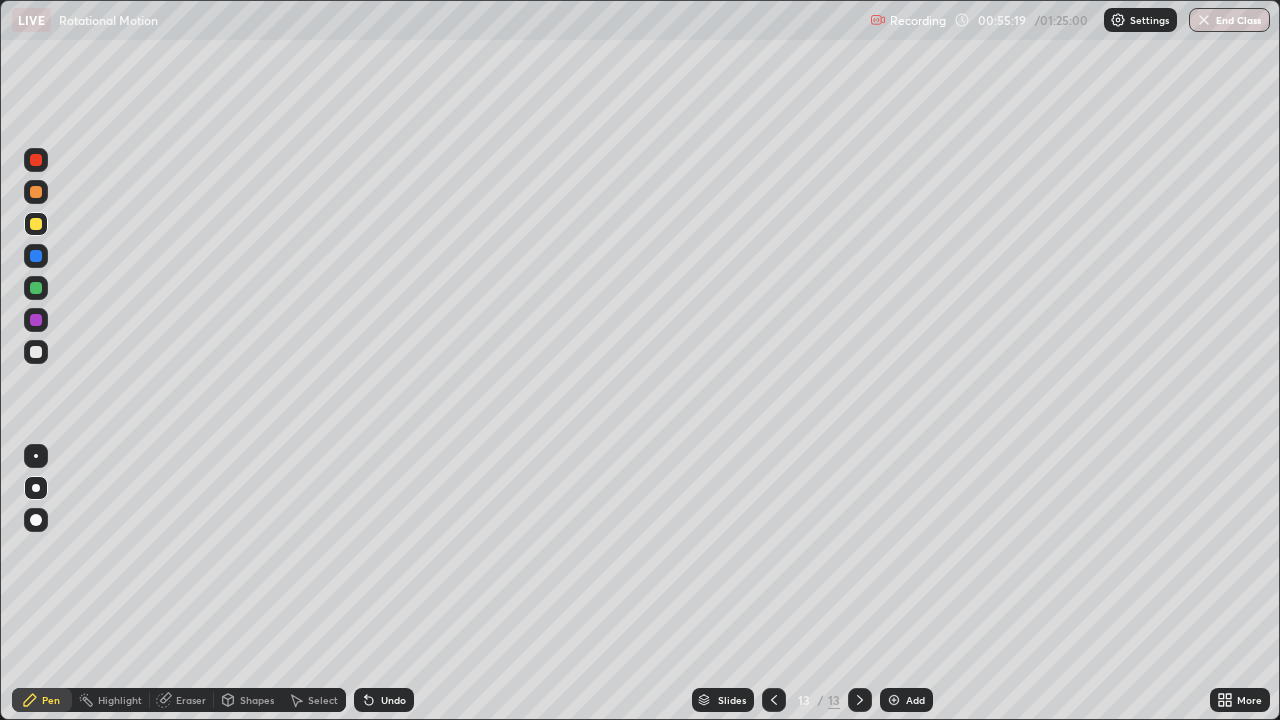 click at bounding box center (36, 352) 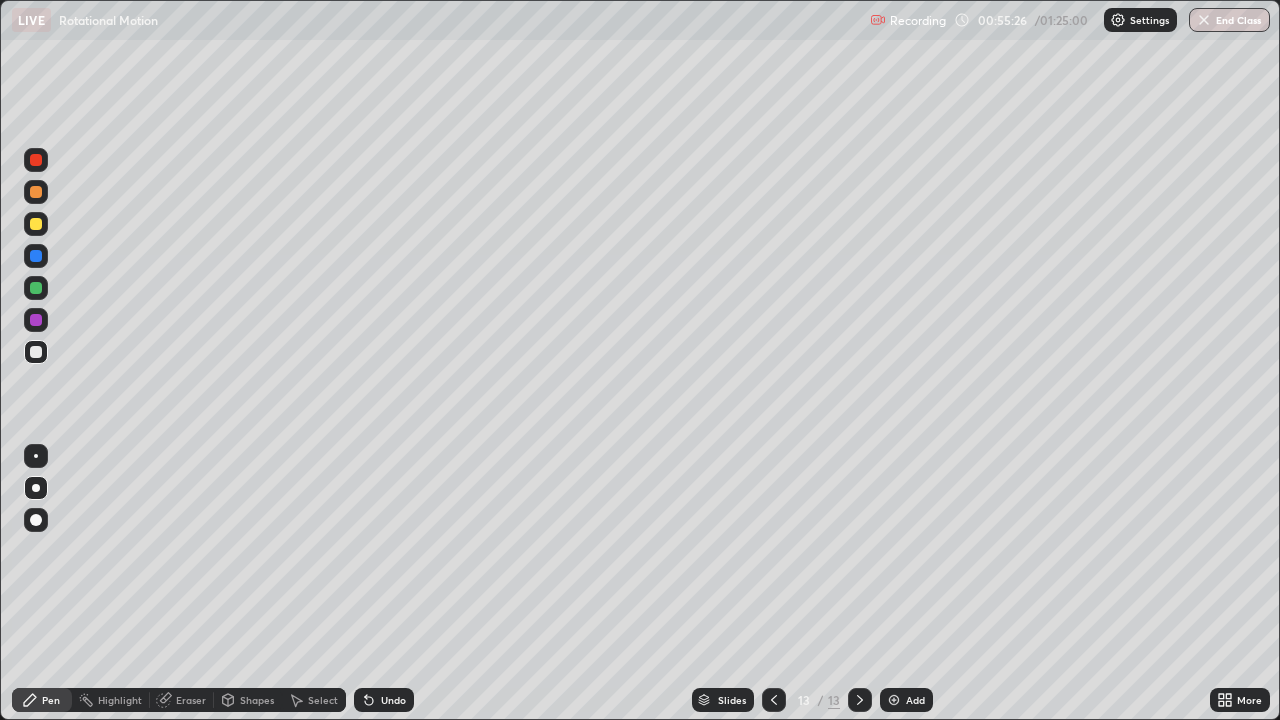 click at bounding box center [36, 256] 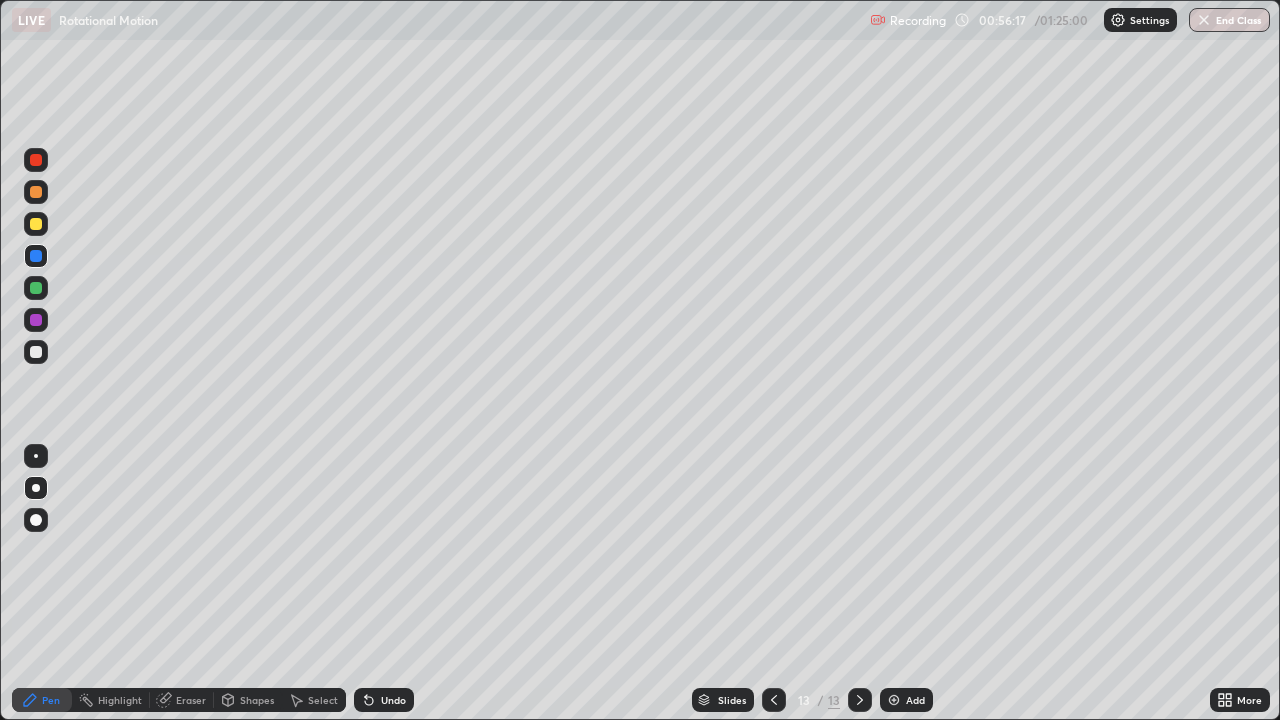 click at bounding box center [36, 352] 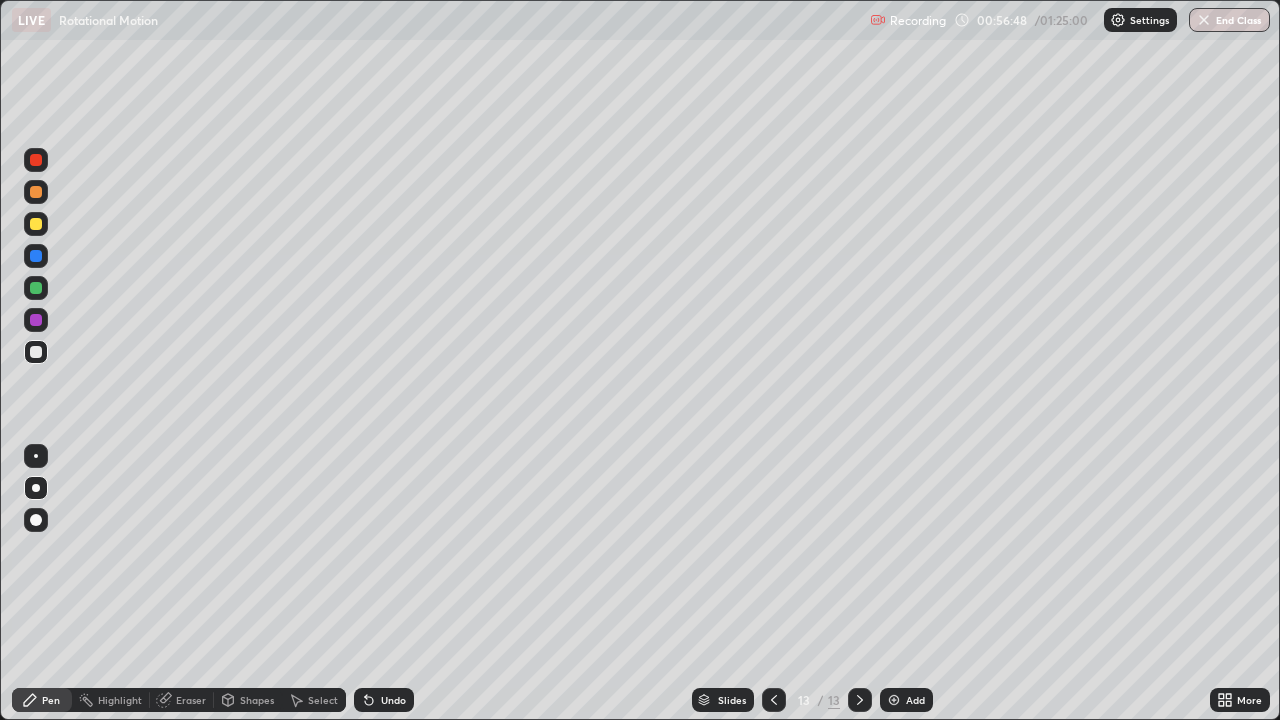 click at bounding box center (36, 288) 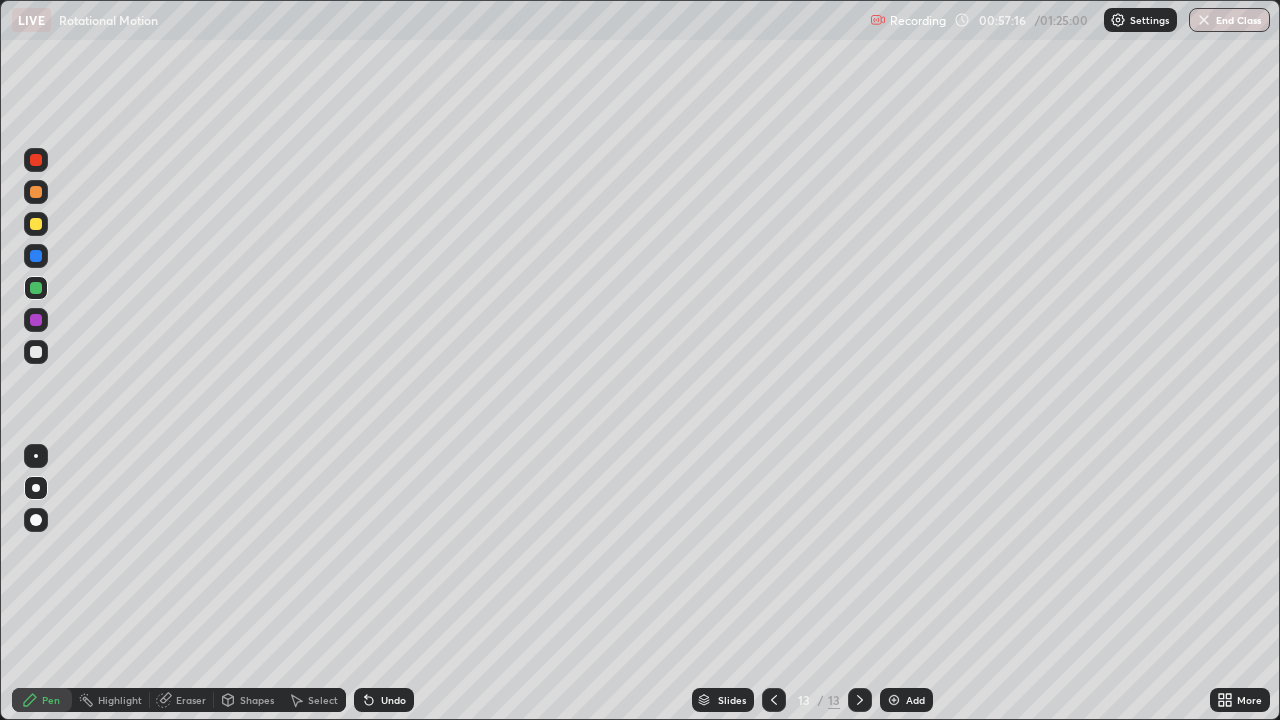 click on "Undo" at bounding box center [393, 700] 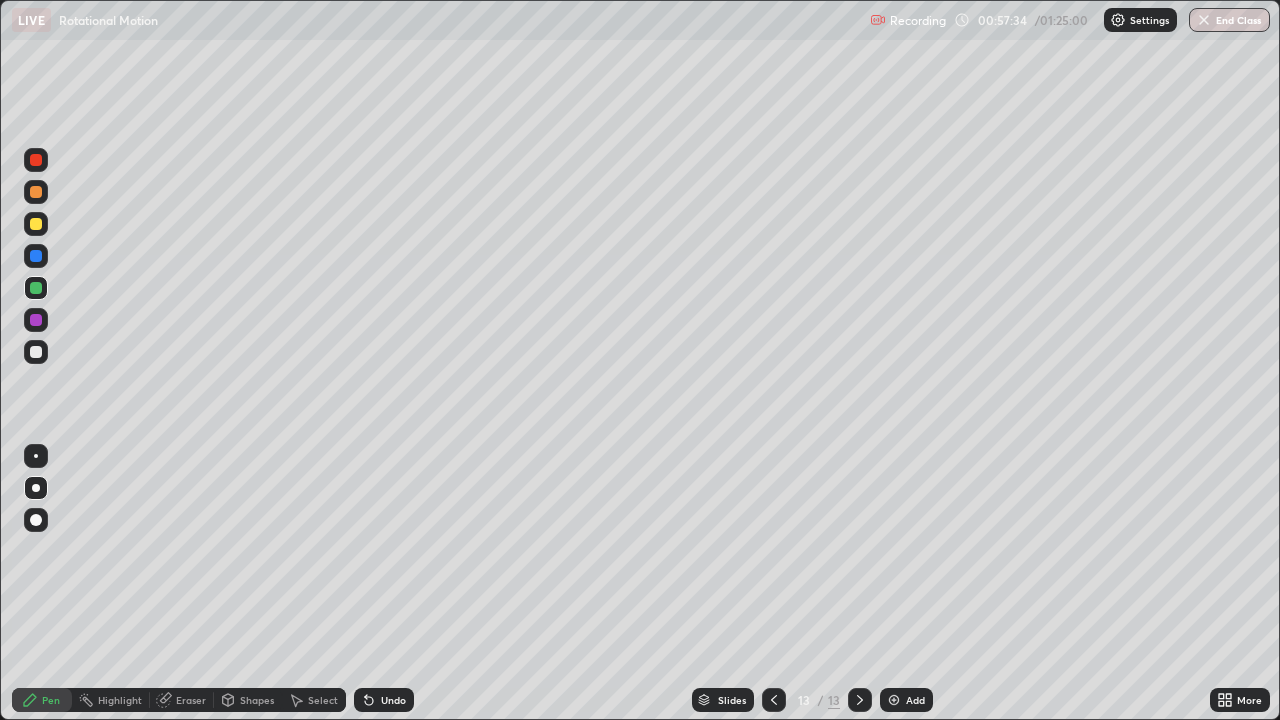 click at bounding box center [774, 700] 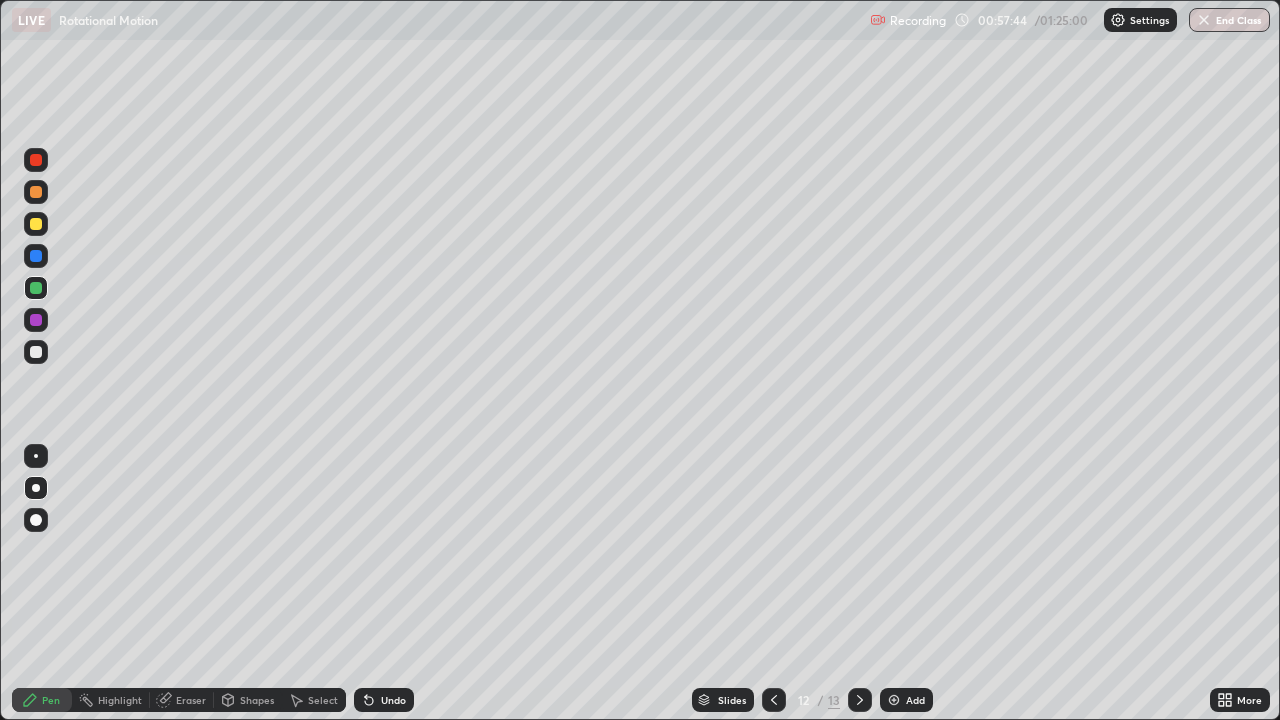 click 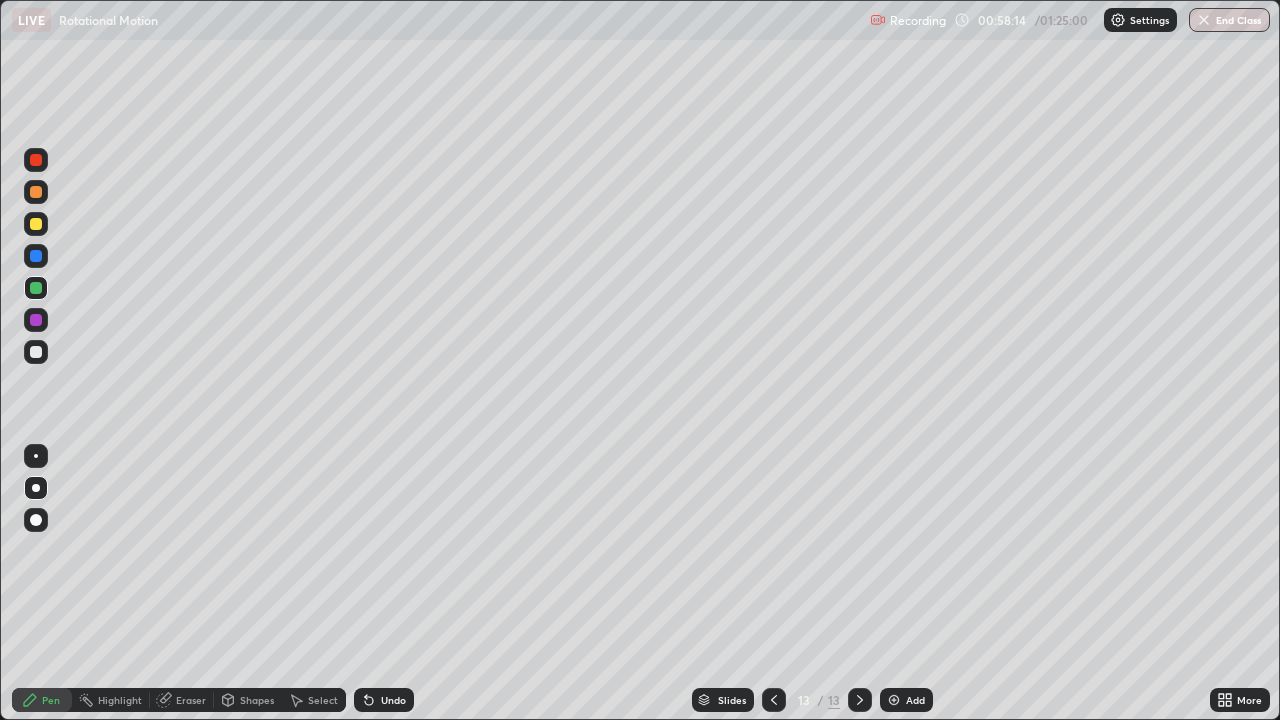 click at bounding box center [36, 224] 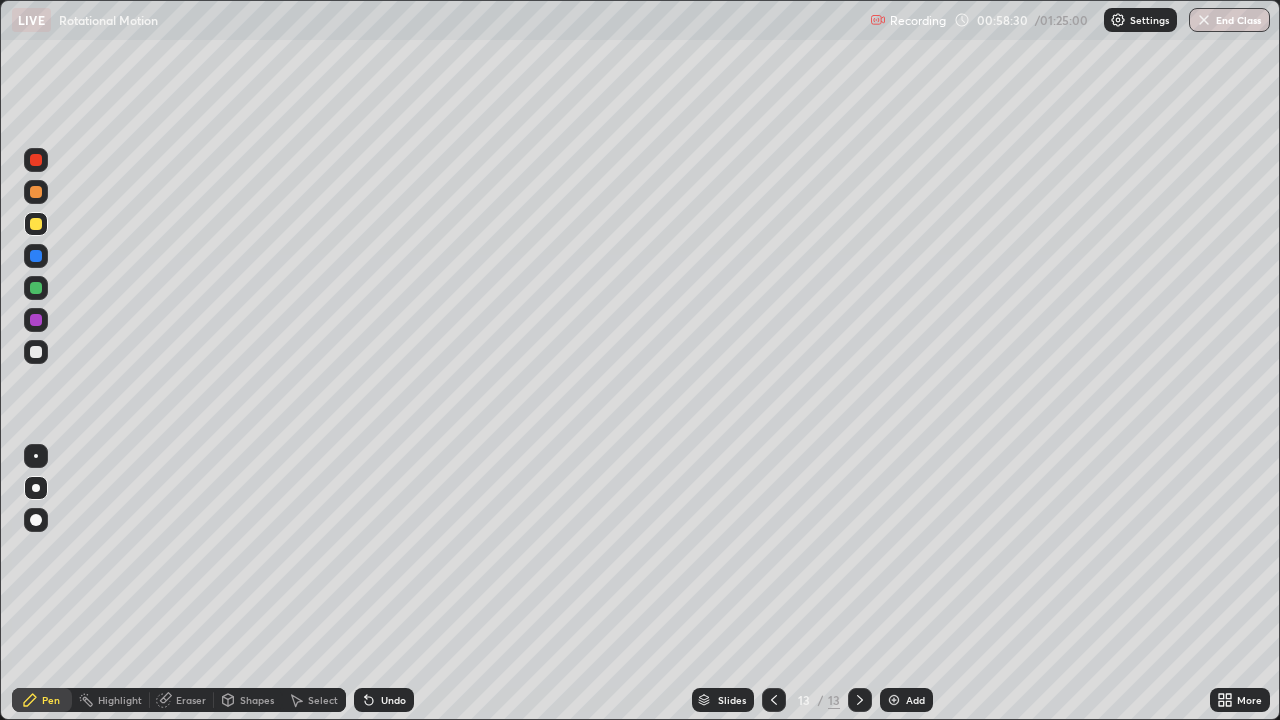 click at bounding box center (36, 352) 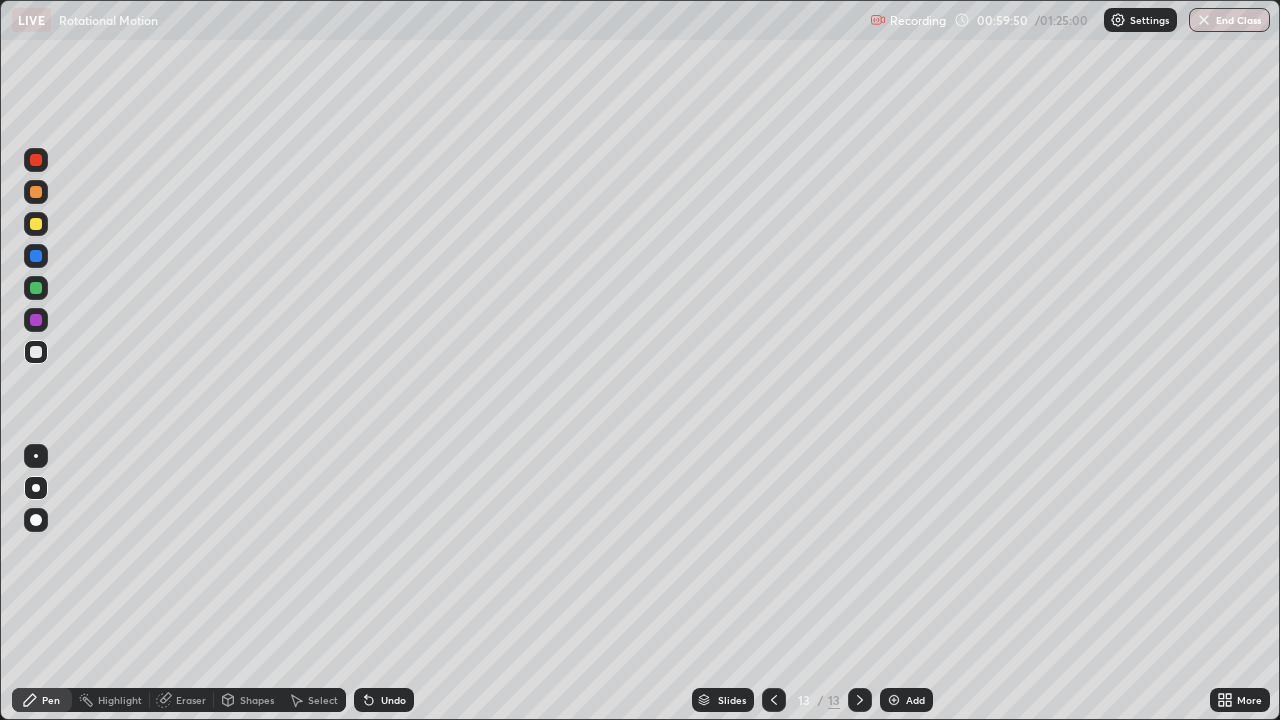 click on "Add" at bounding box center (915, 700) 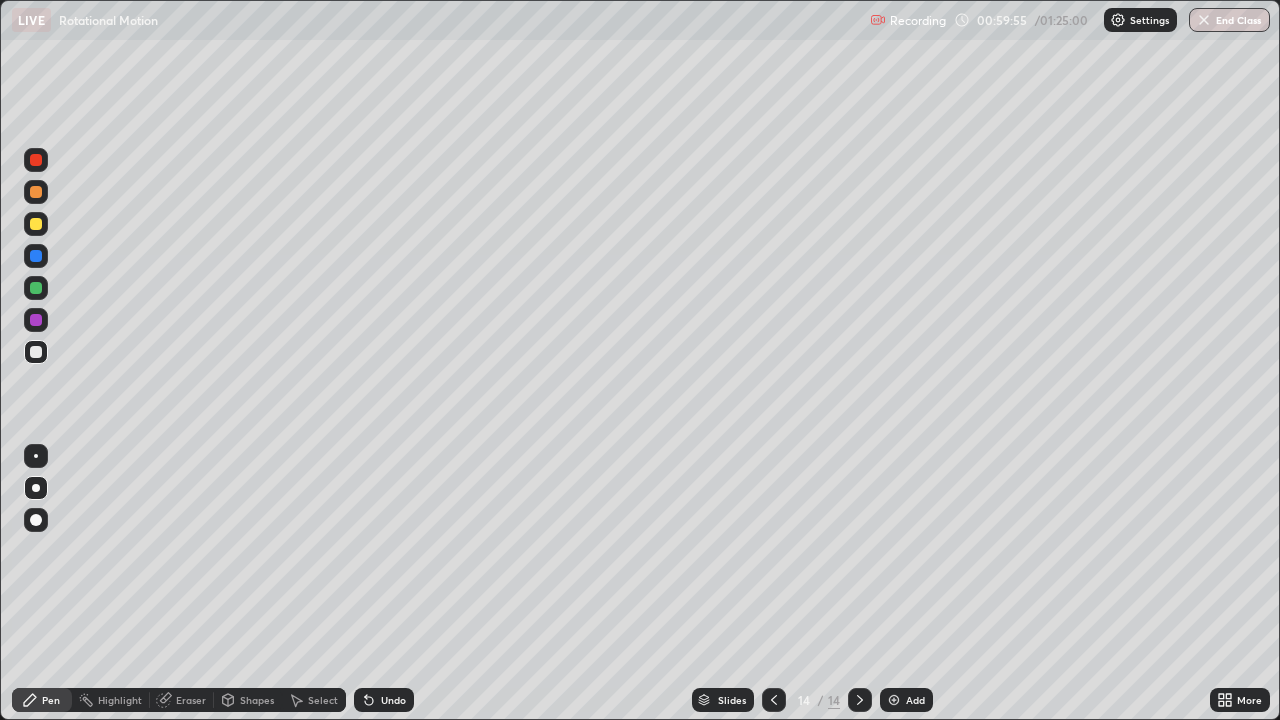click 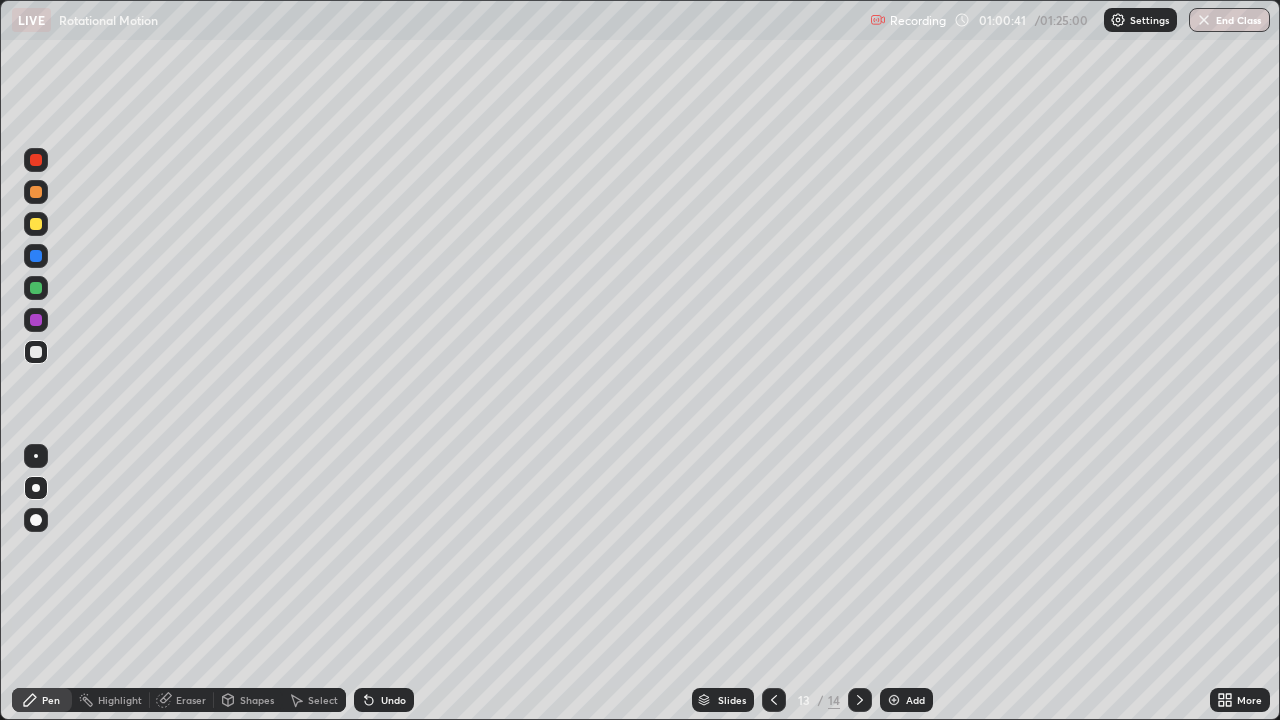 click 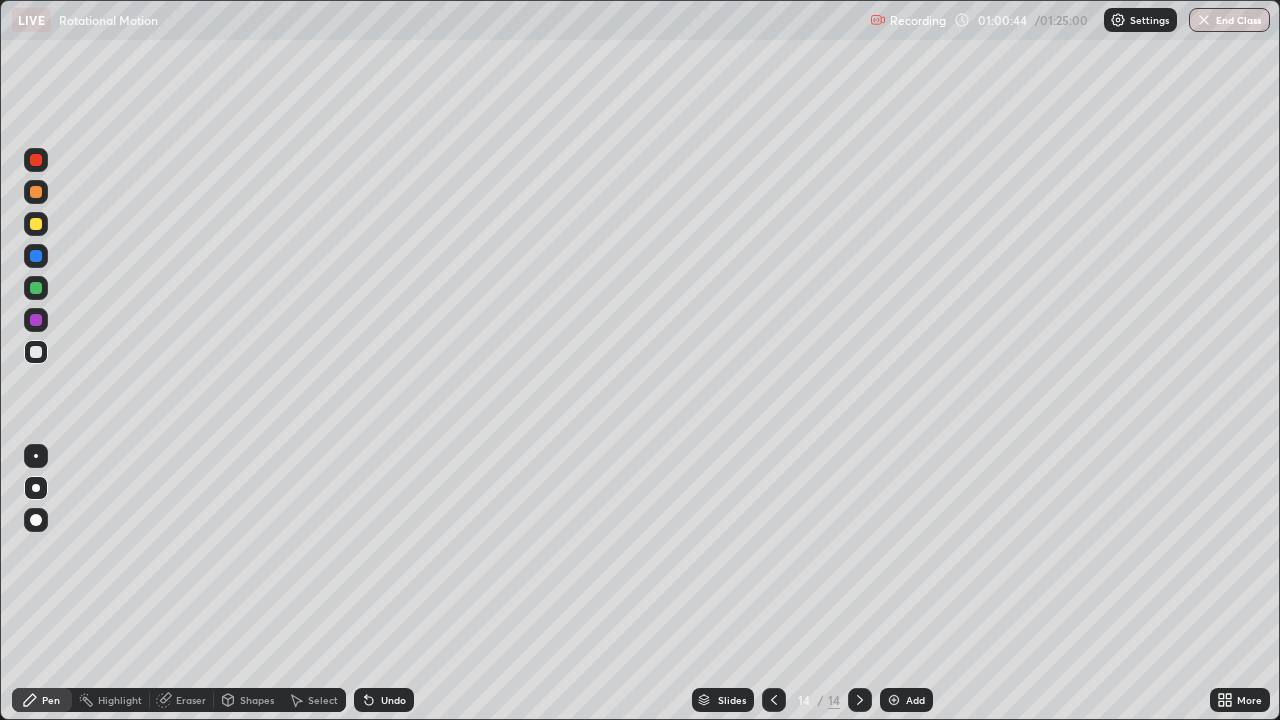 click at bounding box center (36, 224) 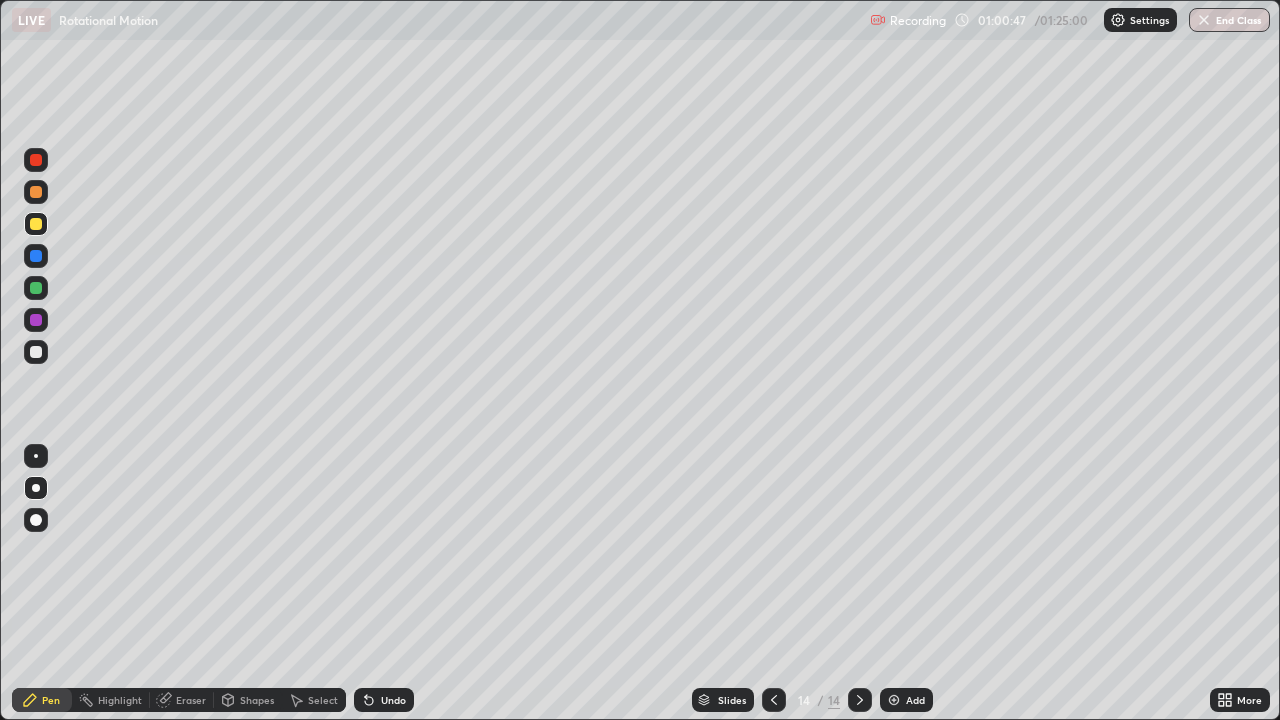 click on "Shapes" at bounding box center (257, 700) 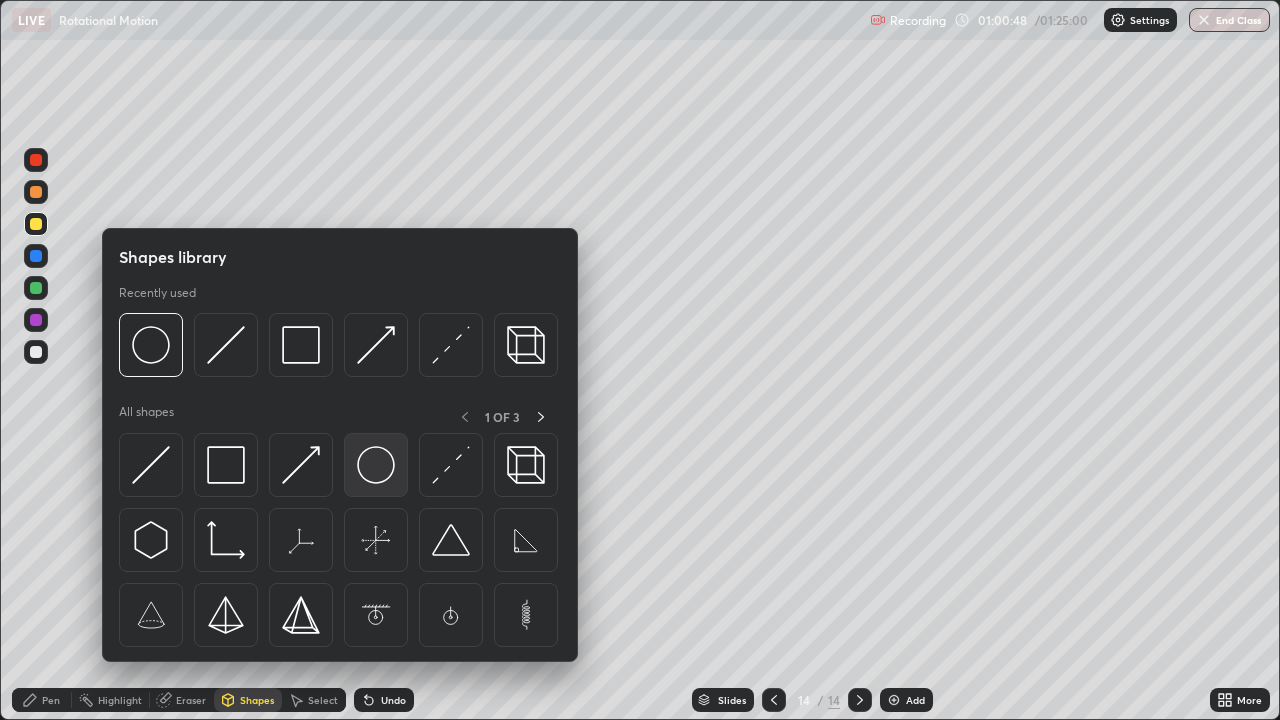 click at bounding box center [376, 465] 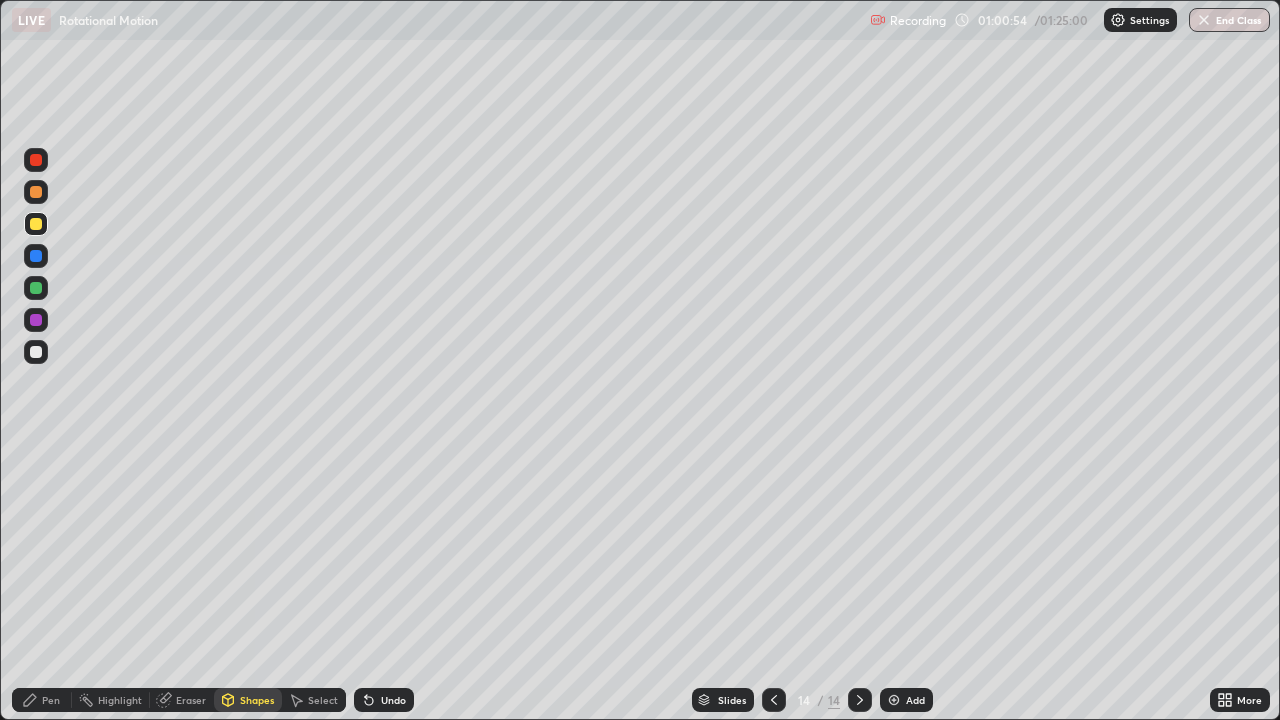 click on "Shapes" at bounding box center (257, 700) 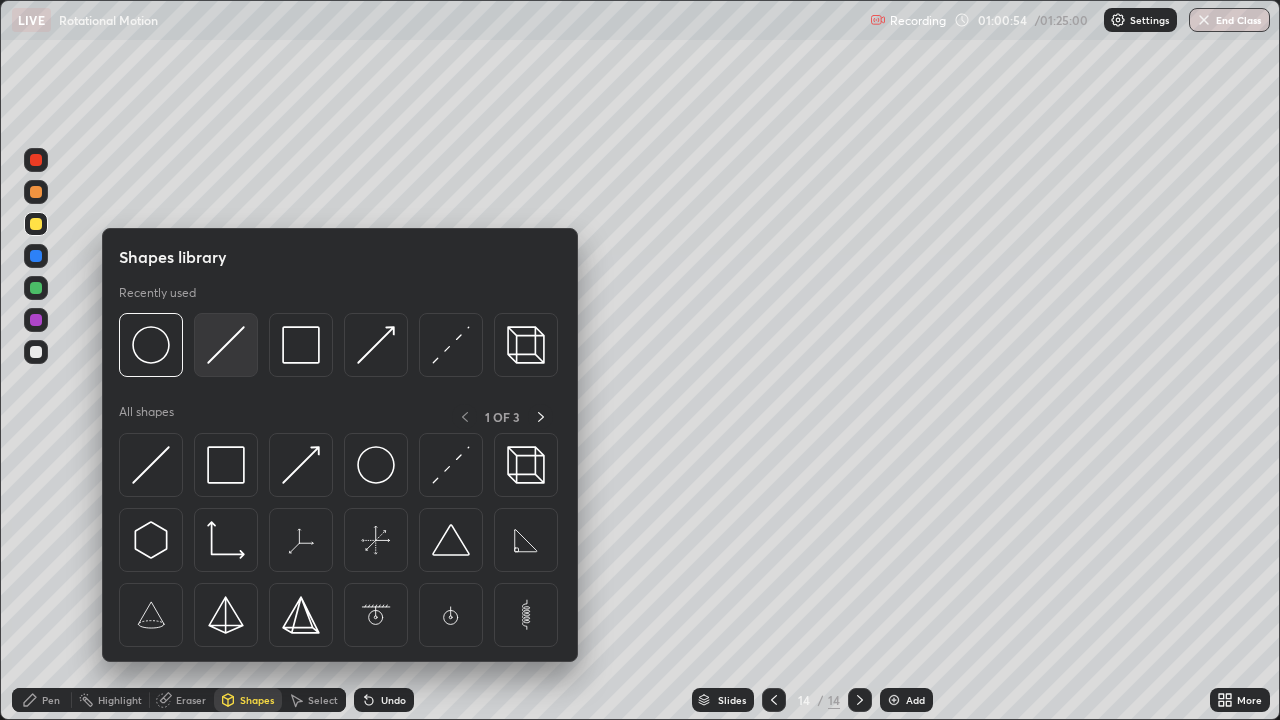 click at bounding box center (226, 345) 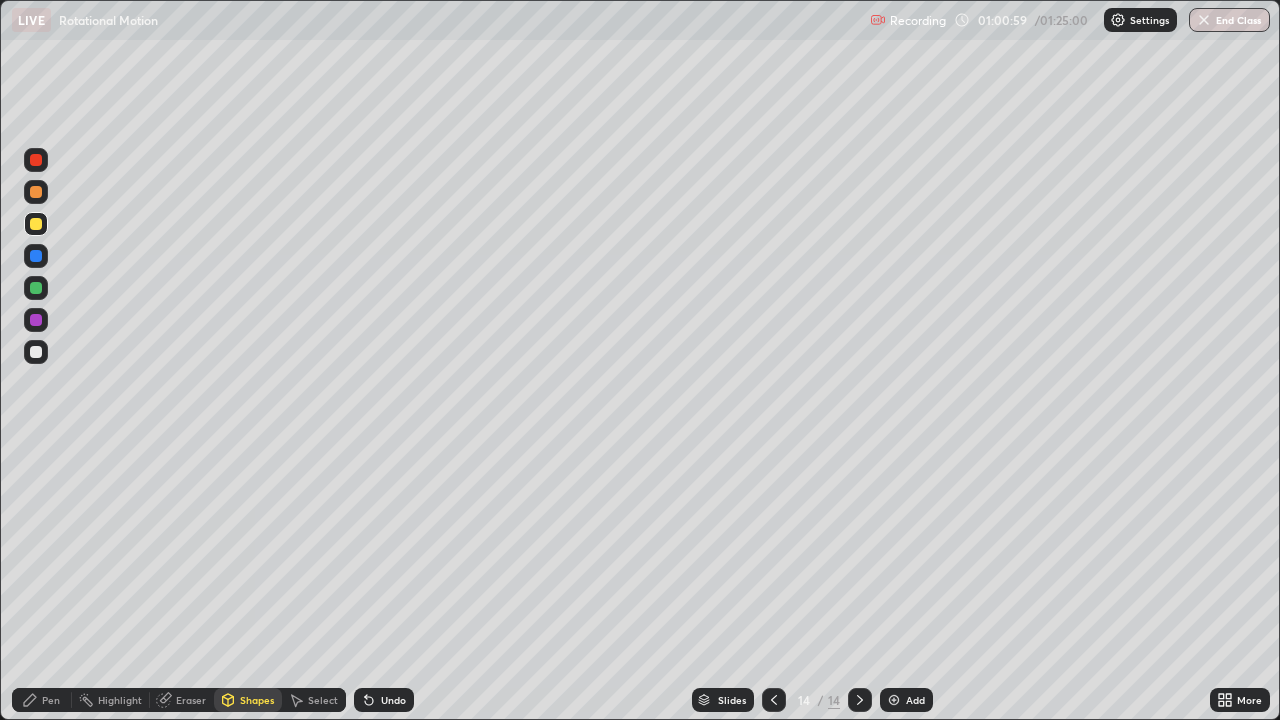 click on "Undo" at bounding box center [380, 700] 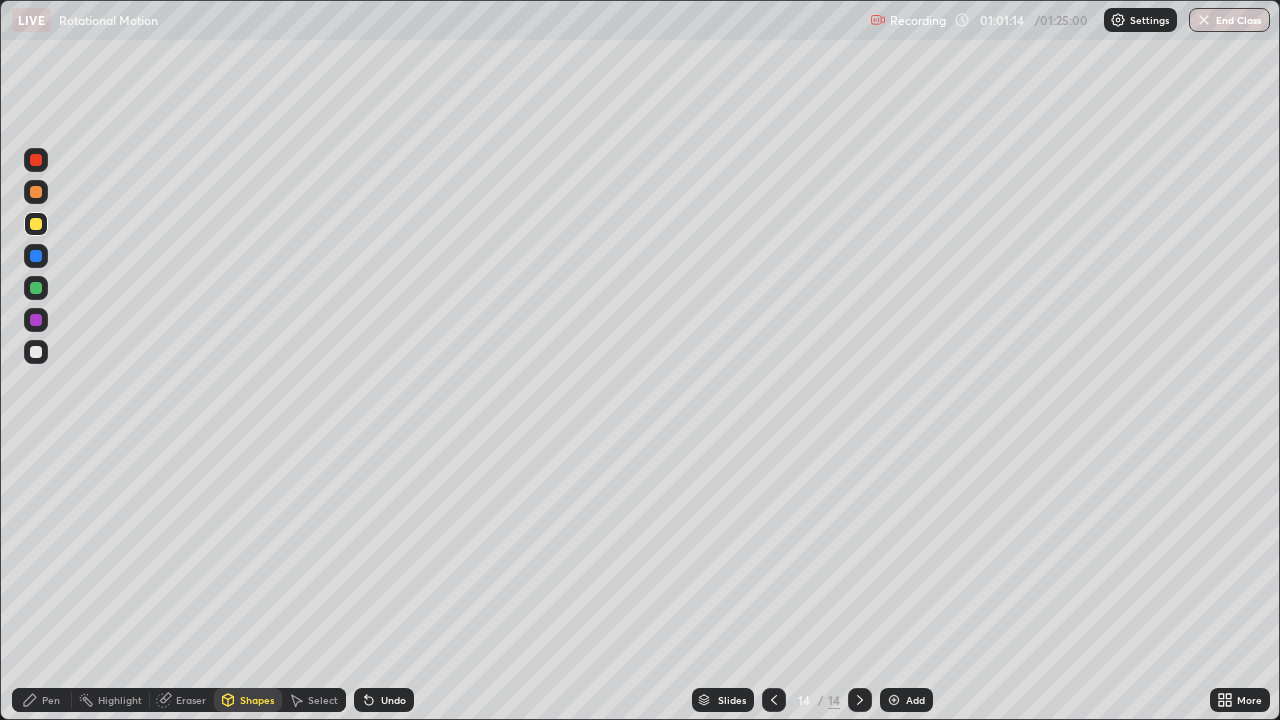 click at bounding box center (36, 352) 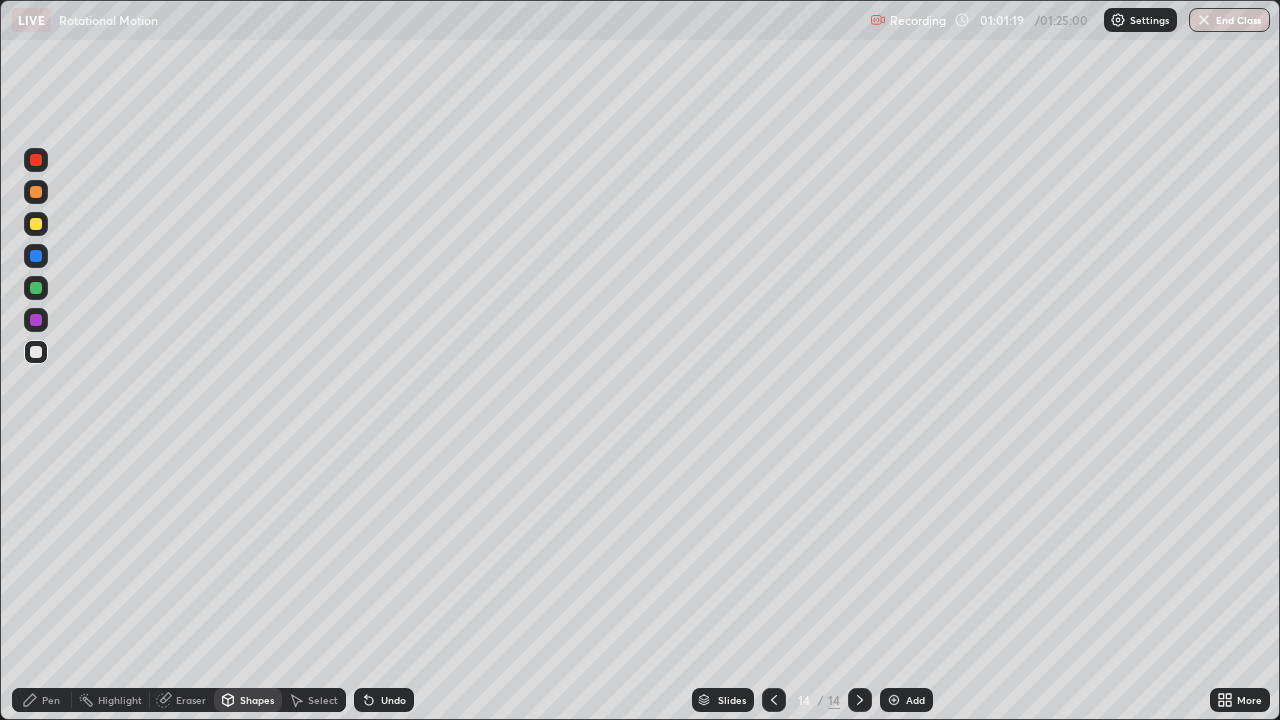 click on "Pen" at bounding box center [51, 700] 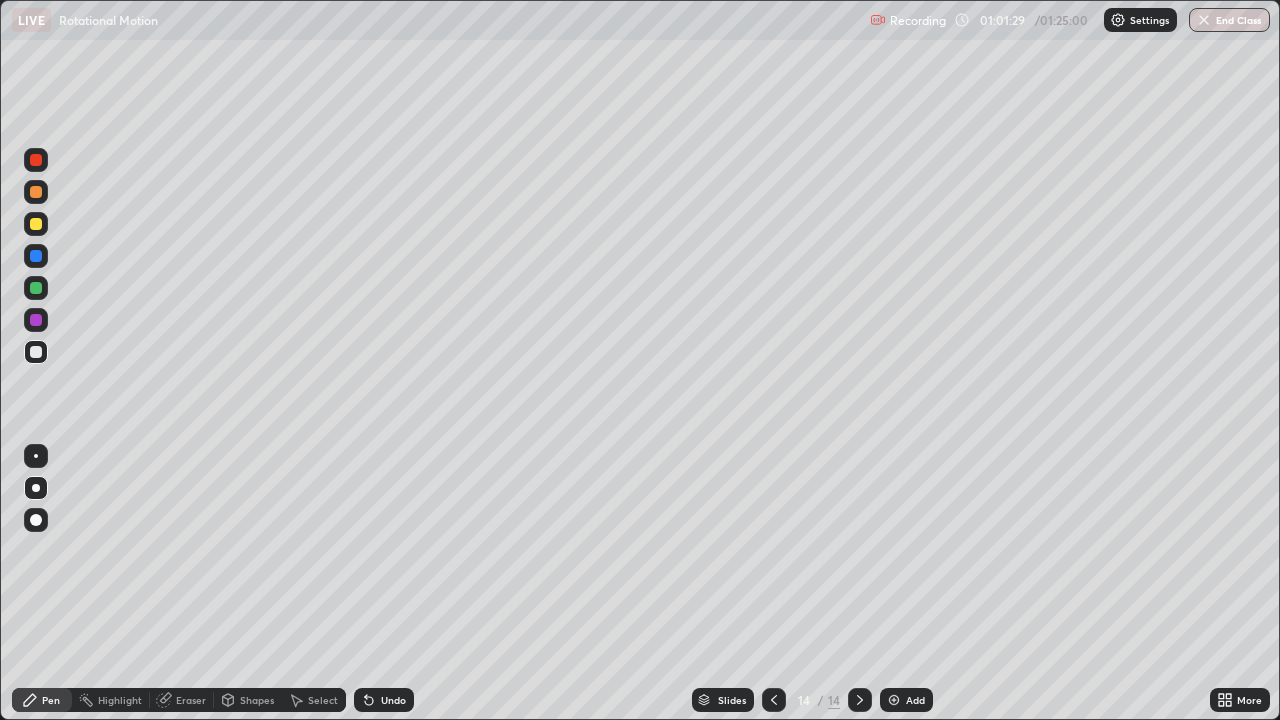 click on "Undo" at bounding box center [393, 700] 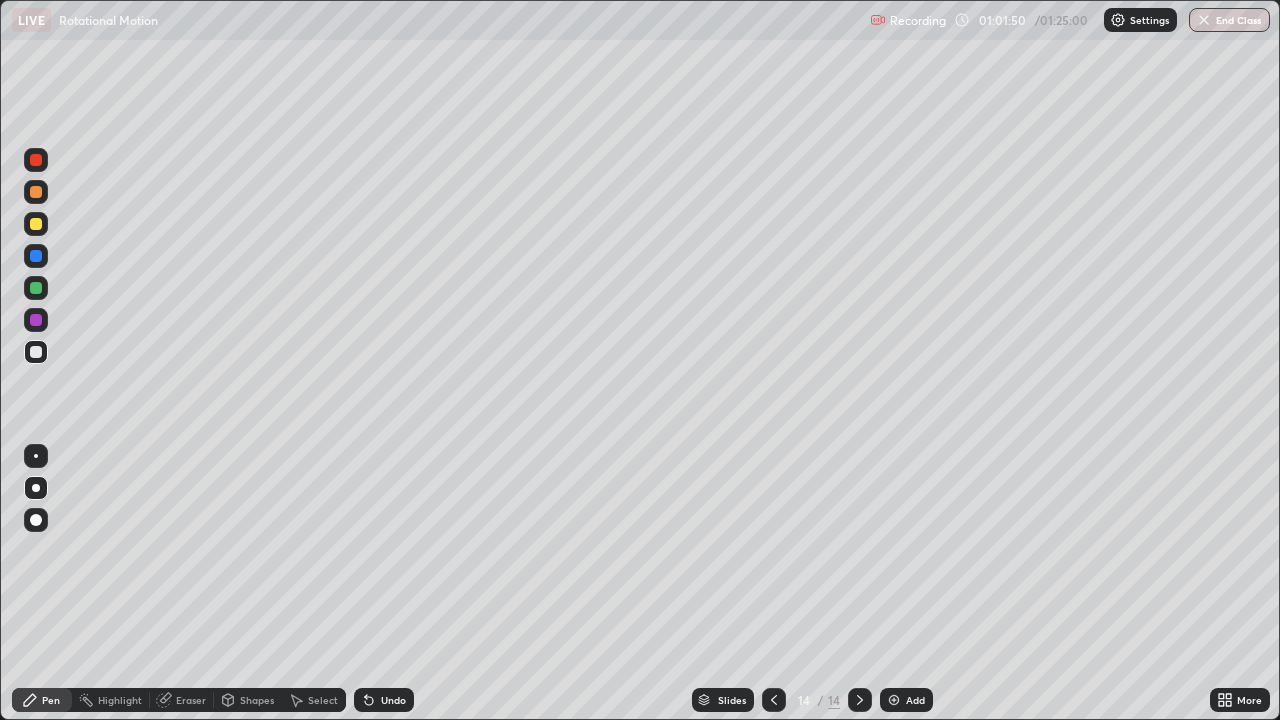 click at bounding box center (36, 256) 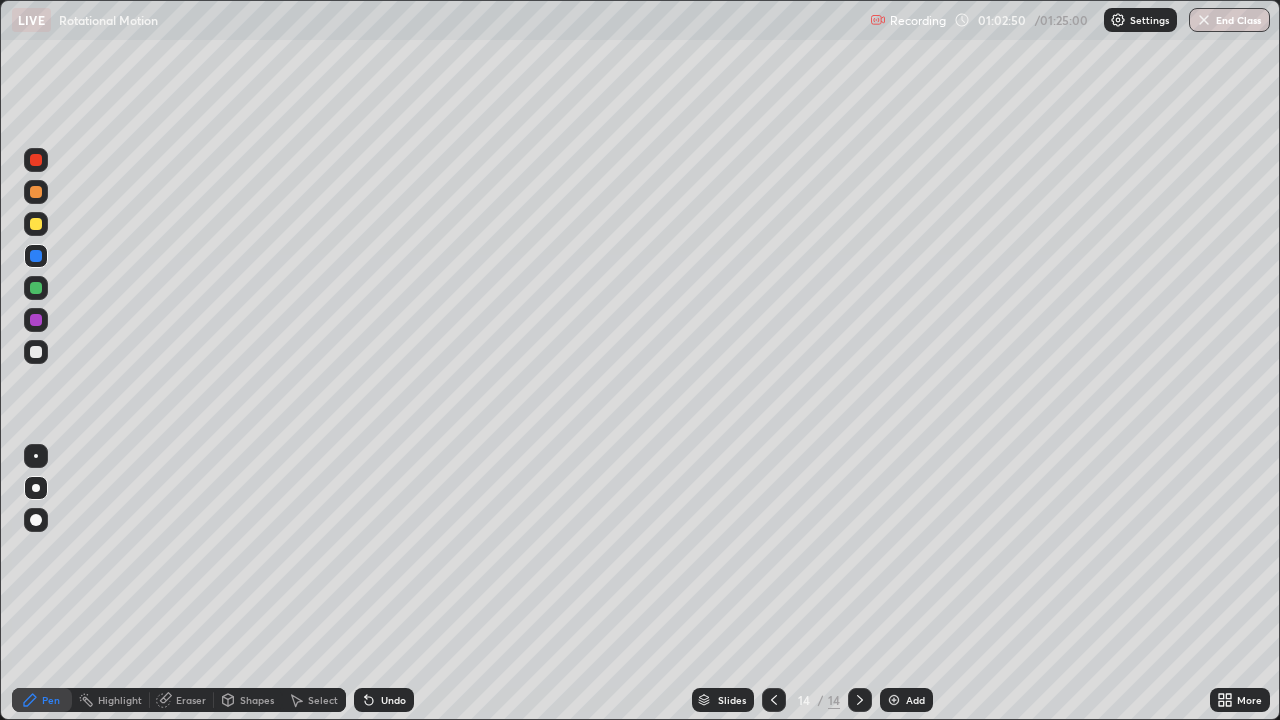 click at bounding box center (36, 224) 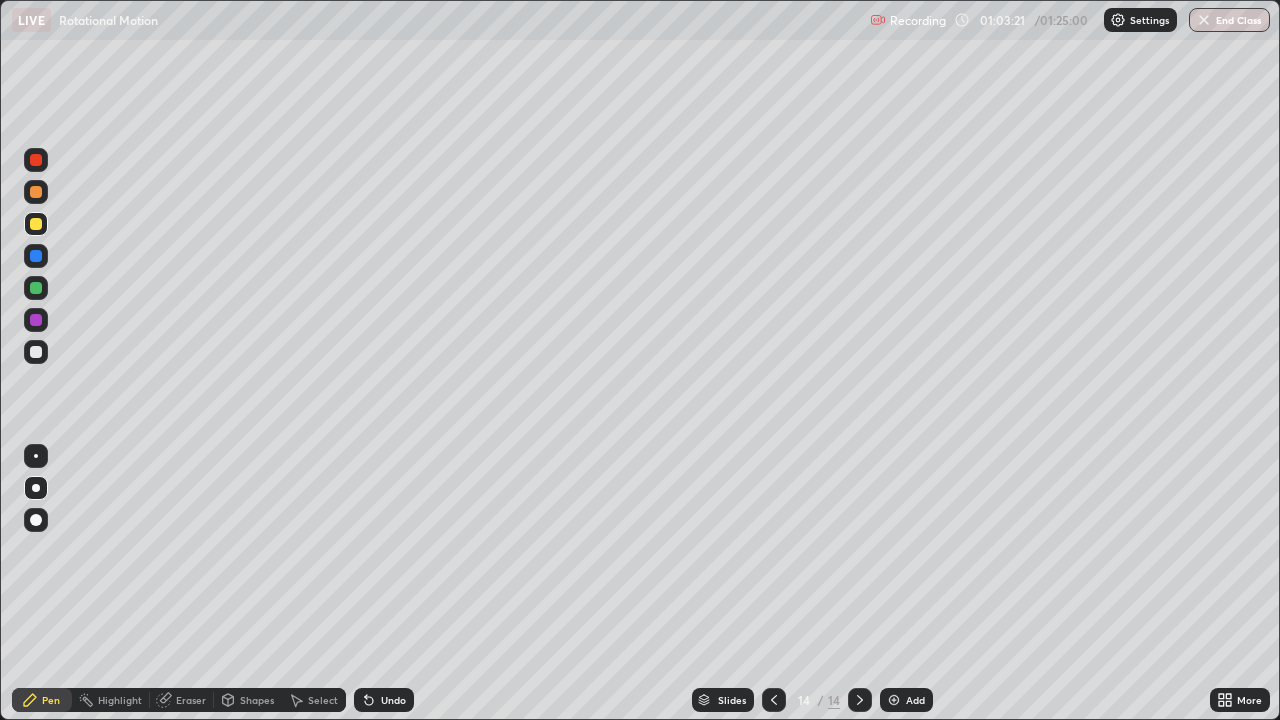 click at bounding box center [36, 288] 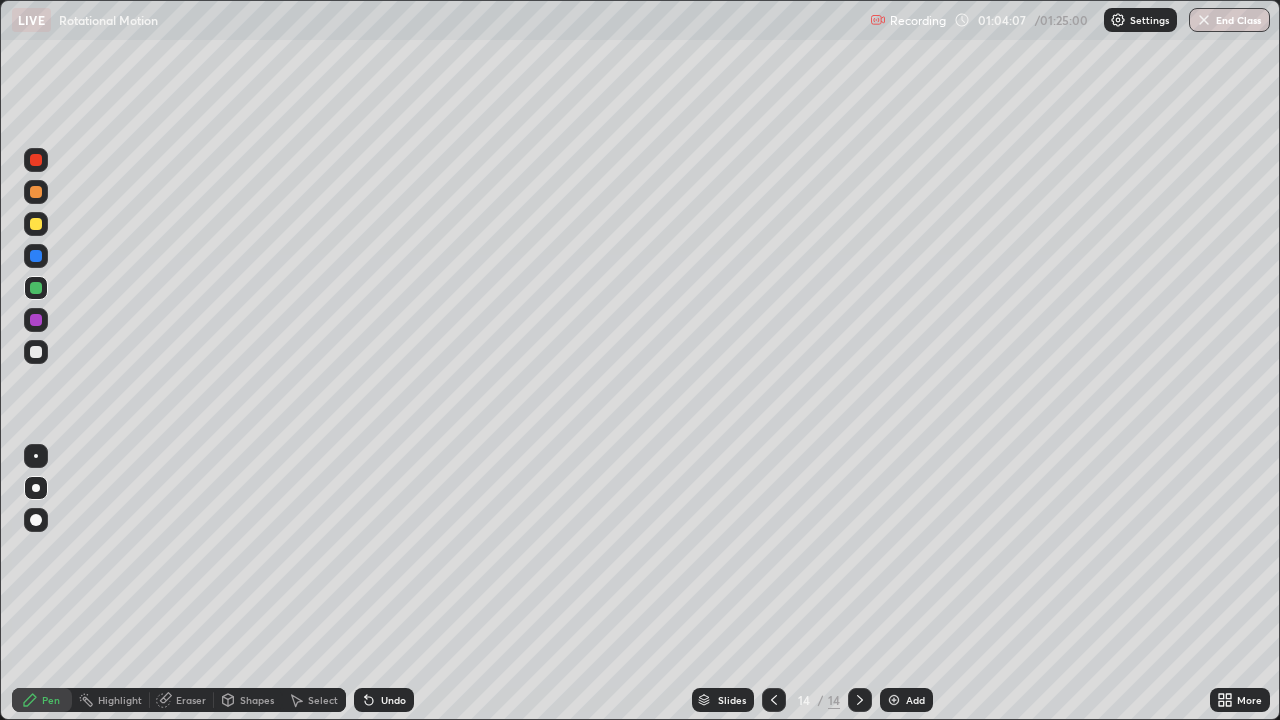 click at bounding box center [36, 224] 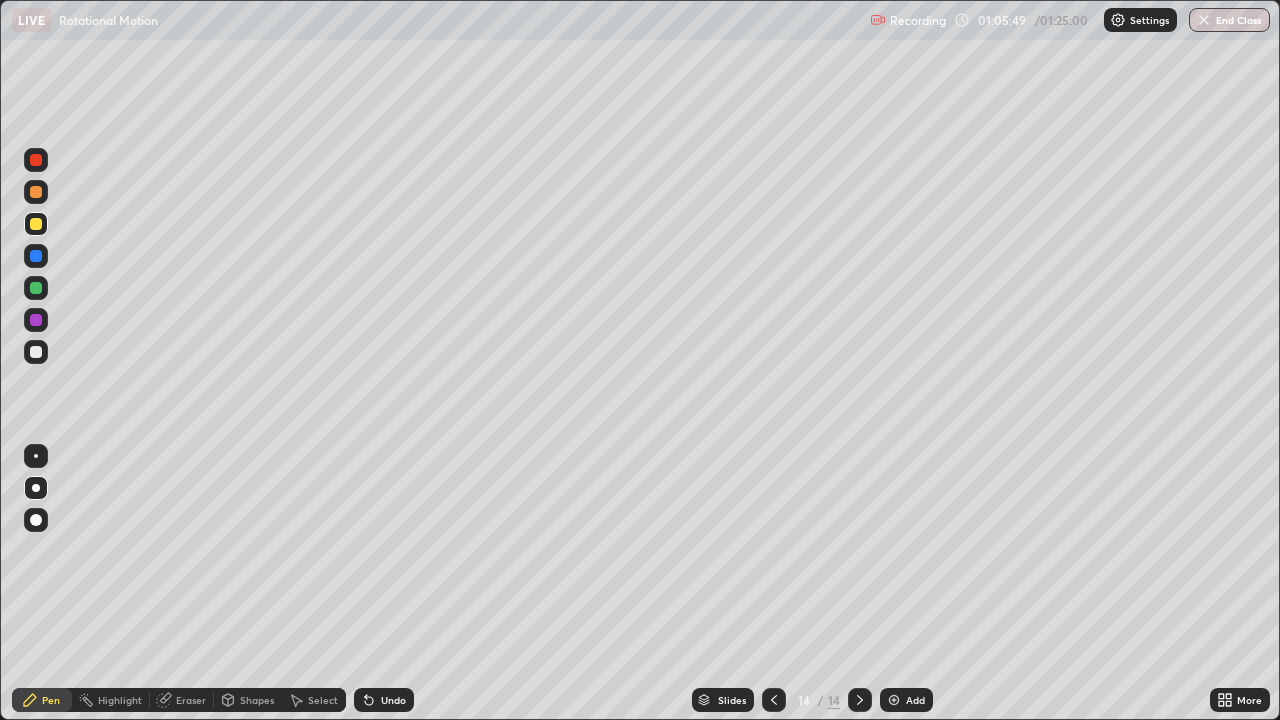 click on "Add" at bounding box center (915, 700) 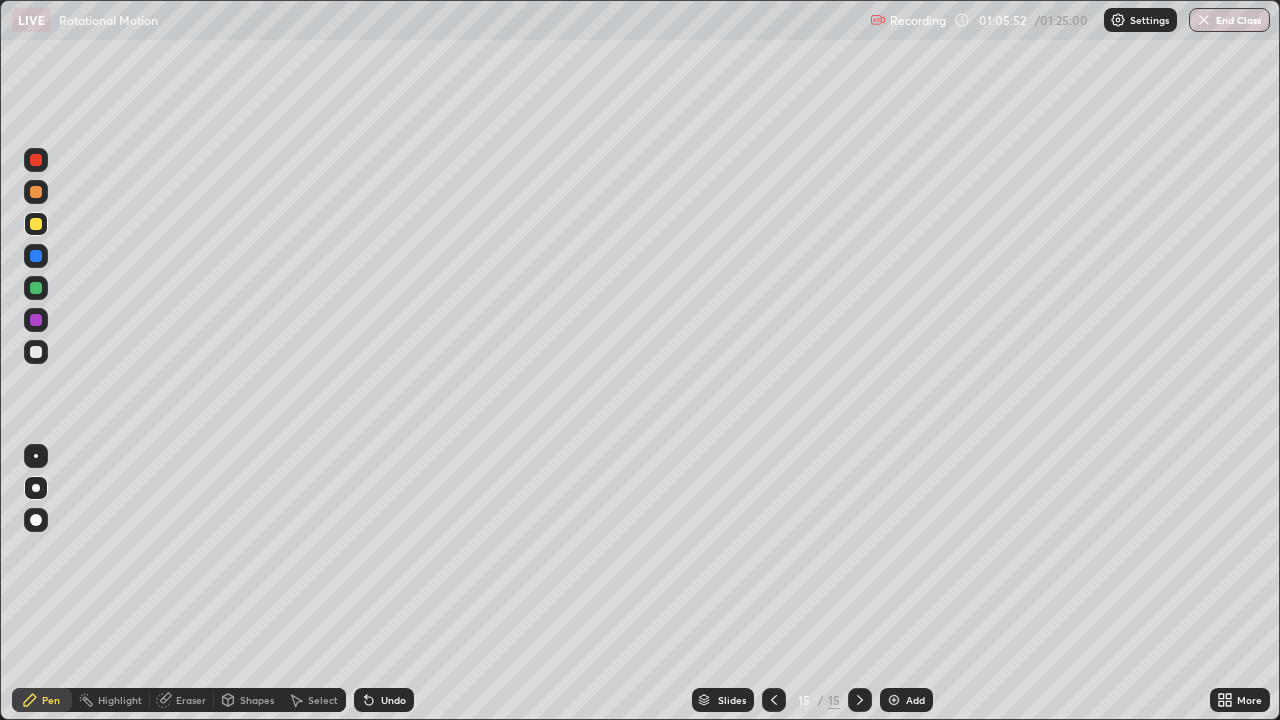 click at bounding box center (36, 256) 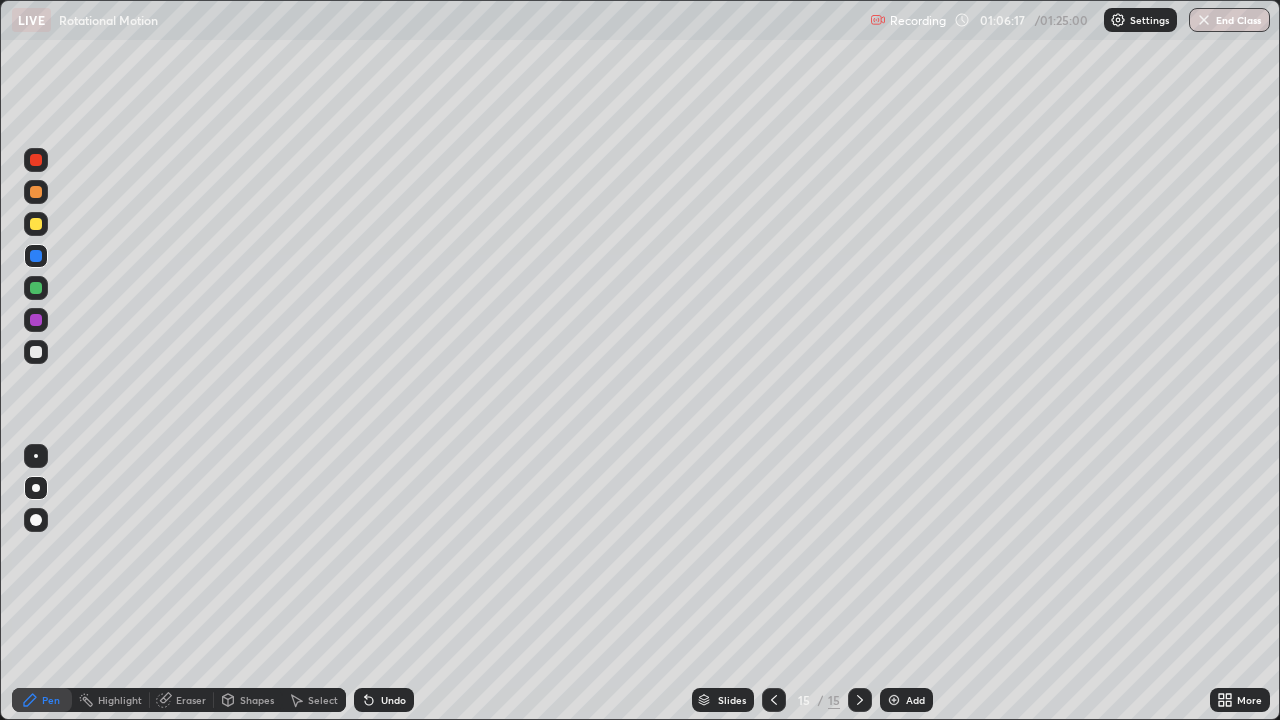 click on "Undo" at bounding box center [393, 700] 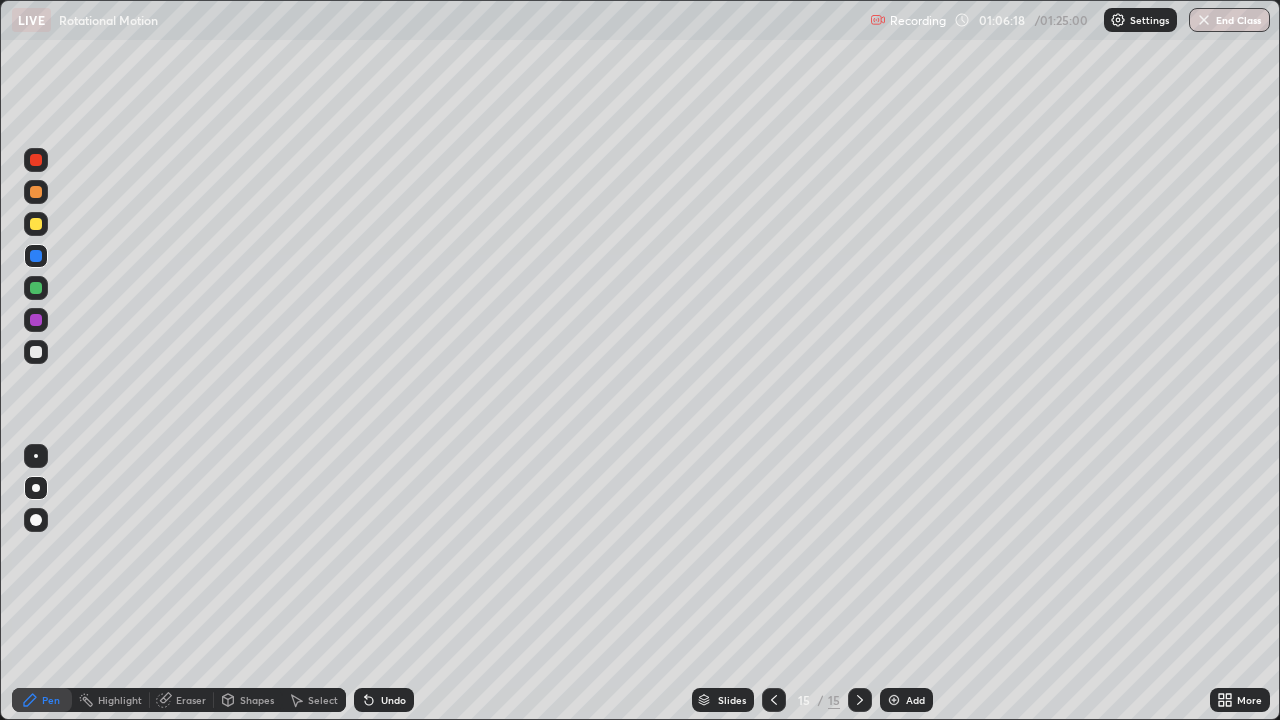 click on "Undo" at bounding box center [384, 700] 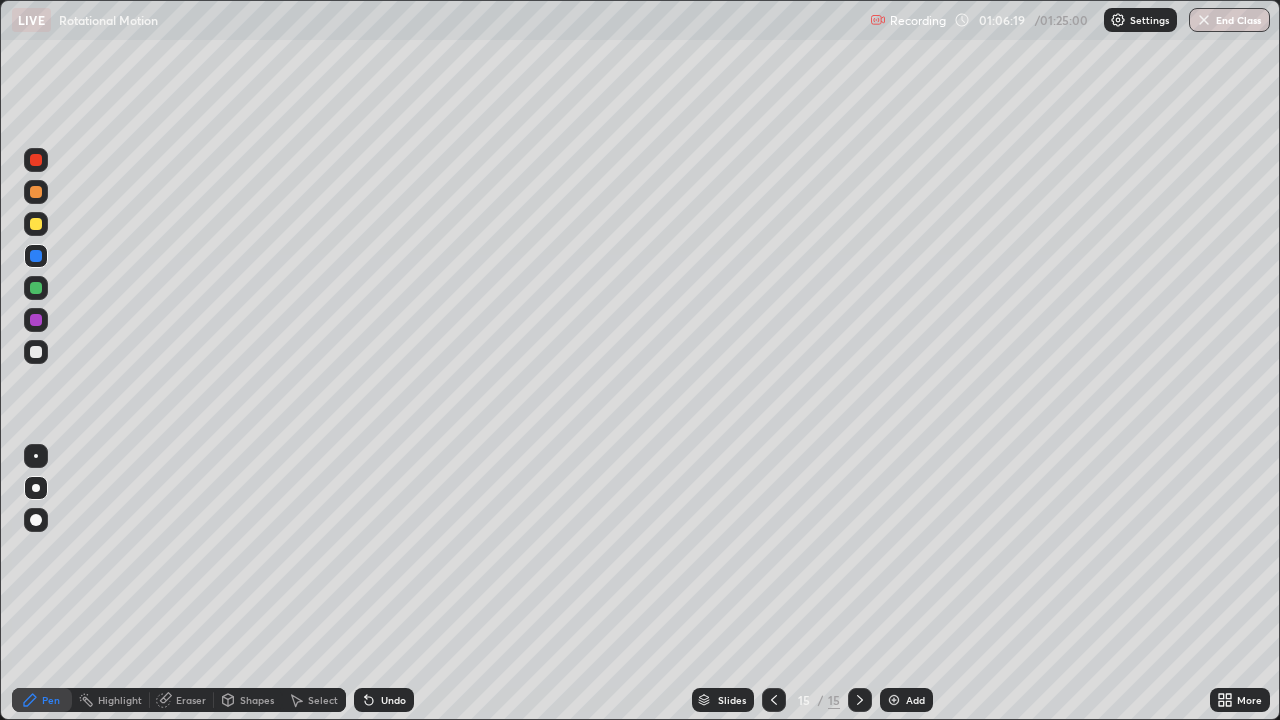 click on "Undo" at bounding box center (384, 700) 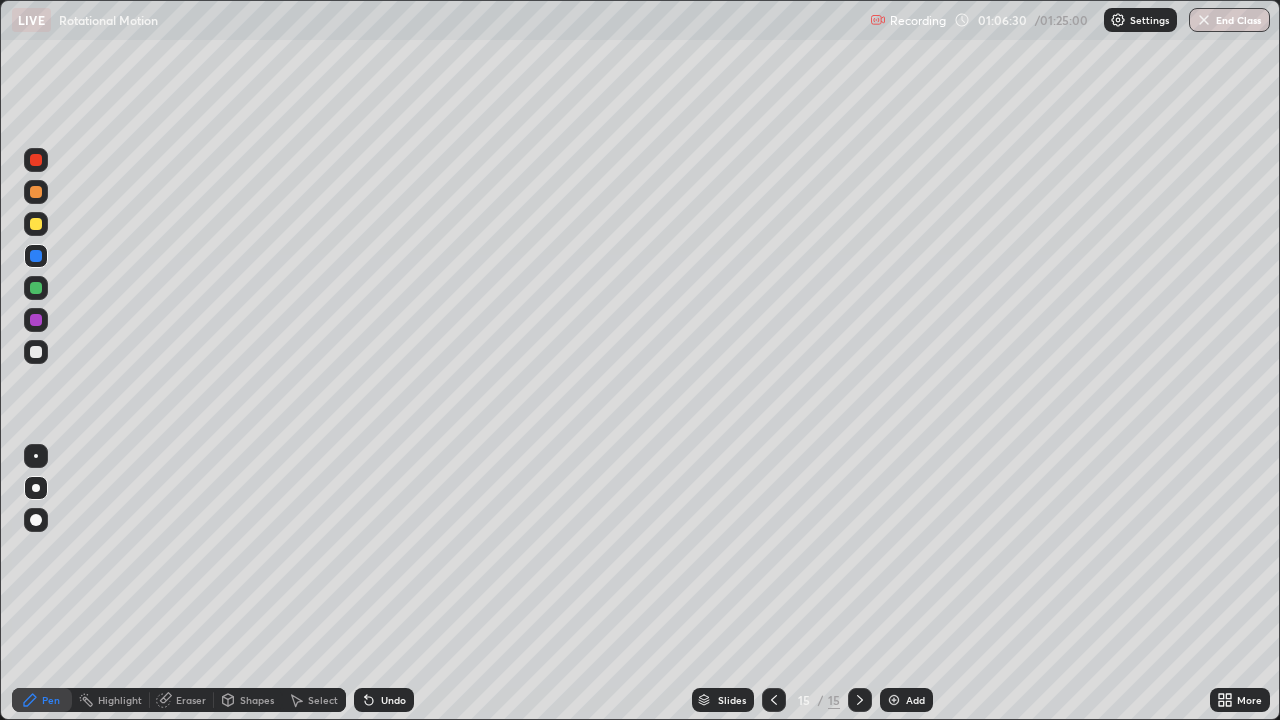 click at bounding box center [36, 288] 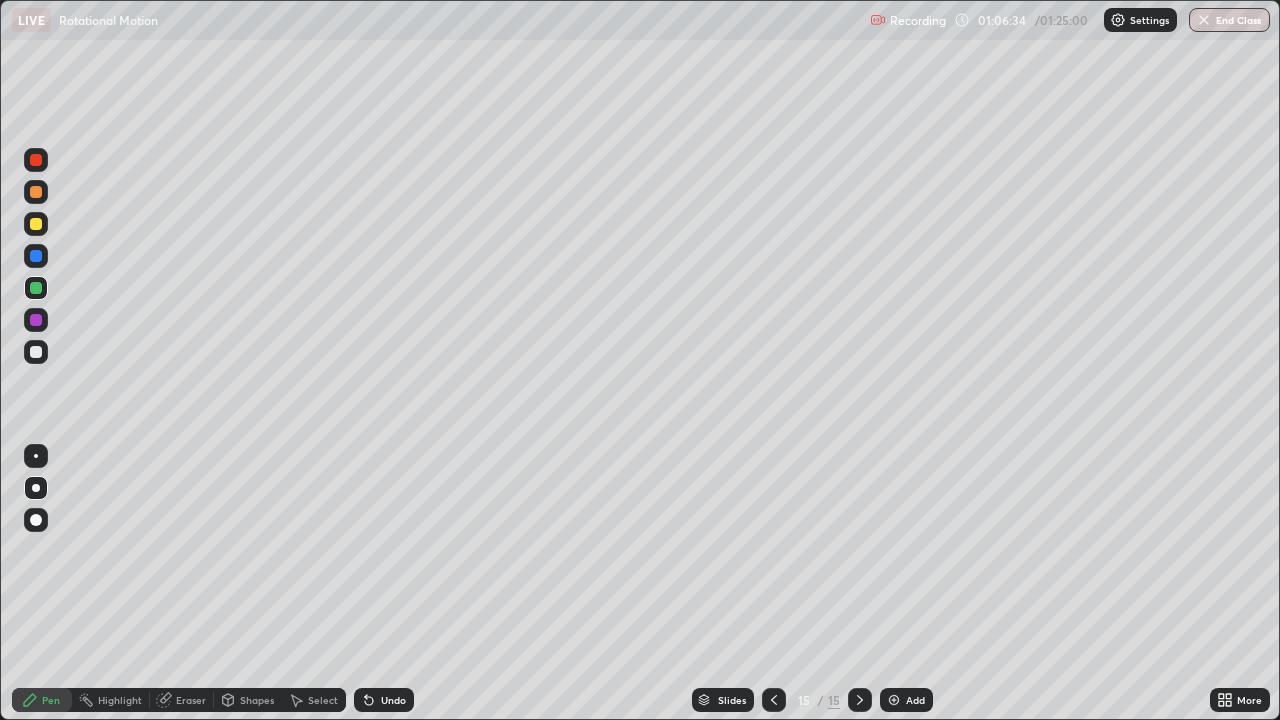 click on "Undo" at bounding box center [384, 700] 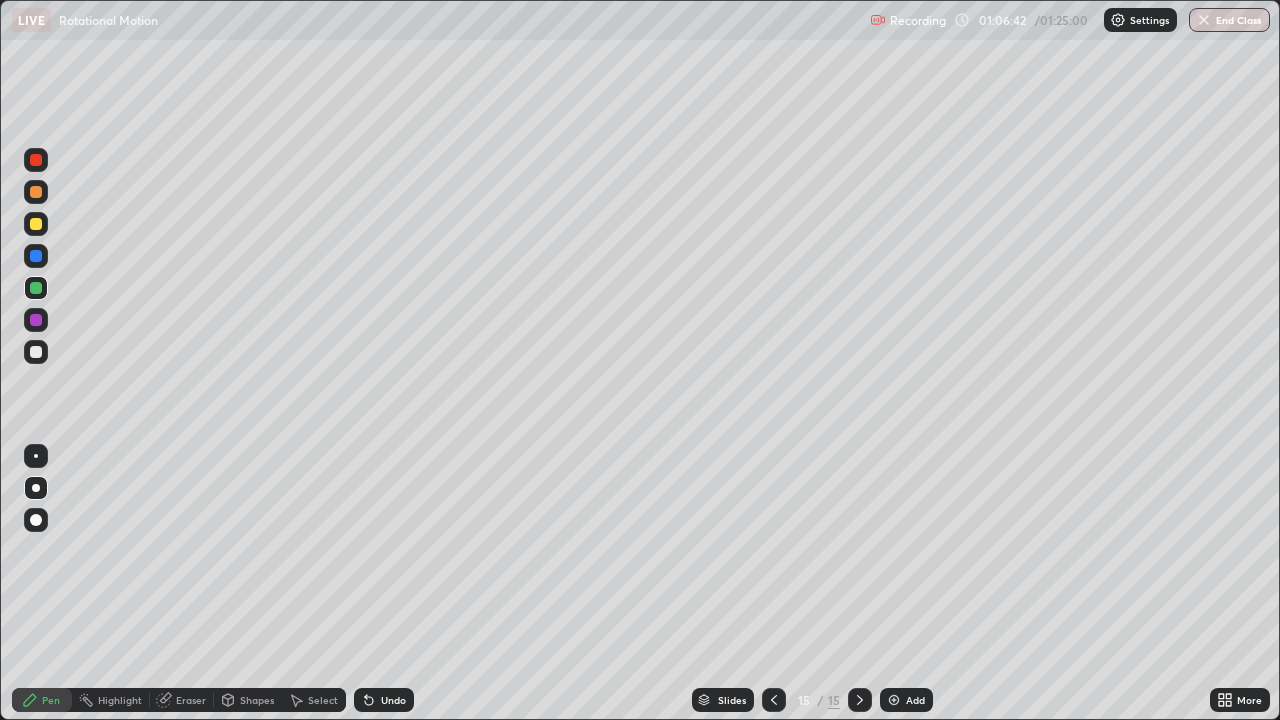 click at bounding box center (36, 224) 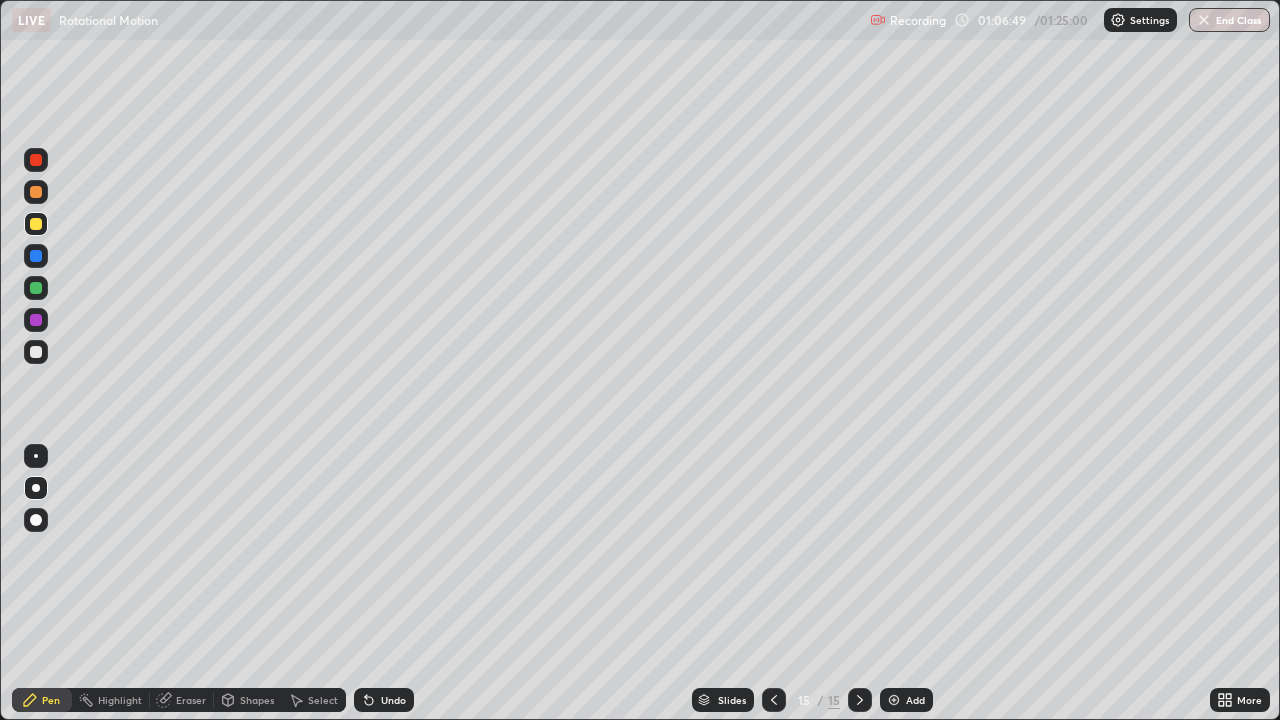 click at bounding box center (36, 352) 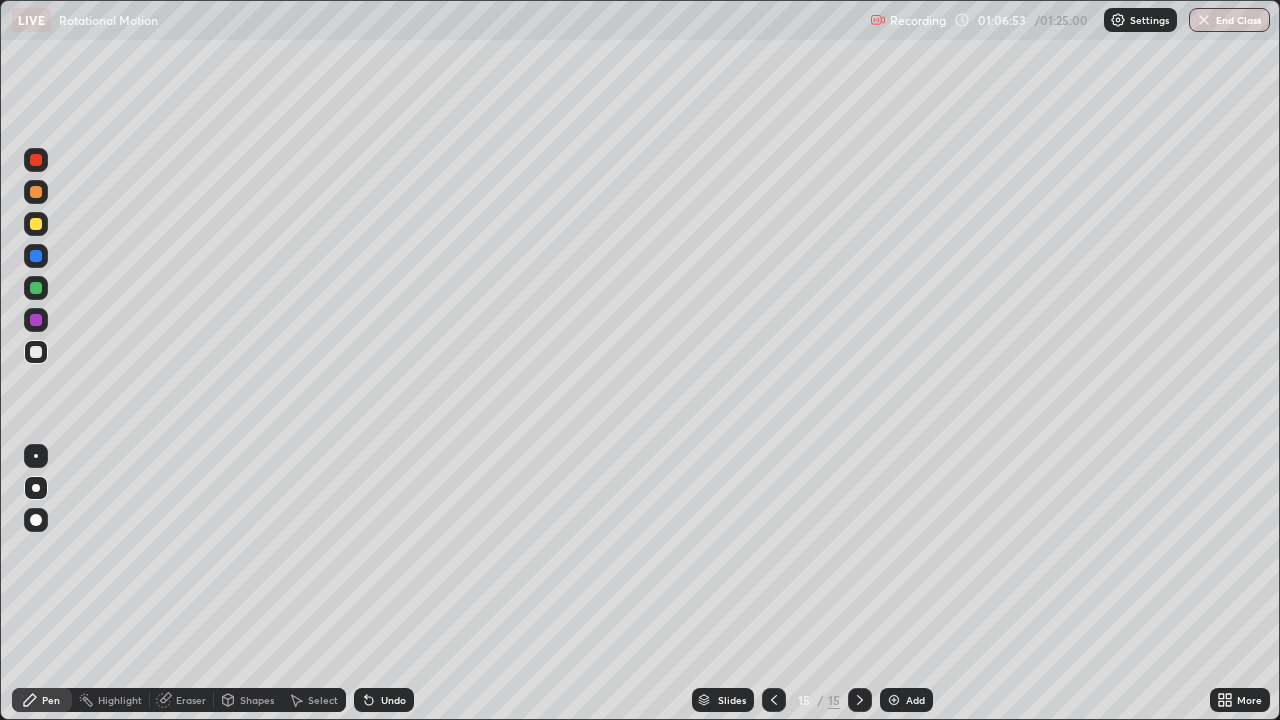 click at bounding box center [36, 288] 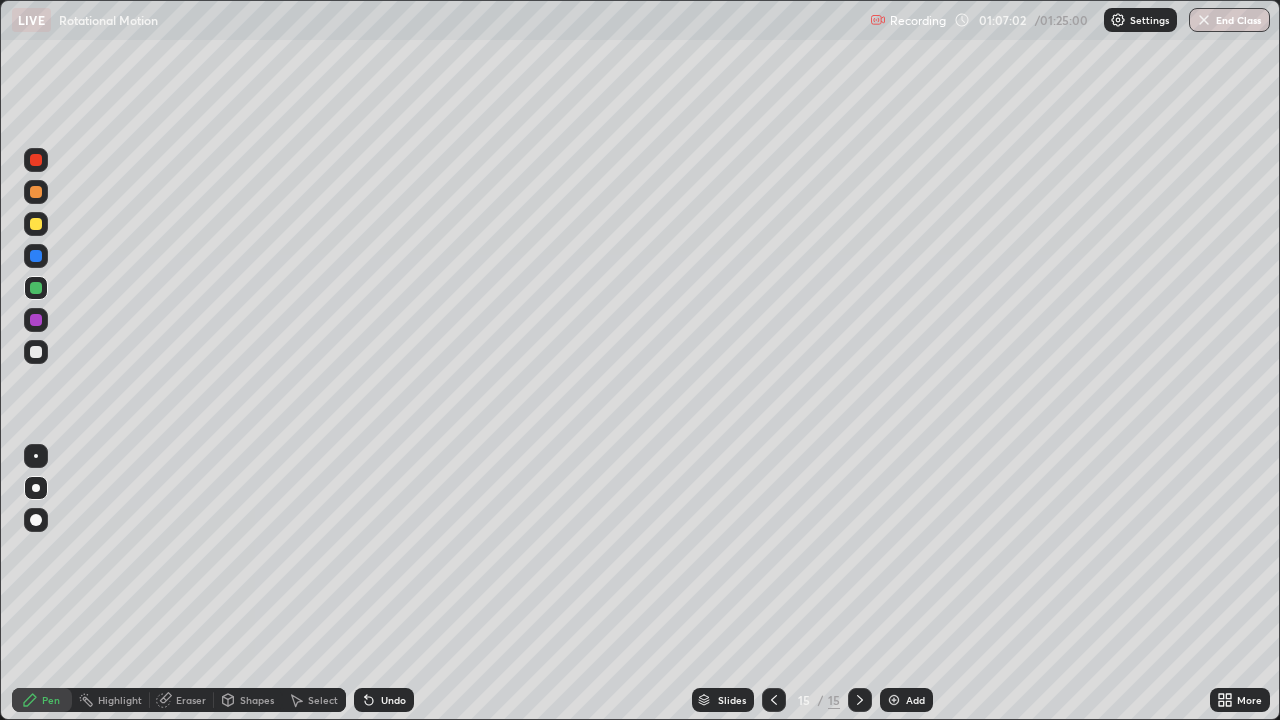 click at bounding box center (36, 224) 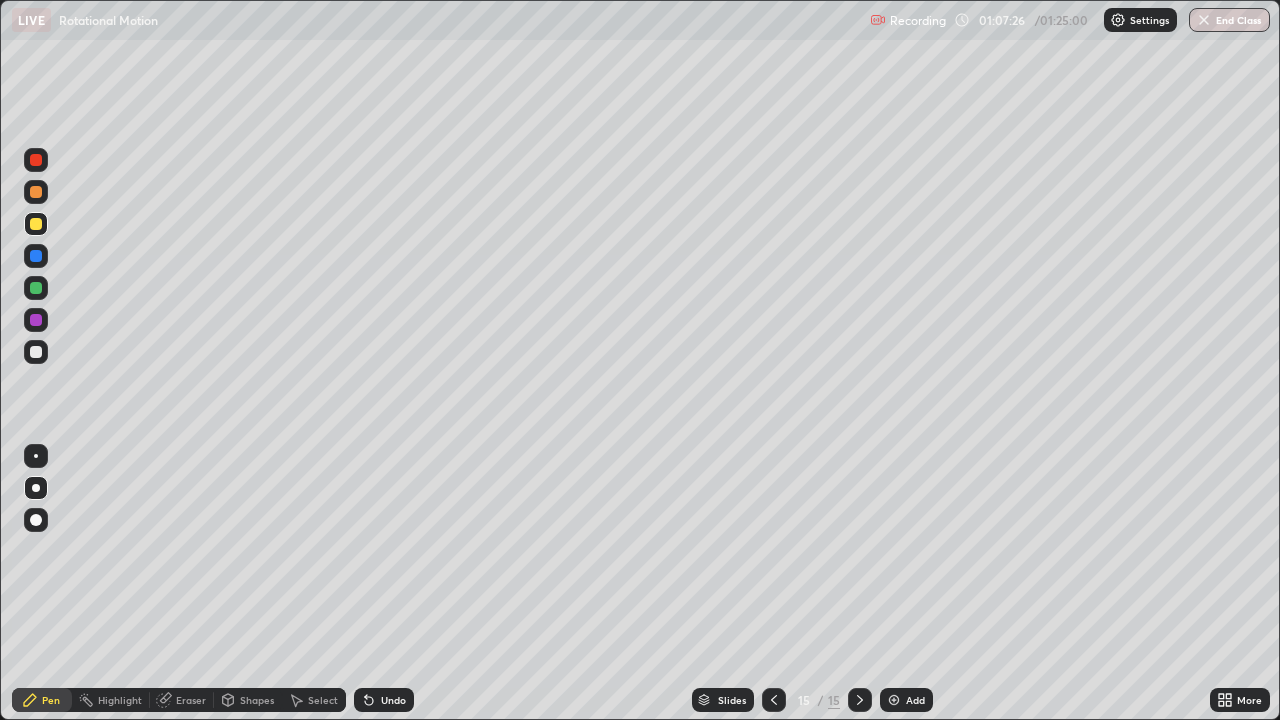 click at bounding box center (36, 352) 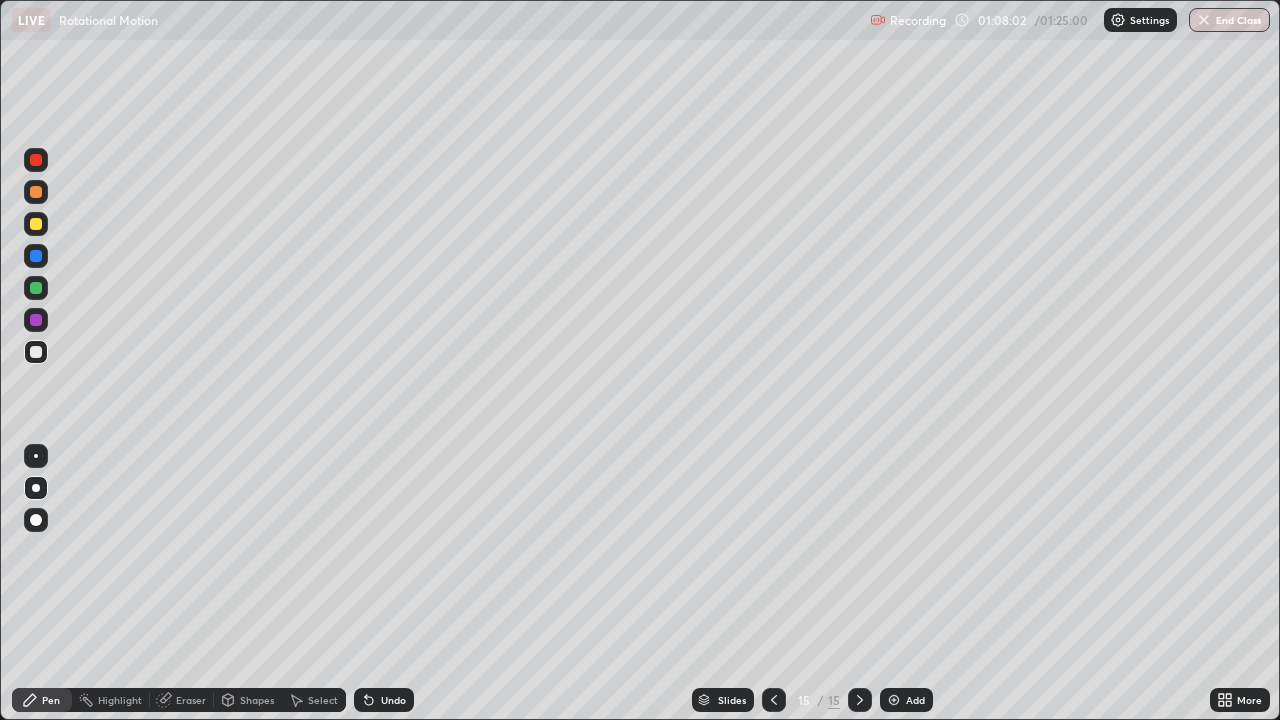 click at bounding box center (36, 192) 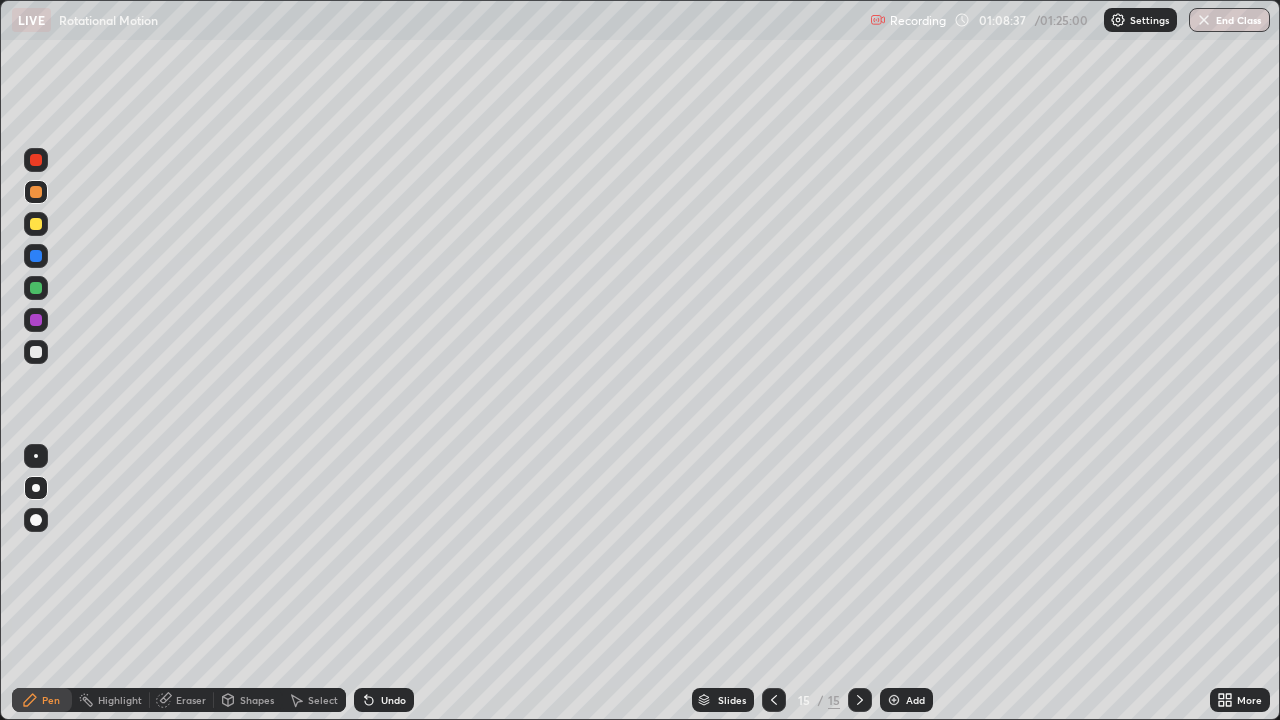 click at bounding box center [36, 256] 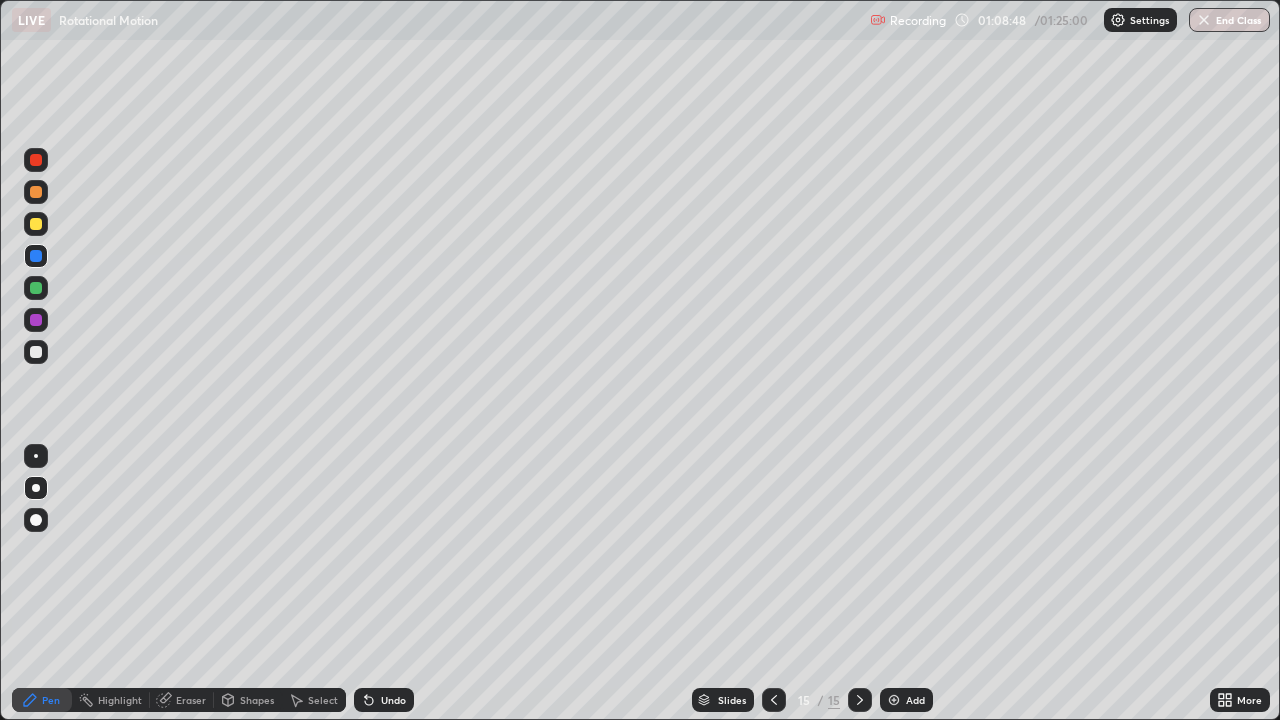 click at bounding box center (36, 352) 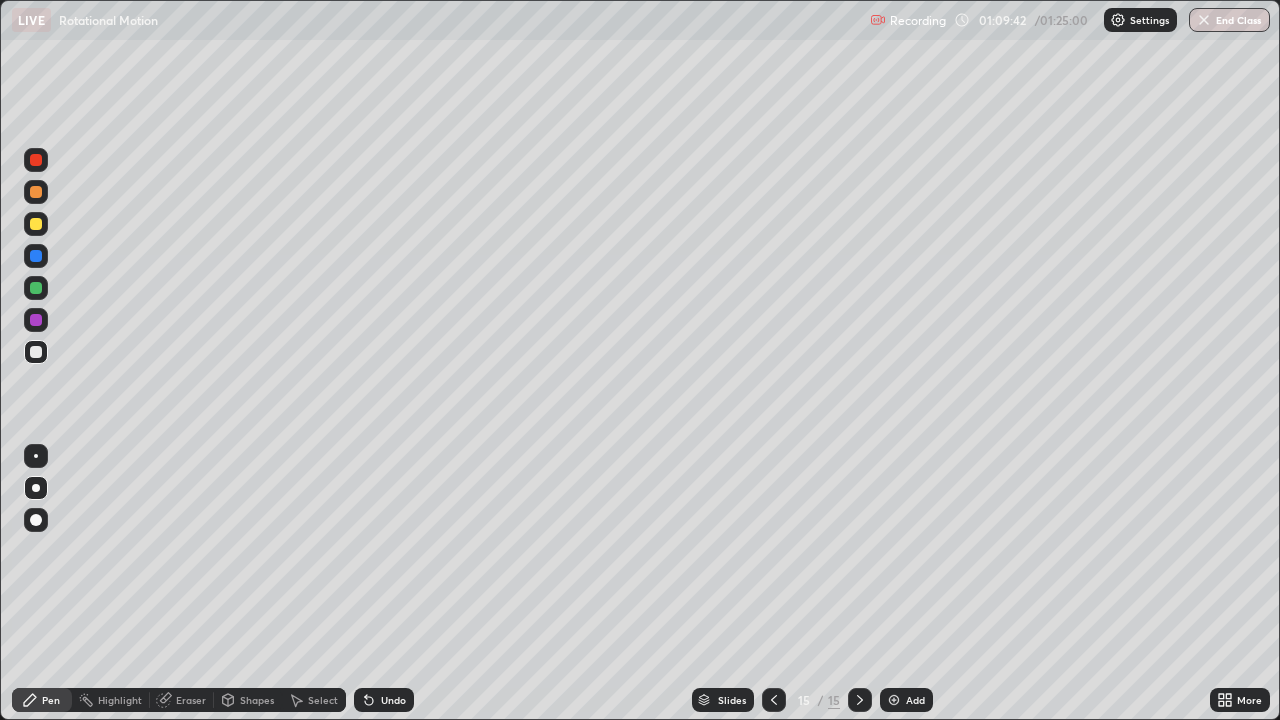 click at bounding box center (36, 224) 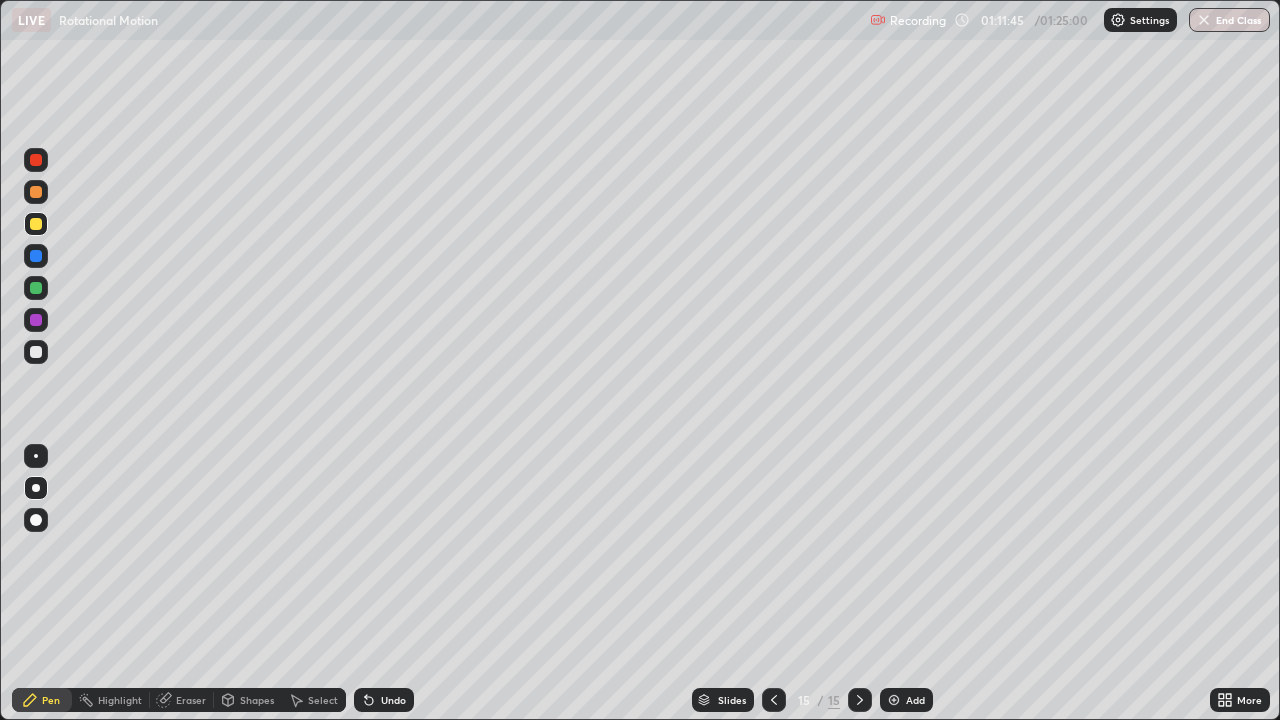 click on "Undo" at bounding box center [393, 700] 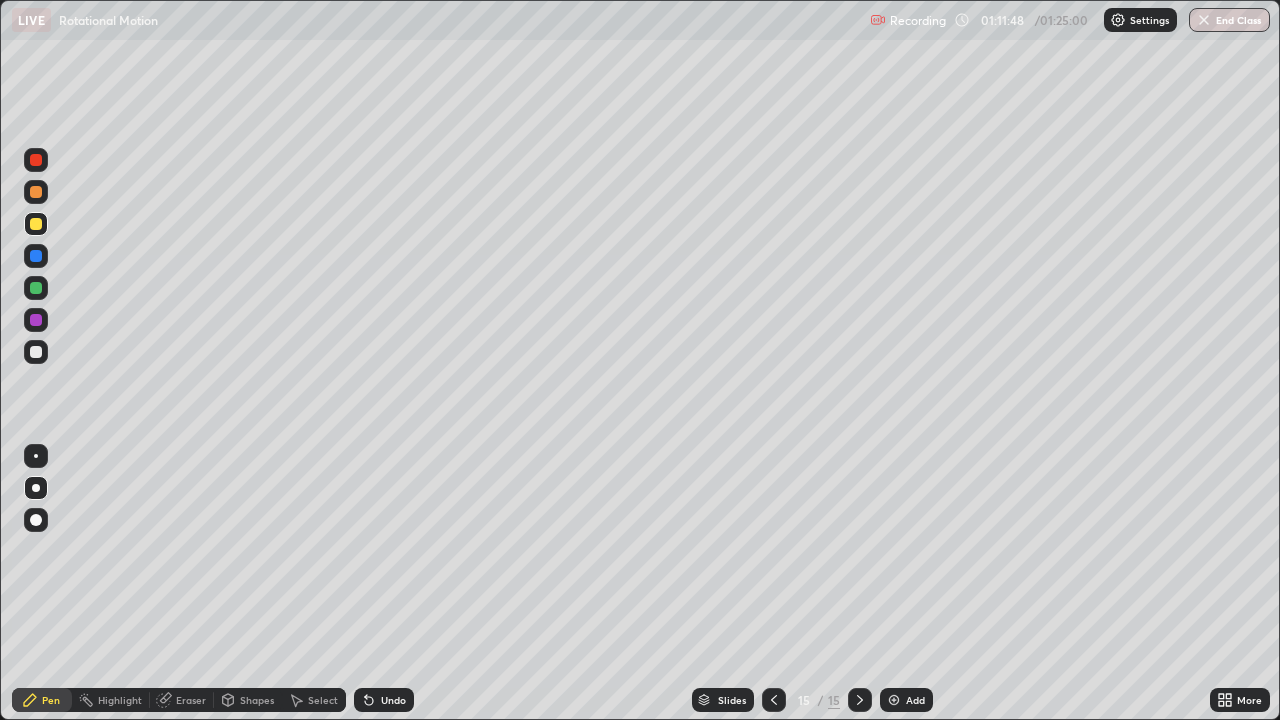 click on "Undo" at bounding box center (393, 700) 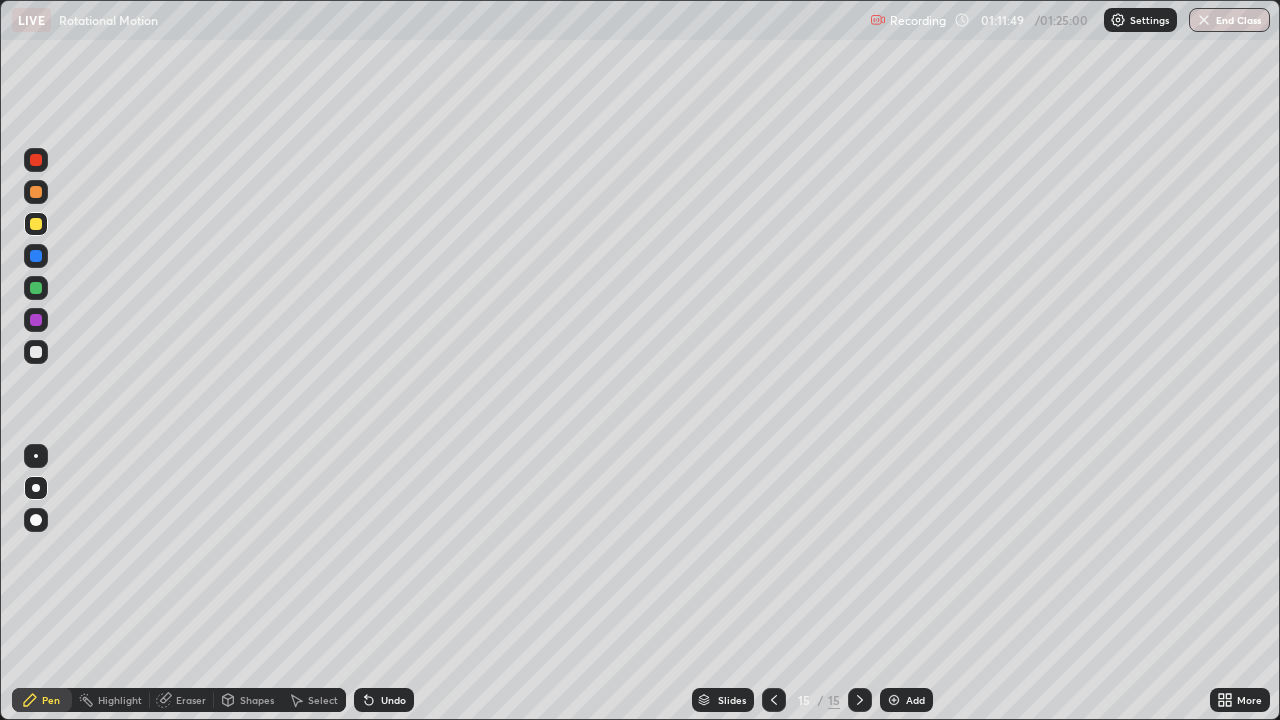 click on "Undo" at bounding box center (380, 700) 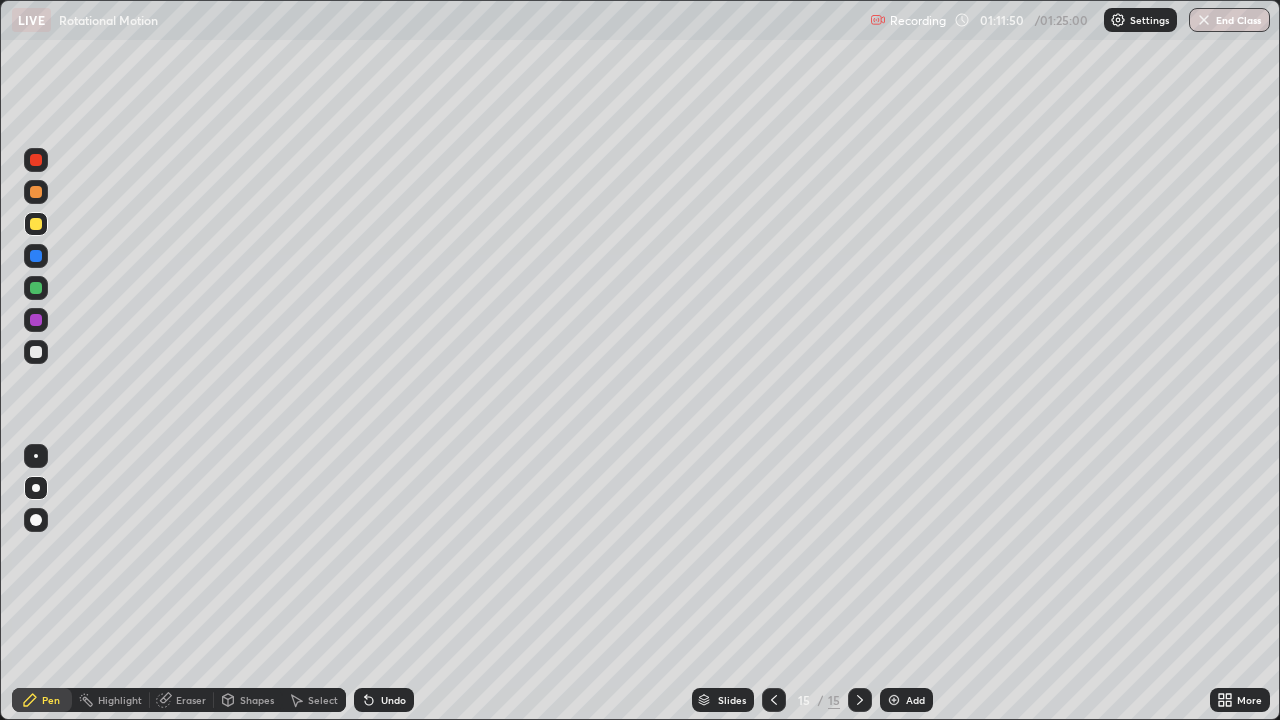 click on "Undo" at bounding box center [380, 700] 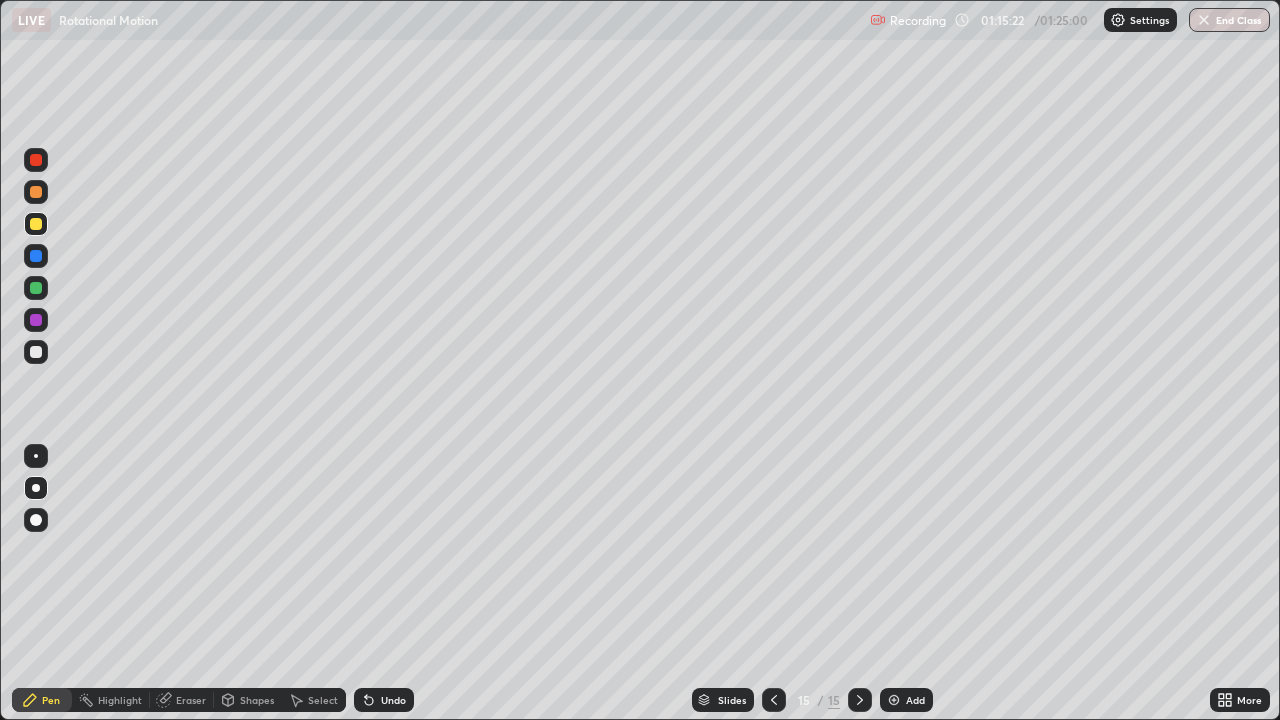 click on "Add" at bounding box center (915, 700) 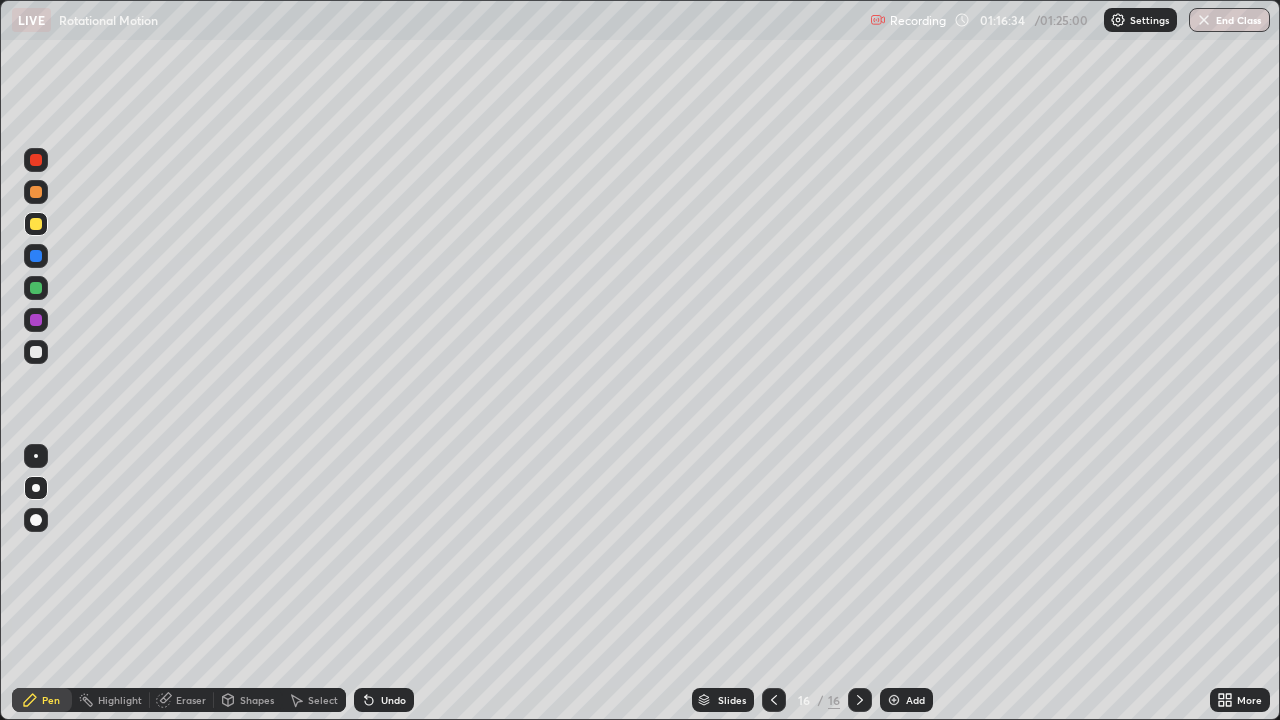 click at bounding box center [36, 352] 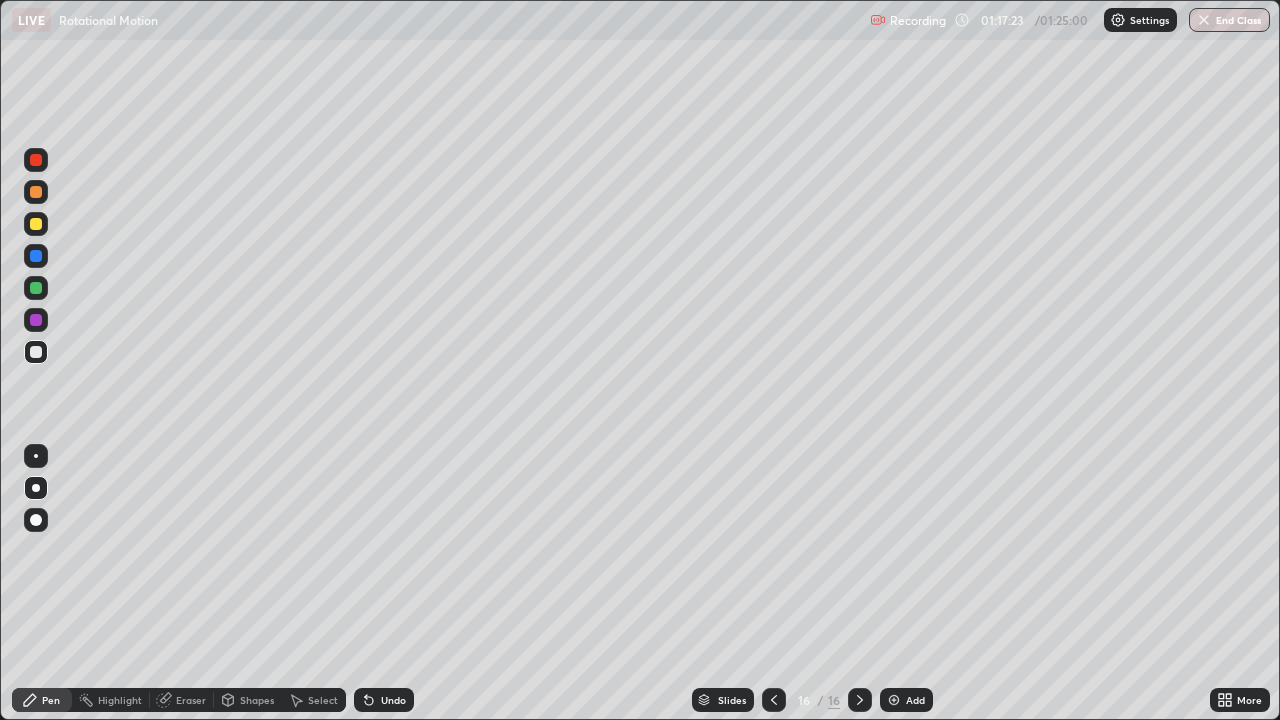click at bounding box center (36, 224) 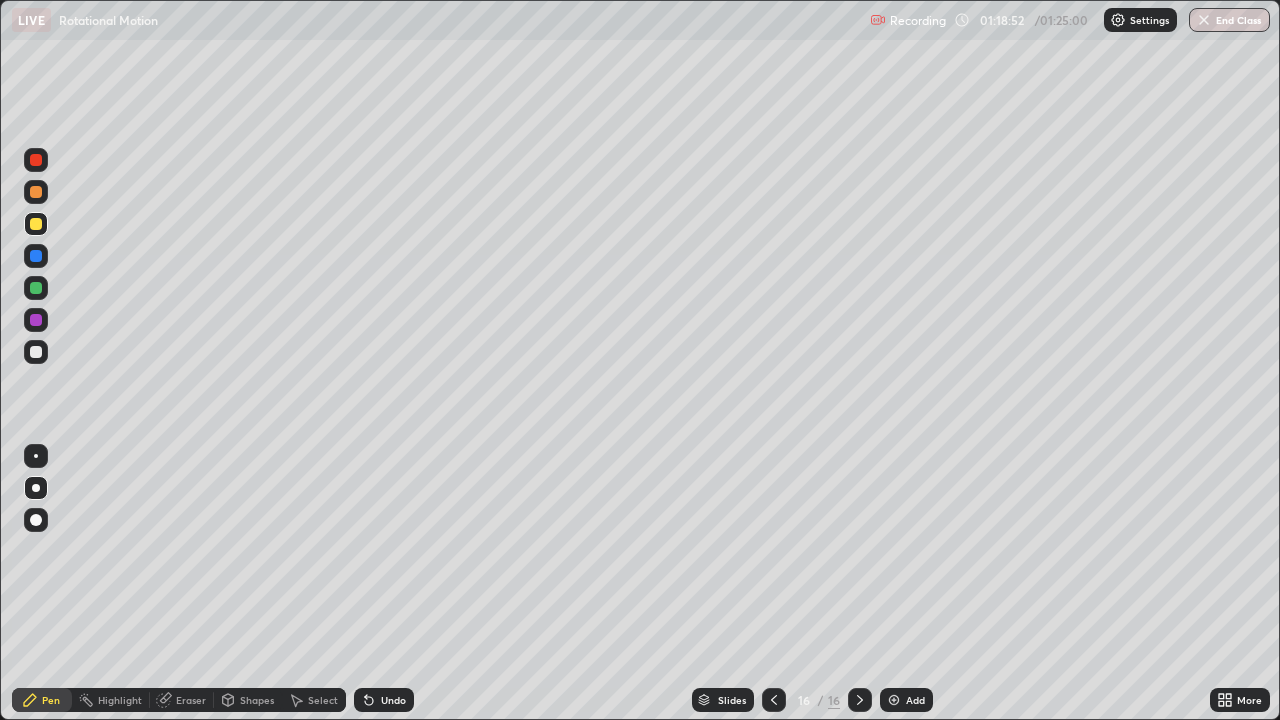 click on "End Class" at bounding box center [1229, 20] 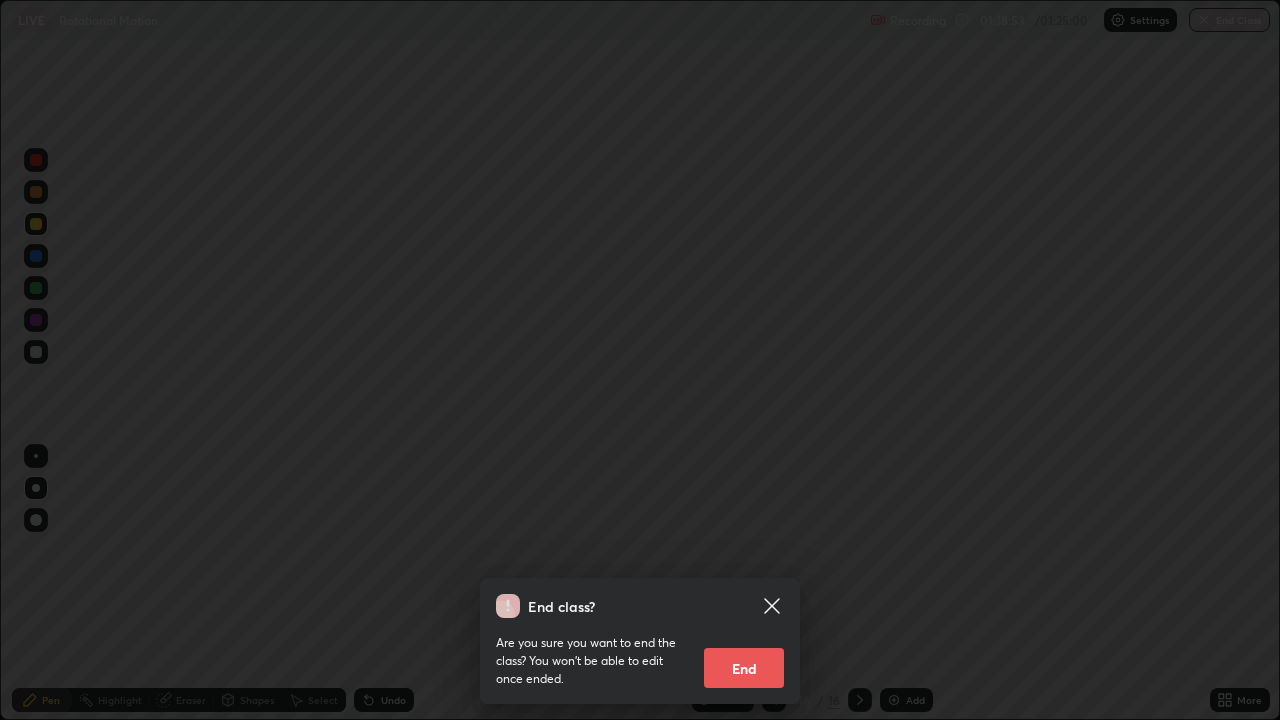 click on "End" at bounding box center (744, 668) 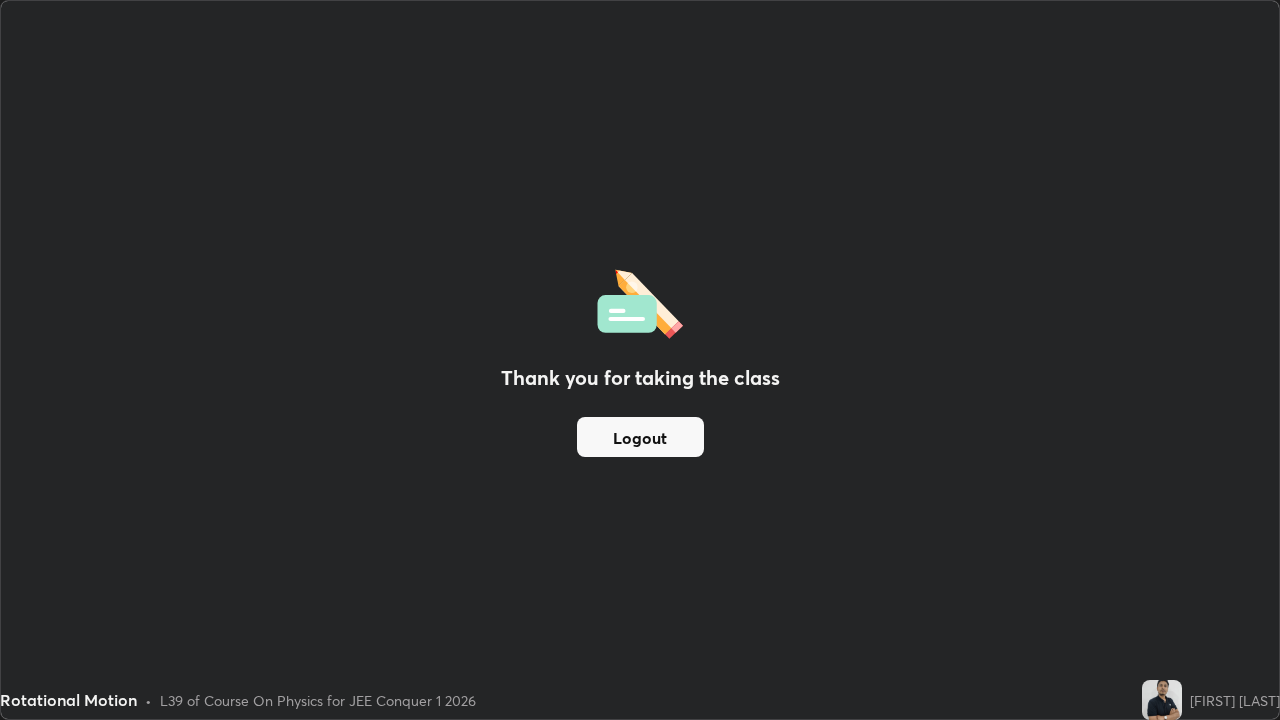 click on "Logout" at bounding box center (640, 437) 